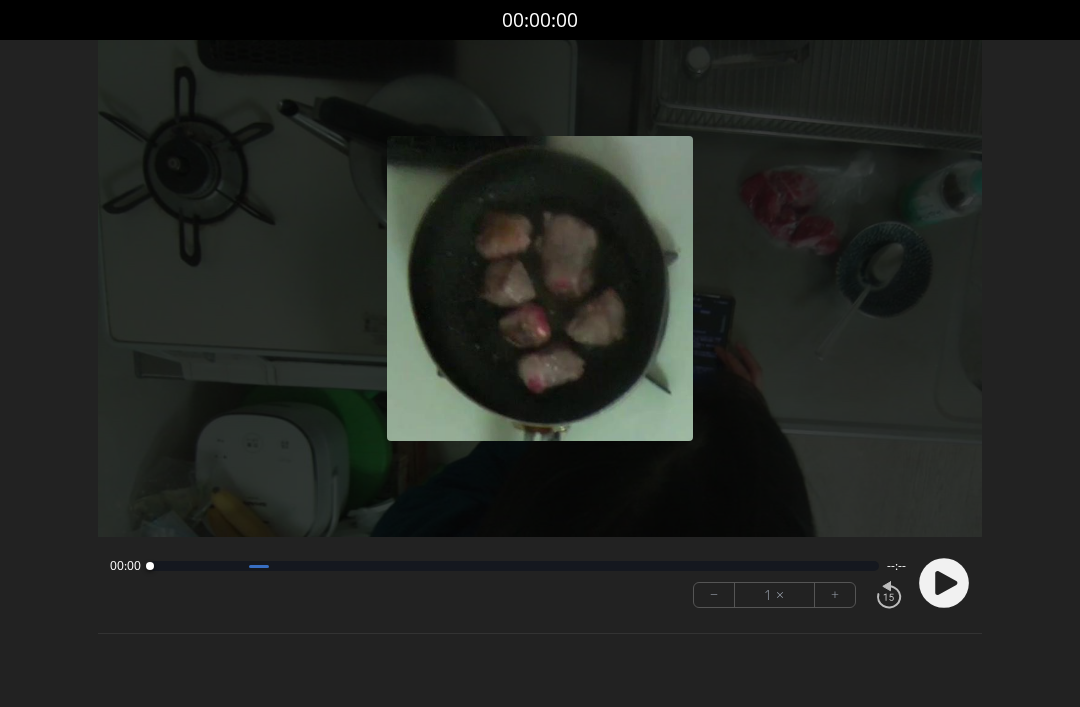 scroll, scrollTop: 0, scrollLeft: 0, axis: both 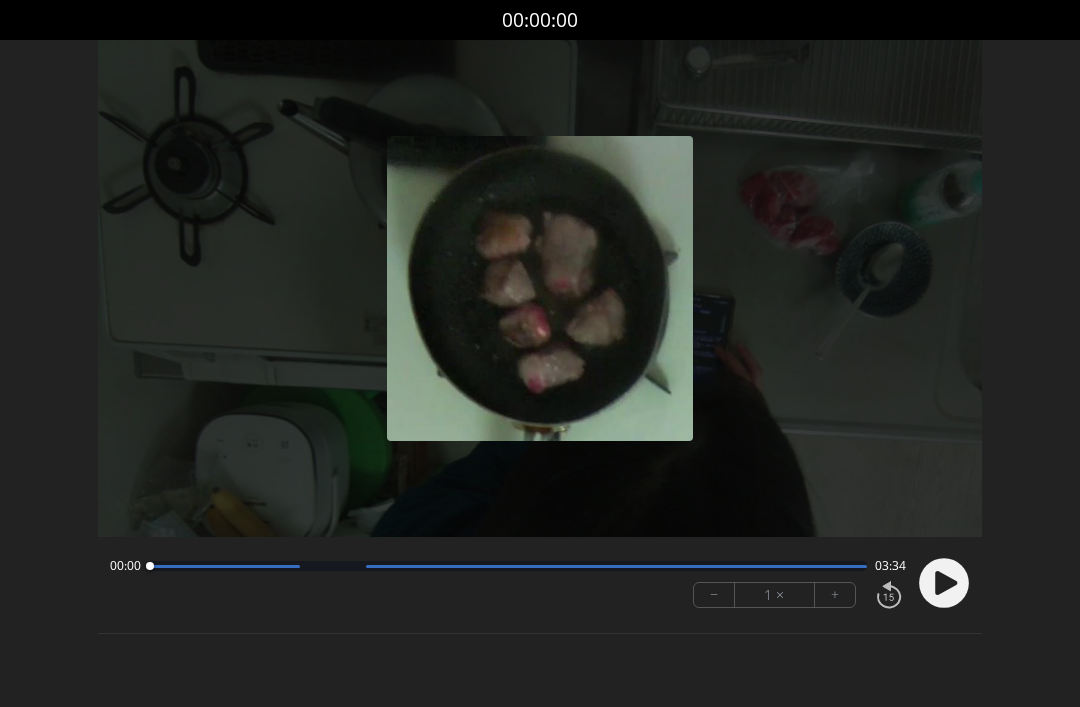 click 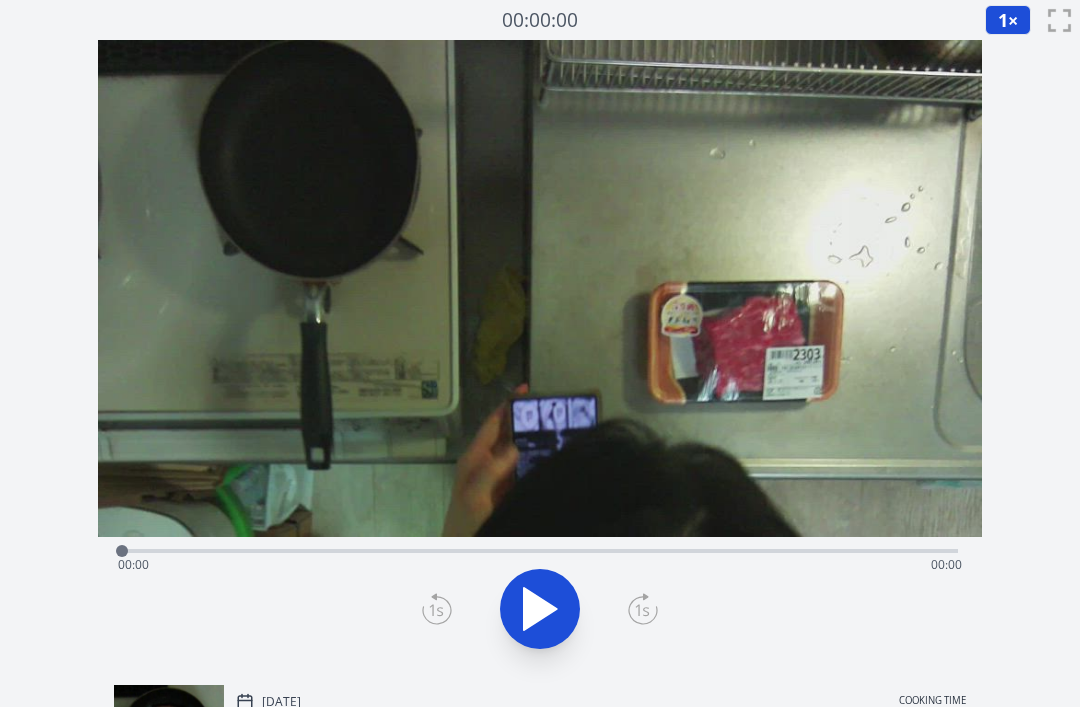scroll, scrollTop: 0, scrollLeft: 0, axis: both 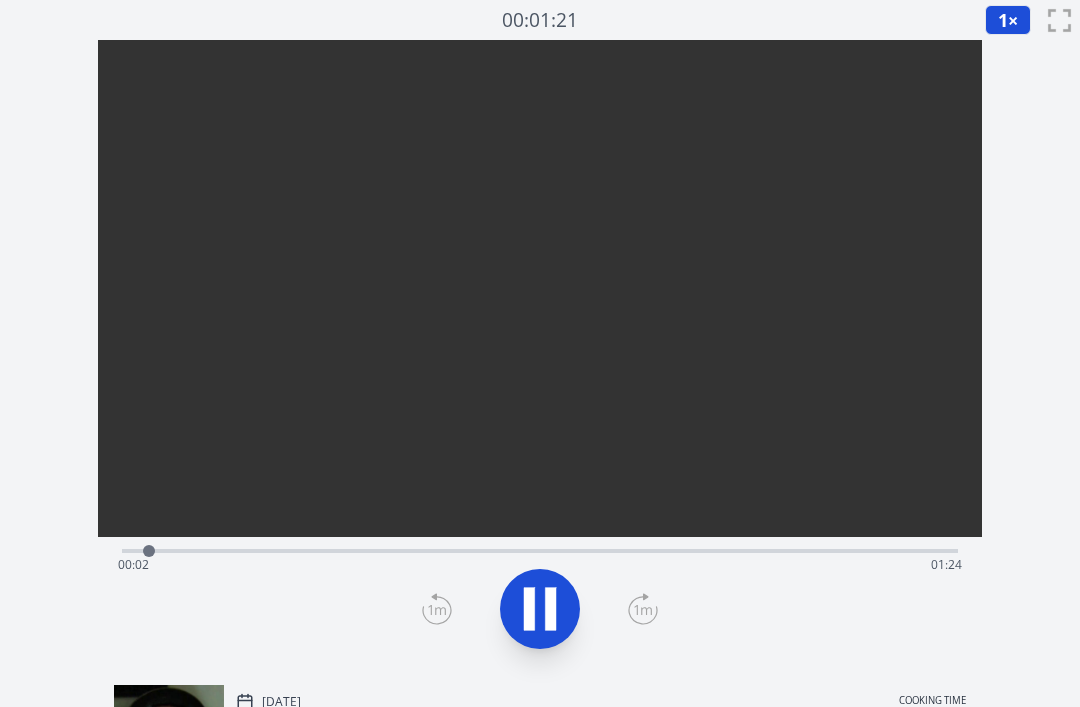 click 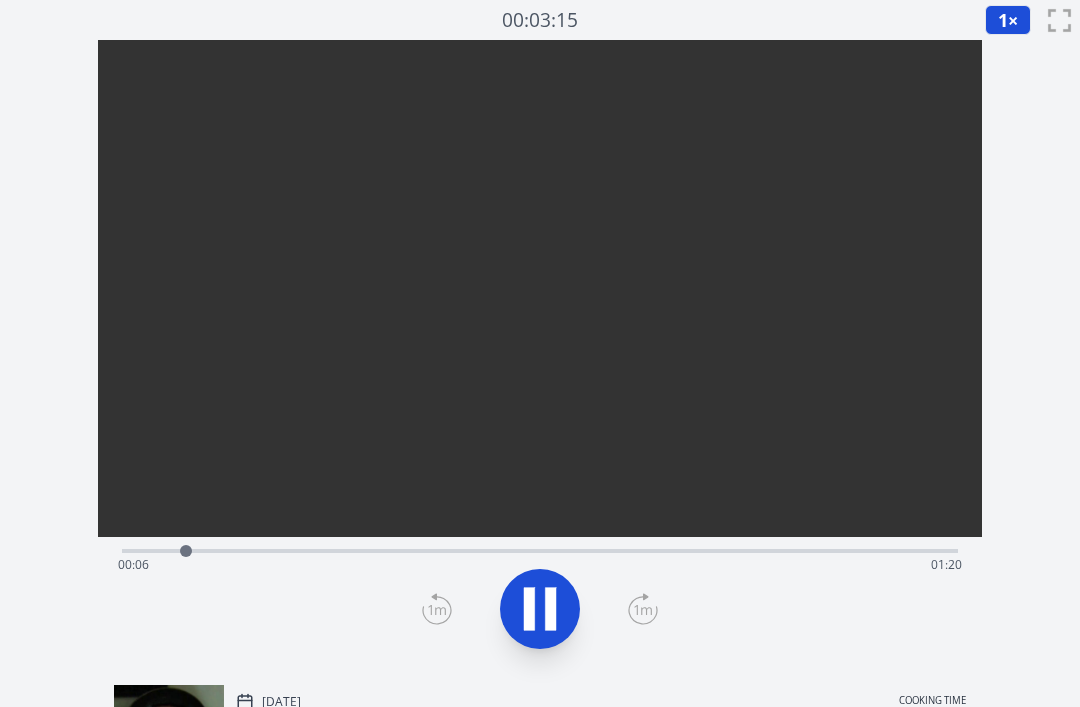 click 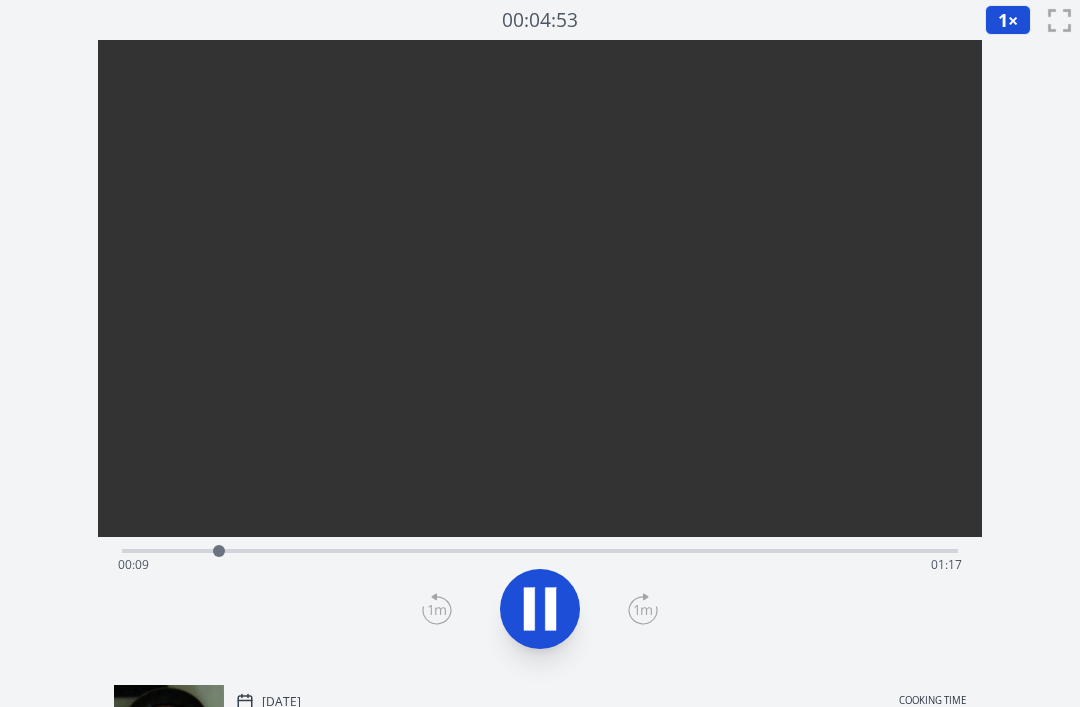click 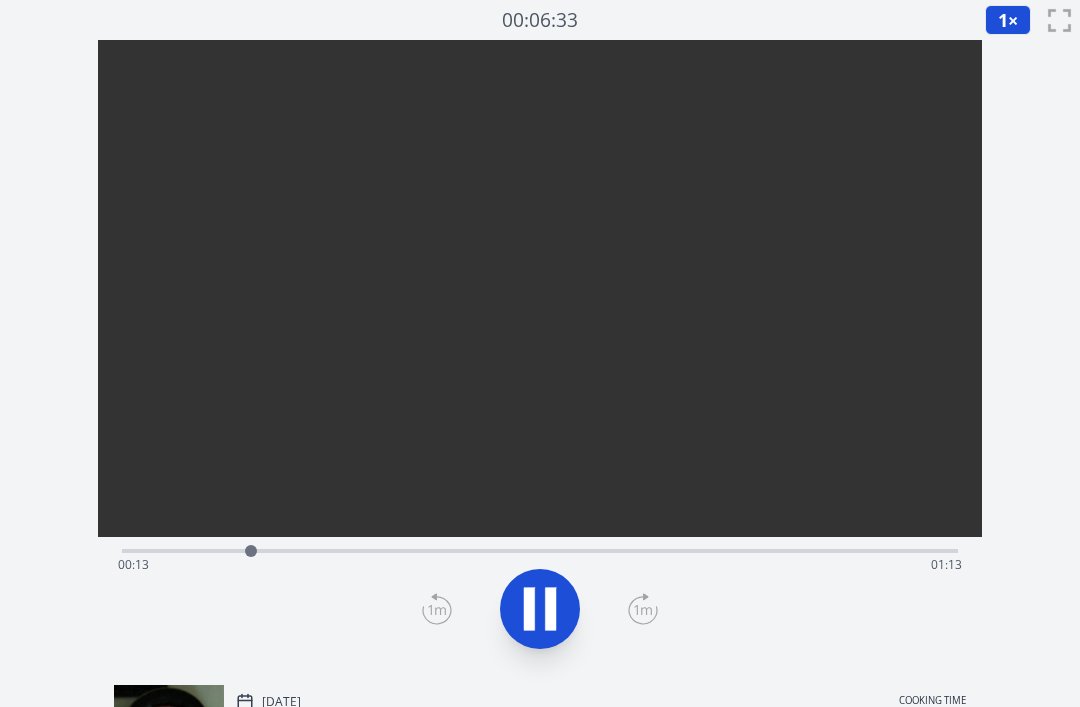 click 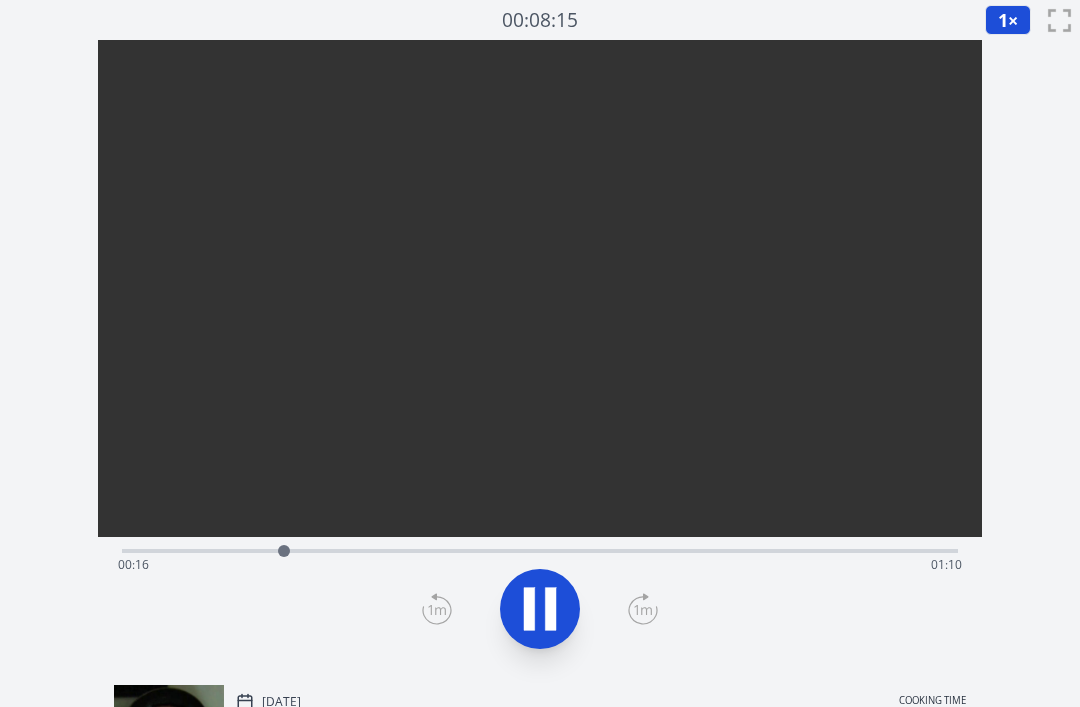 click on "Time elapsed:  00:16
Time remaining:  01:10" at bounding box center [540, 565] 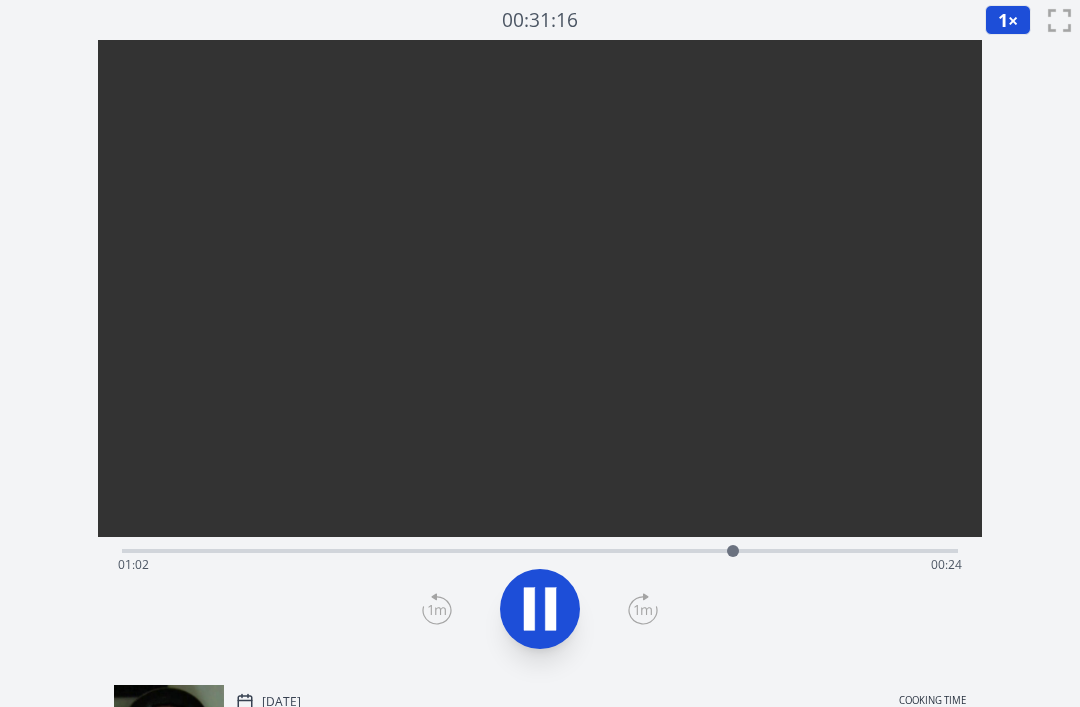 click 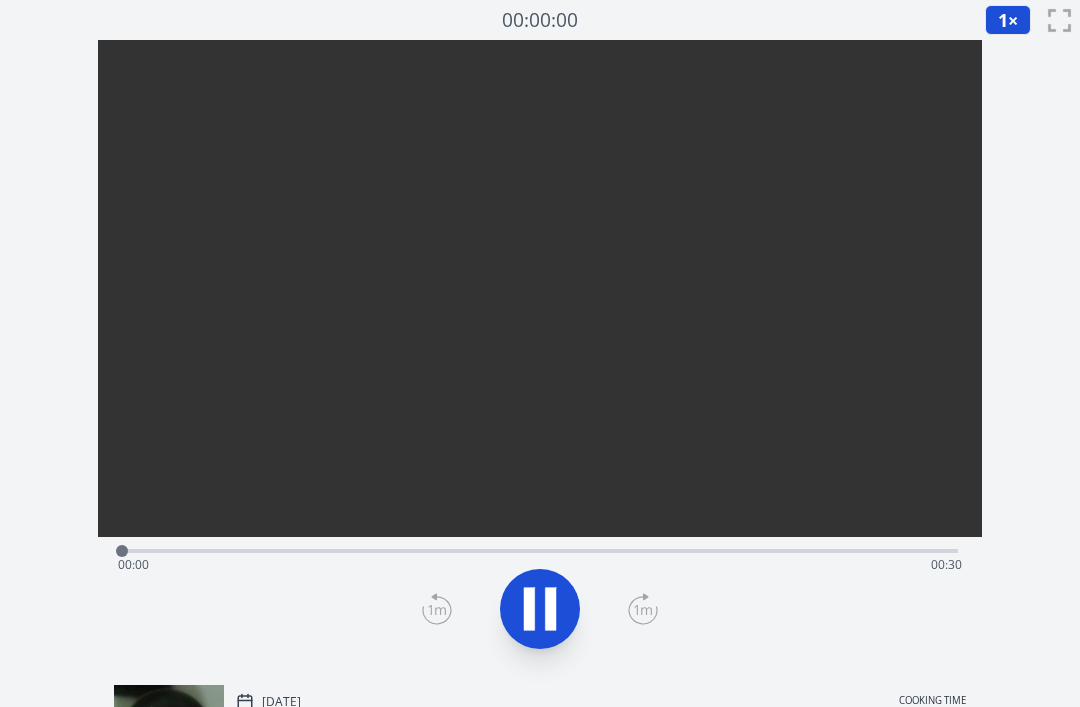 scroll, scrollTop: 0, scrollLeft: 0, axis: both 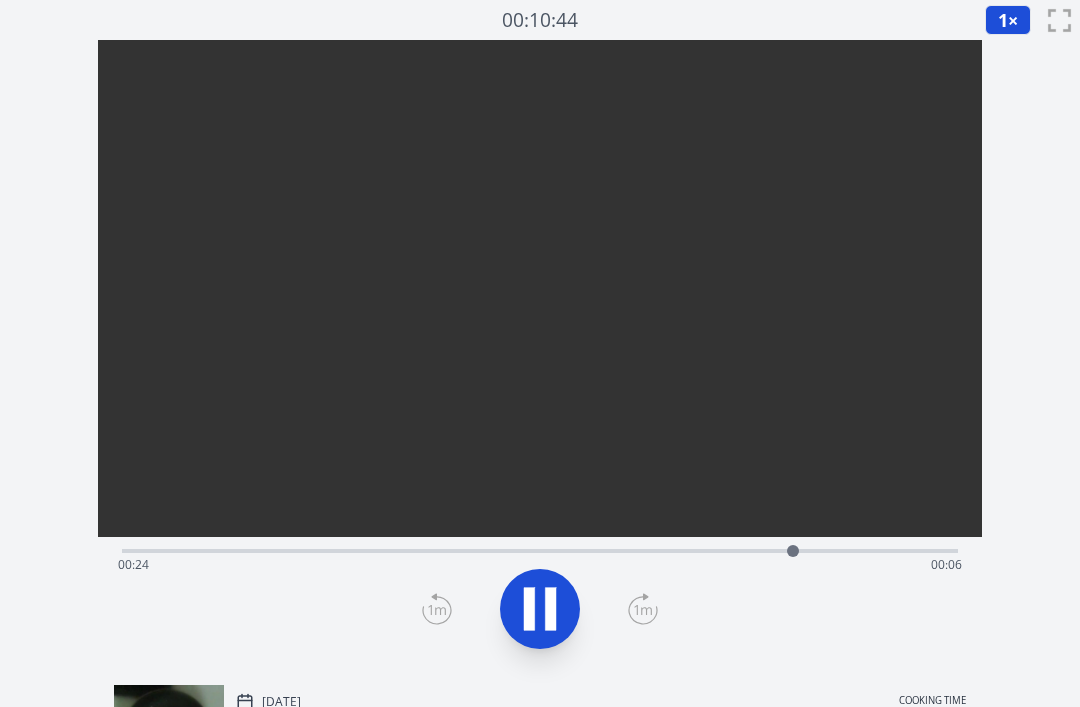 click on "Time elapsed:  00:24
Time remaining:  00:06" at bounding box center [540, 565] 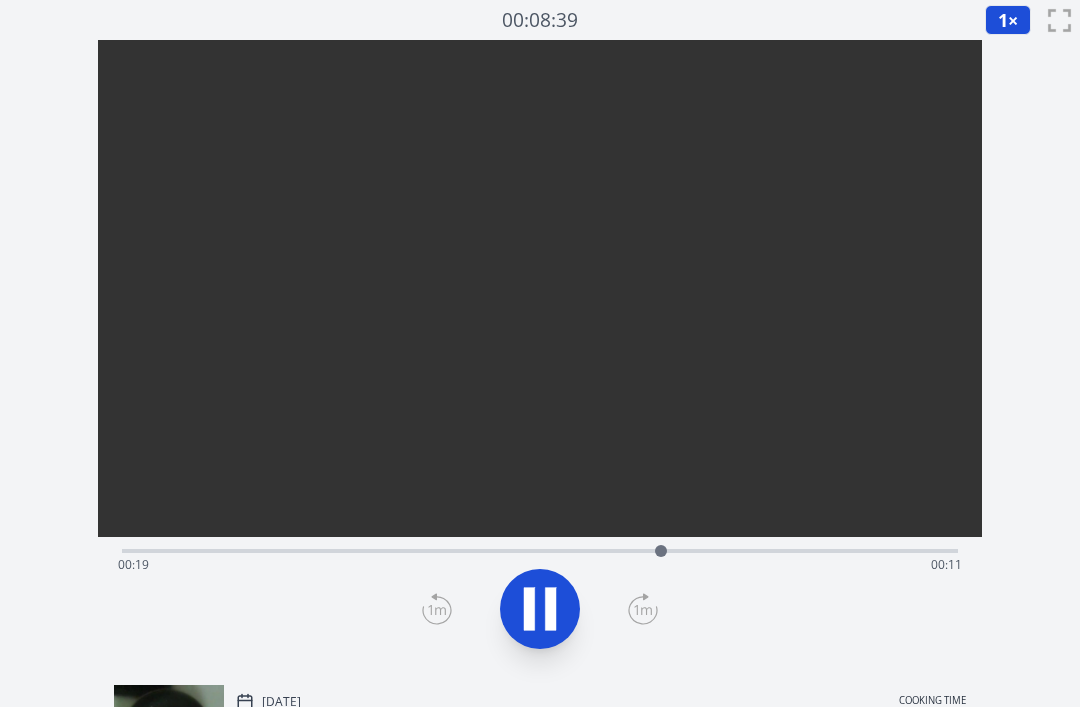 click on "Time elapsed:  00:19
Time remaining:  00:11" at bounding box center (540, 565) 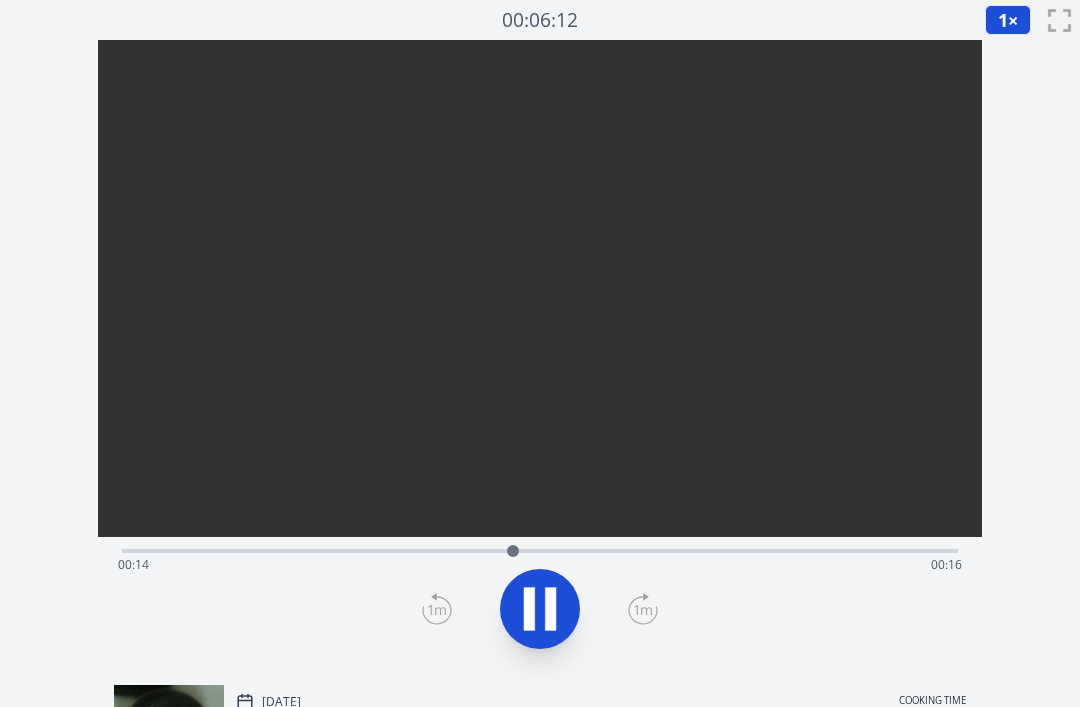 click on "Time elapsed:  00:14
Time remaining:  00:16" at bounding box center [540, 565] 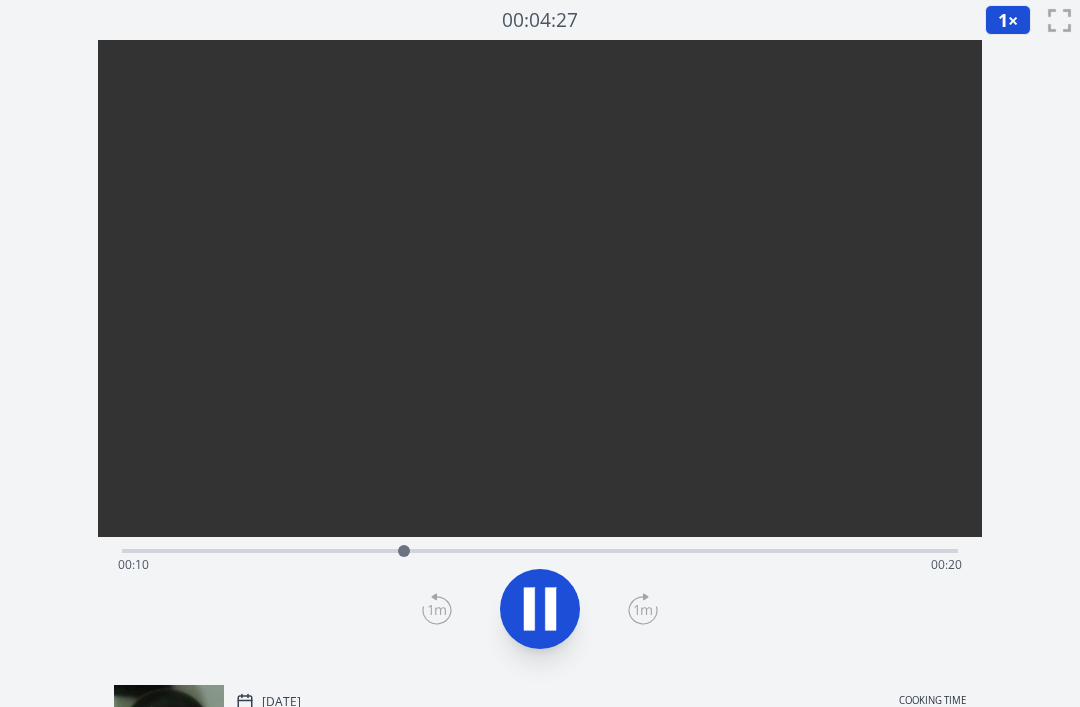 click on "Time elapsed:  00:10
Time remaining:  00:20" at bounding box center (540, 565) 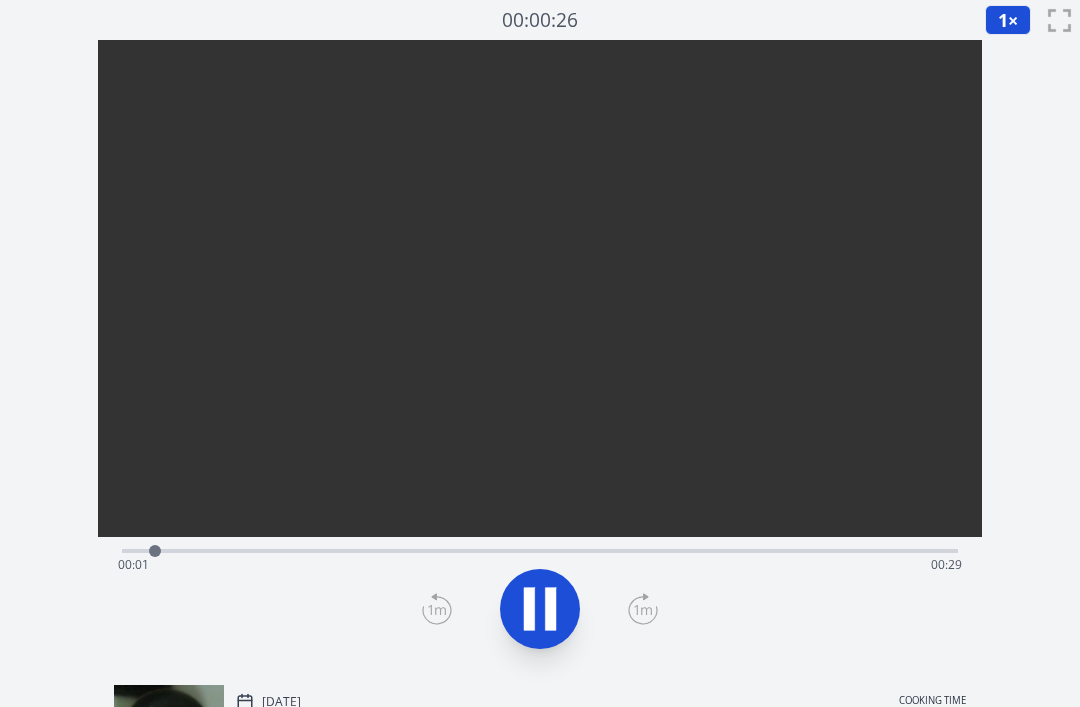 click 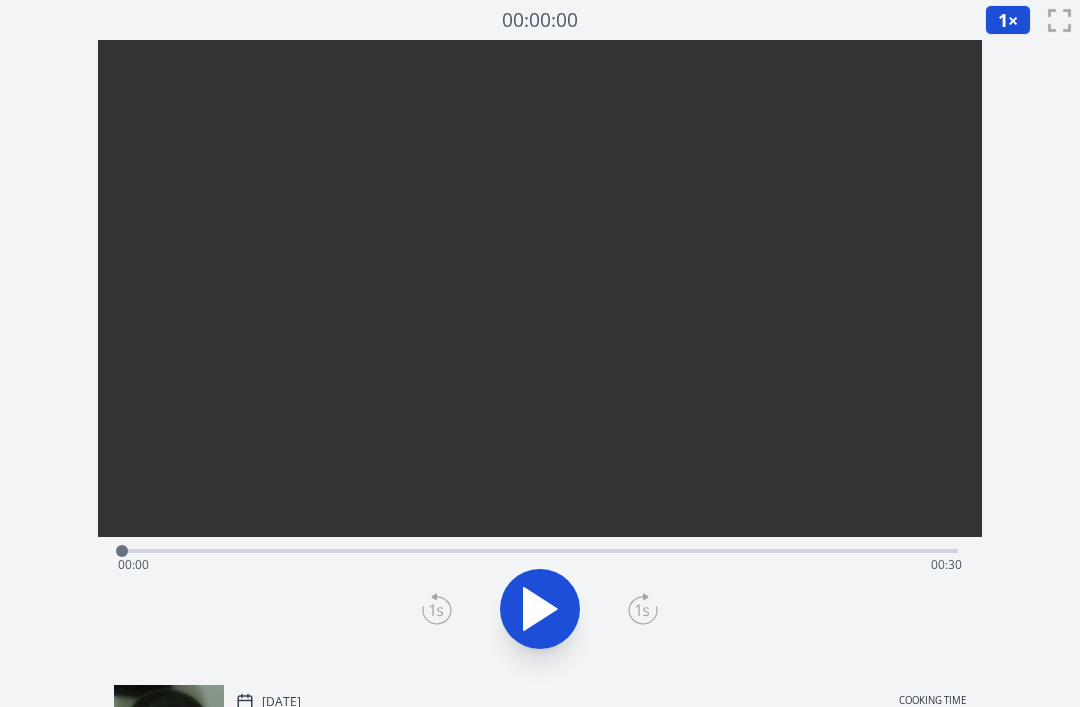 click 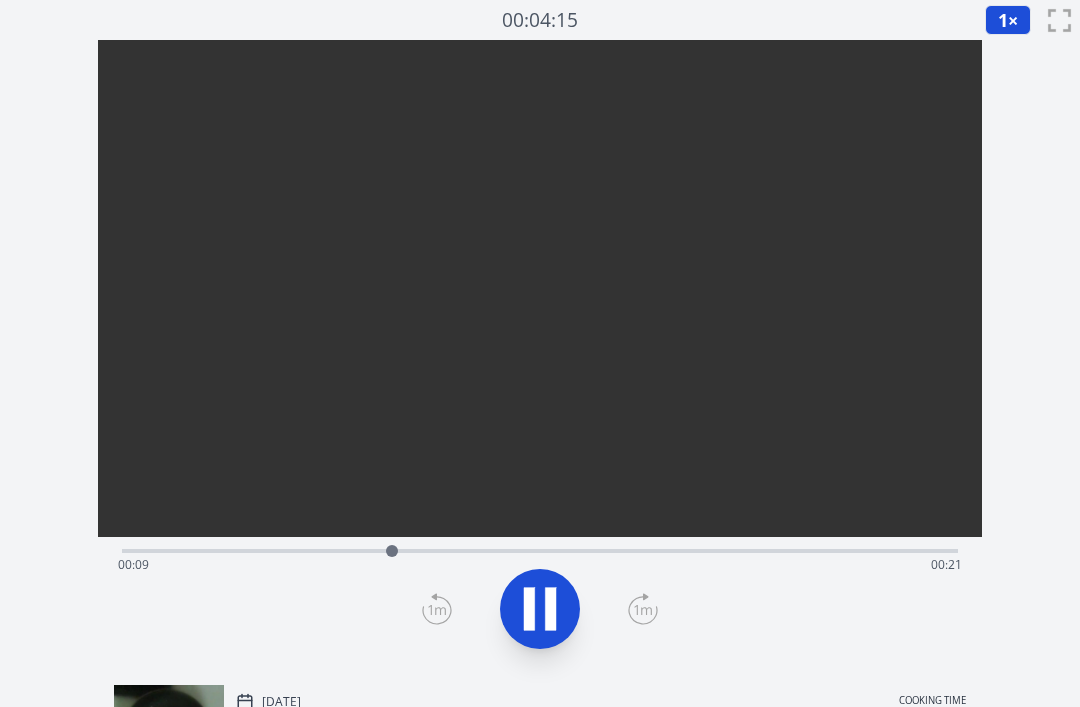 click 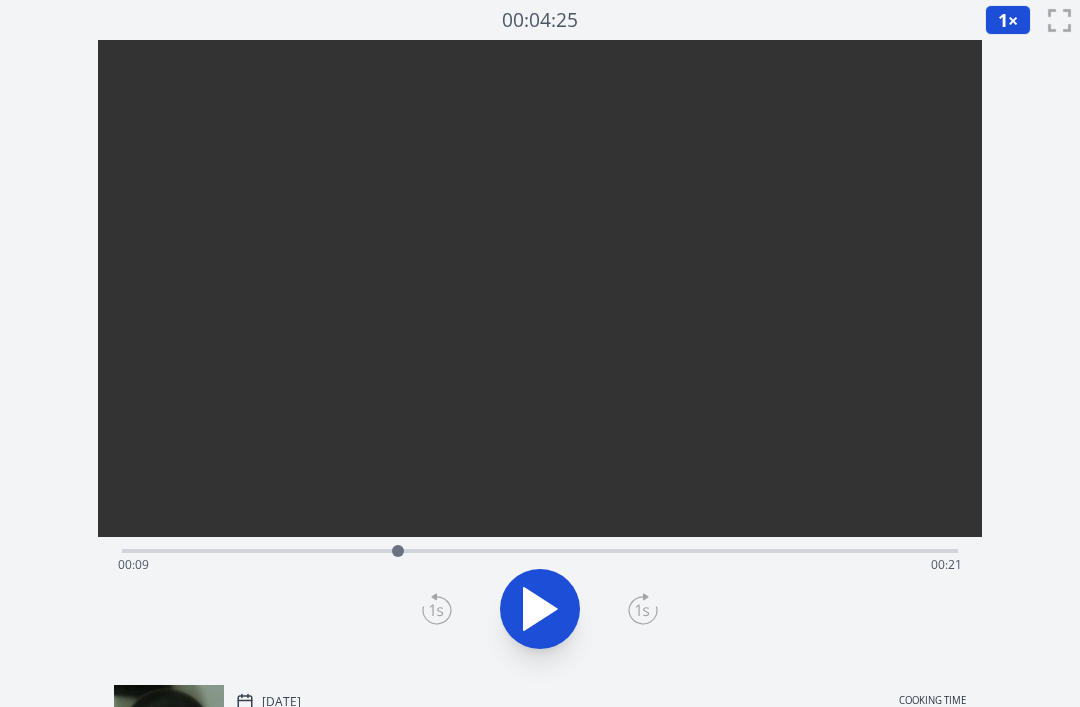 click 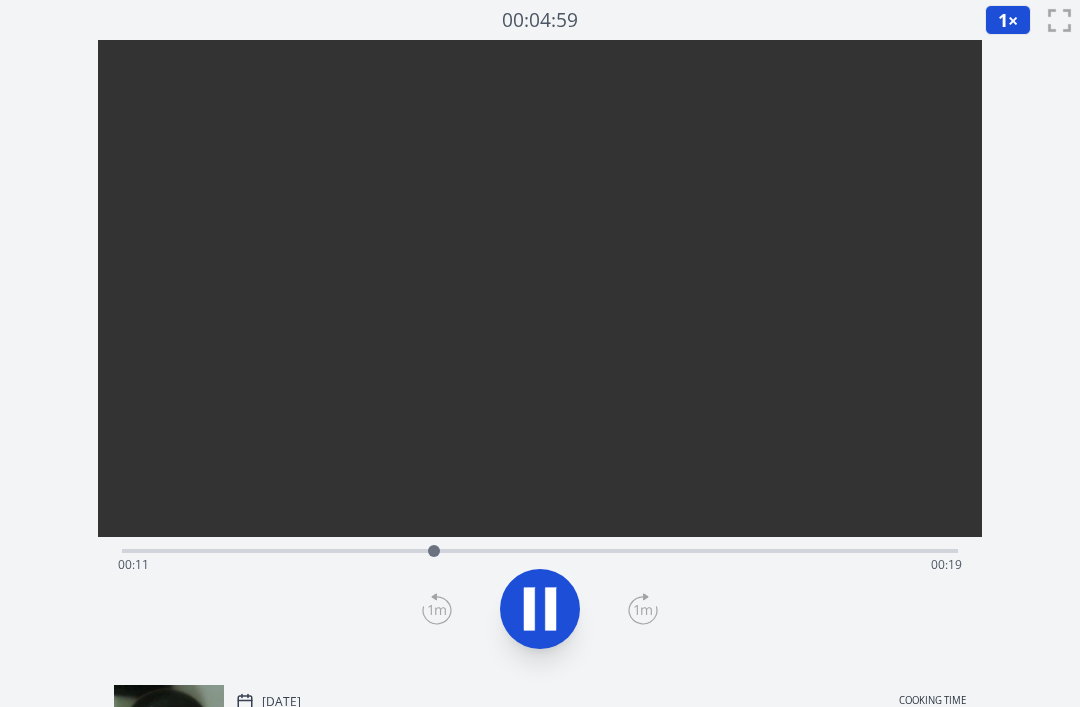 click 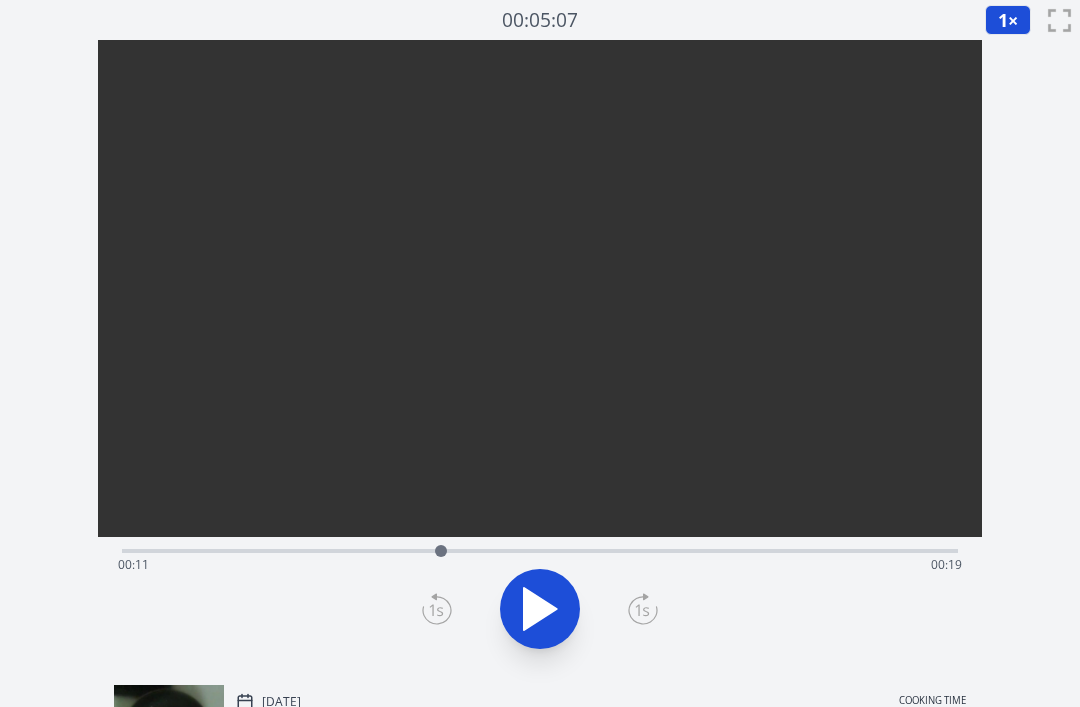 click 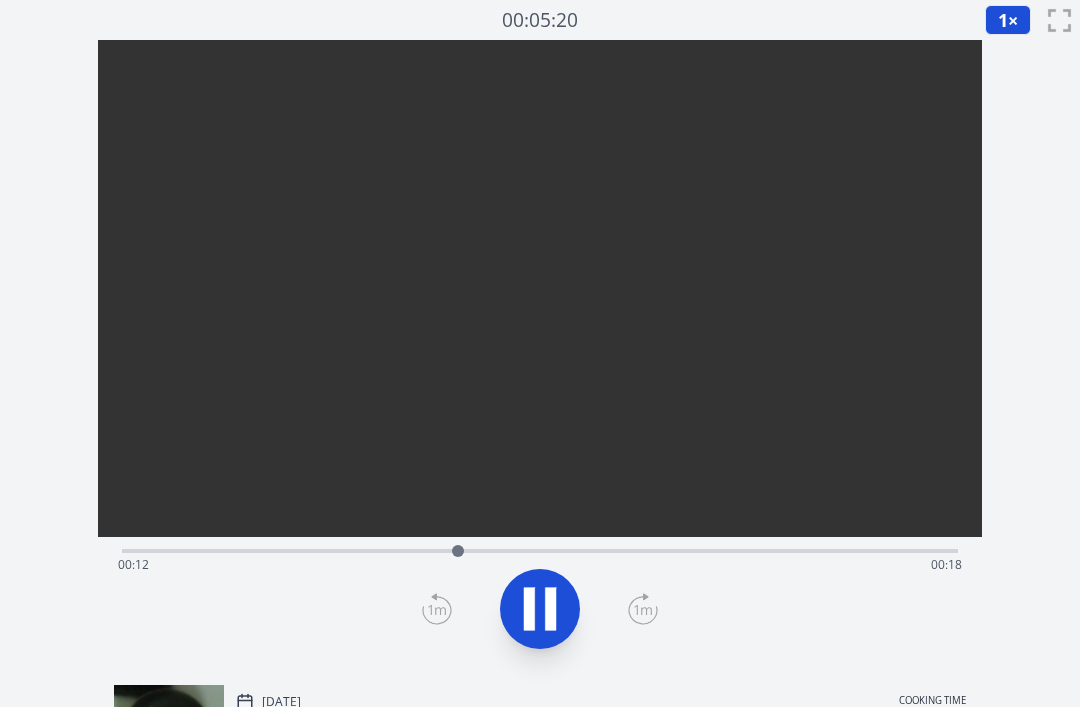 click 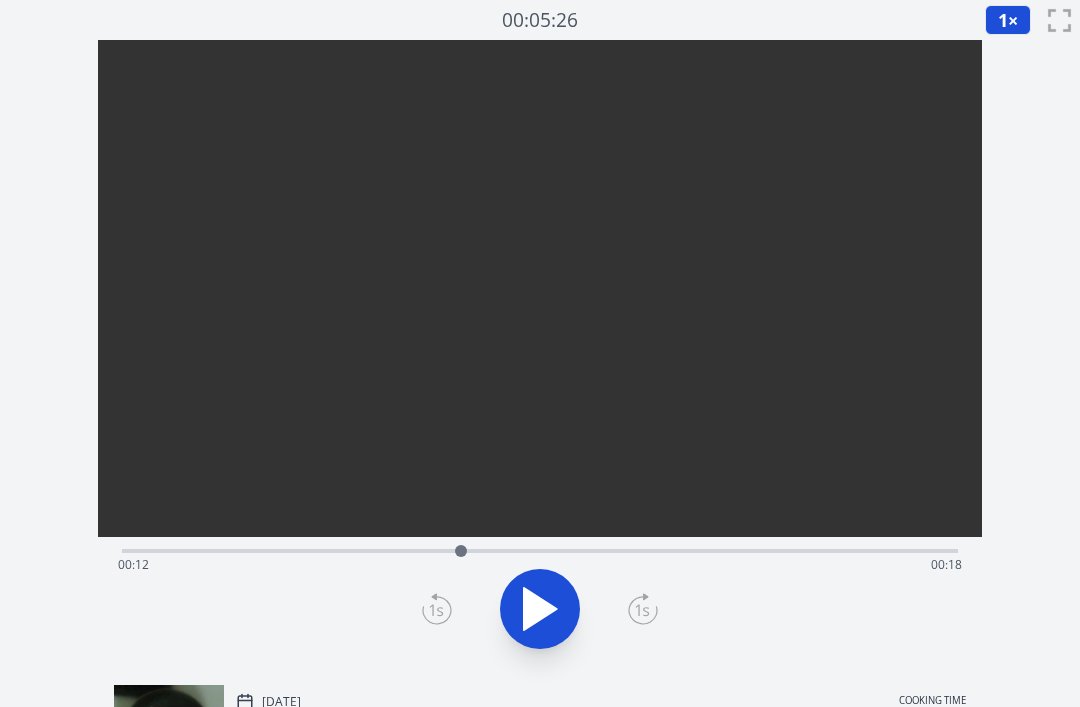 click 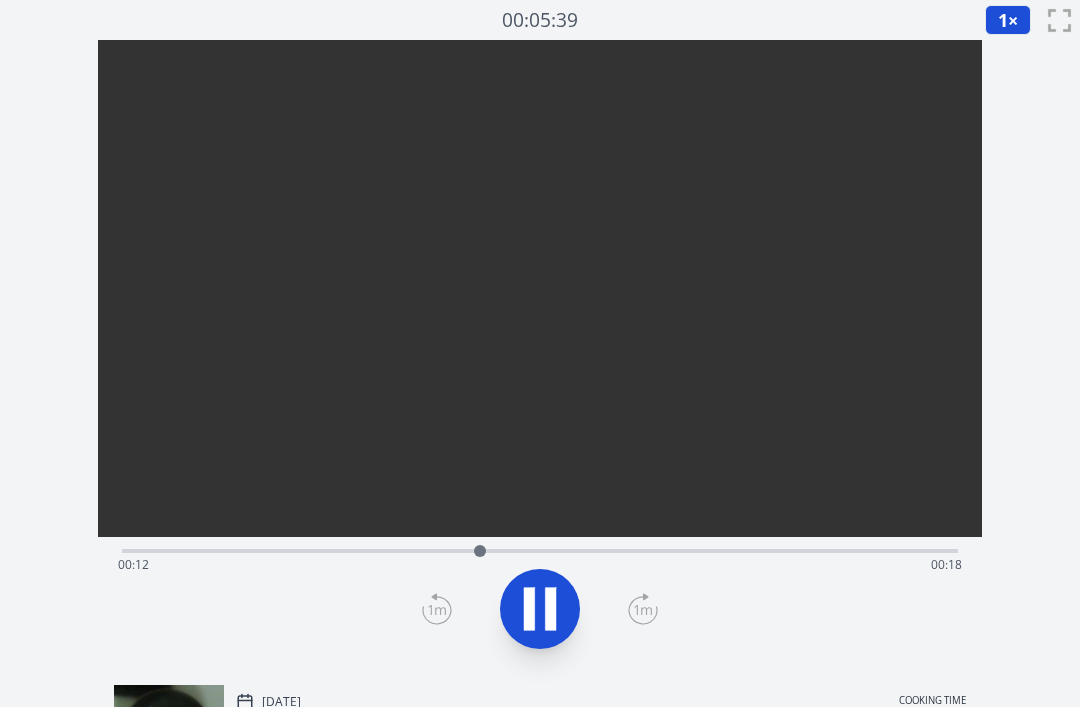 click 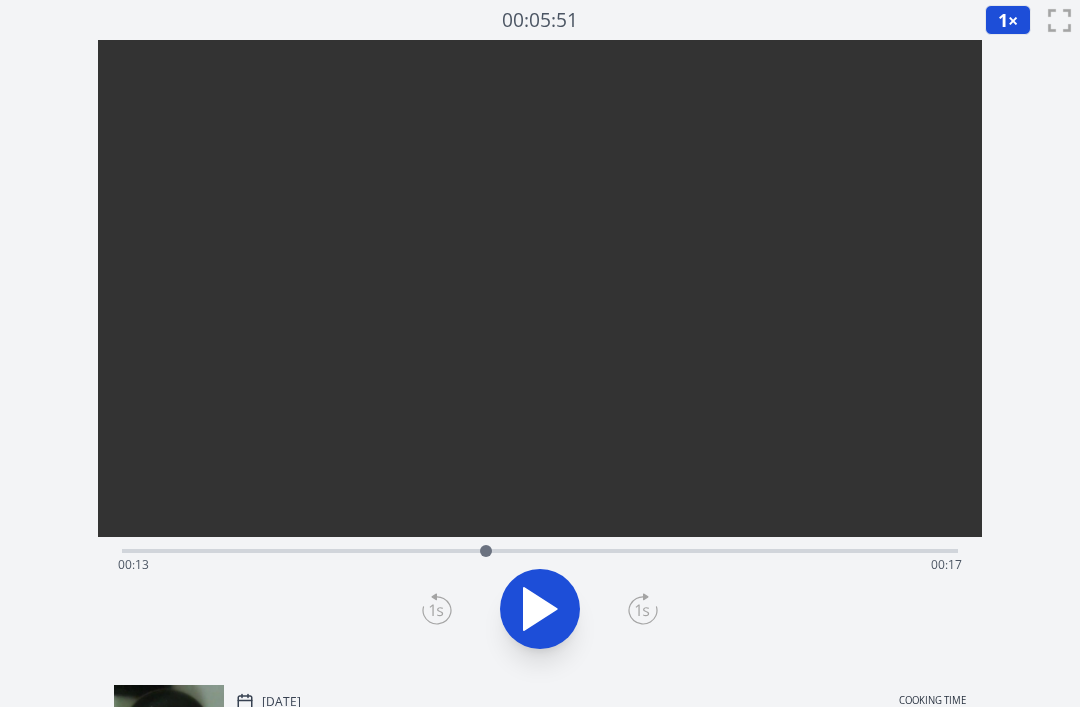 click 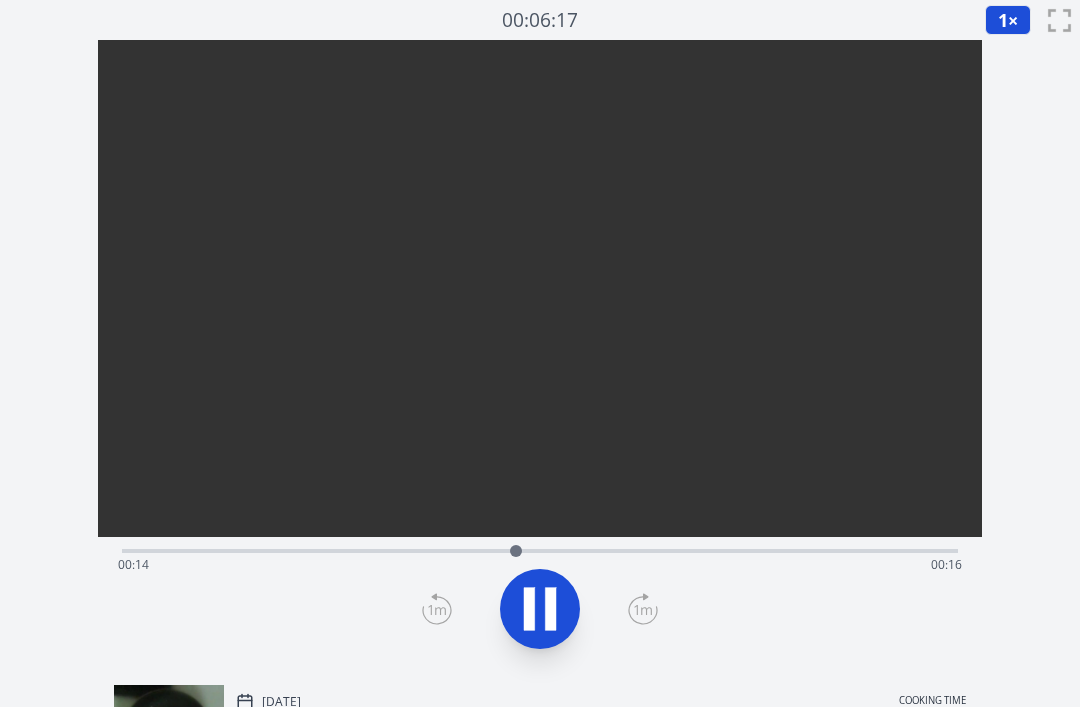 click 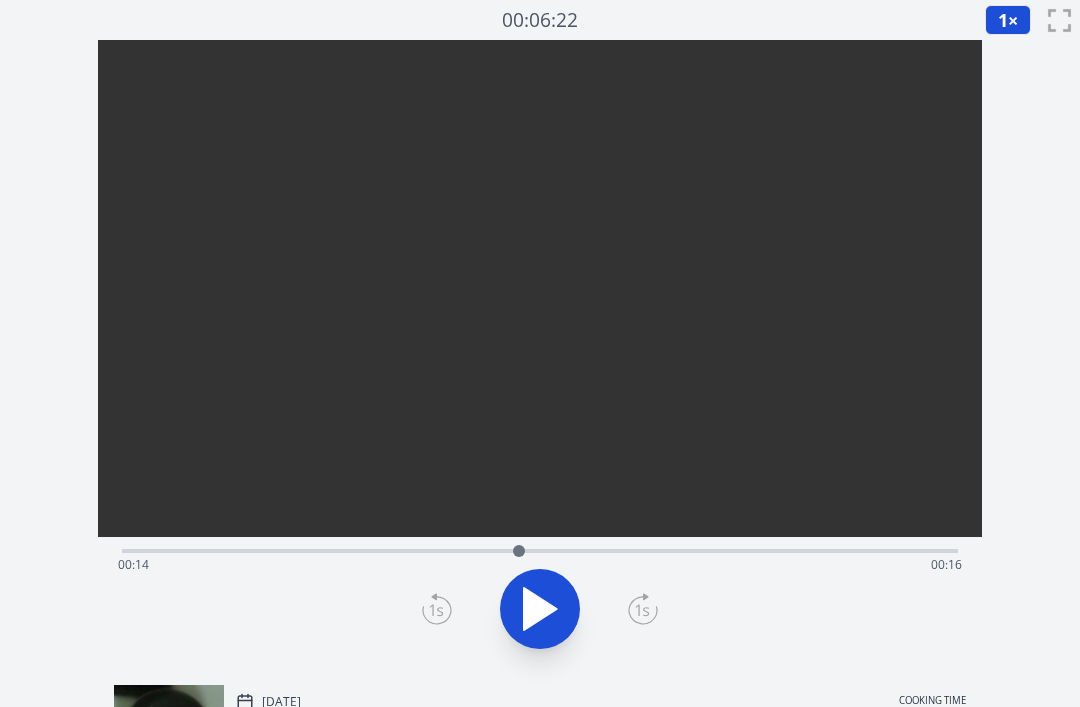 click 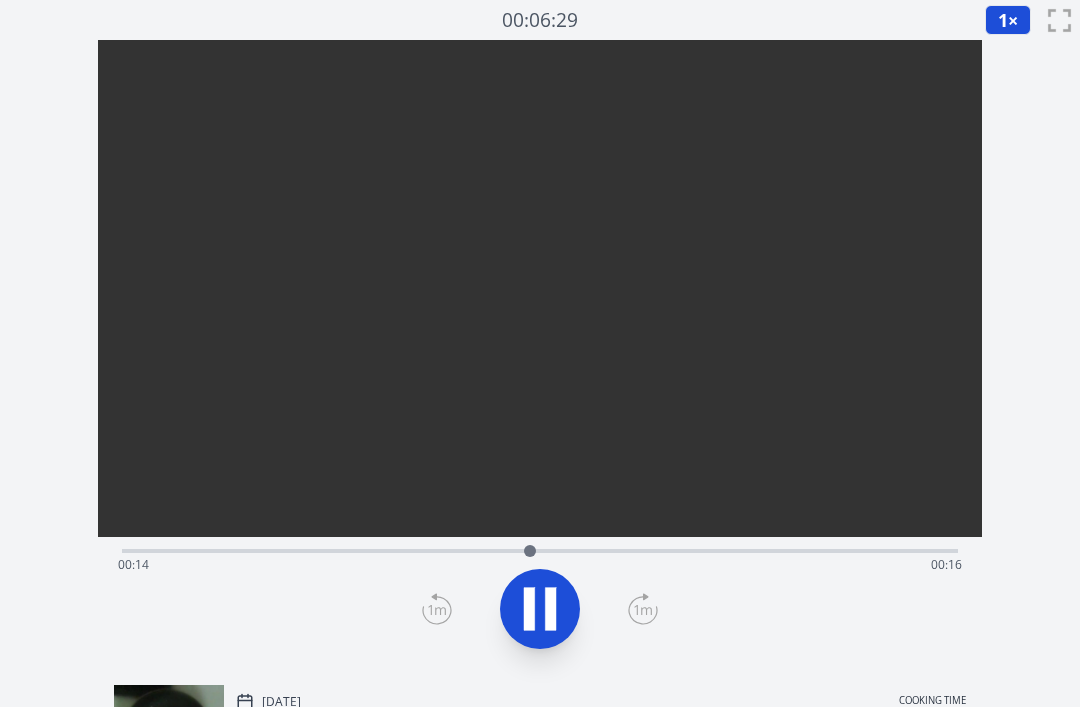 click 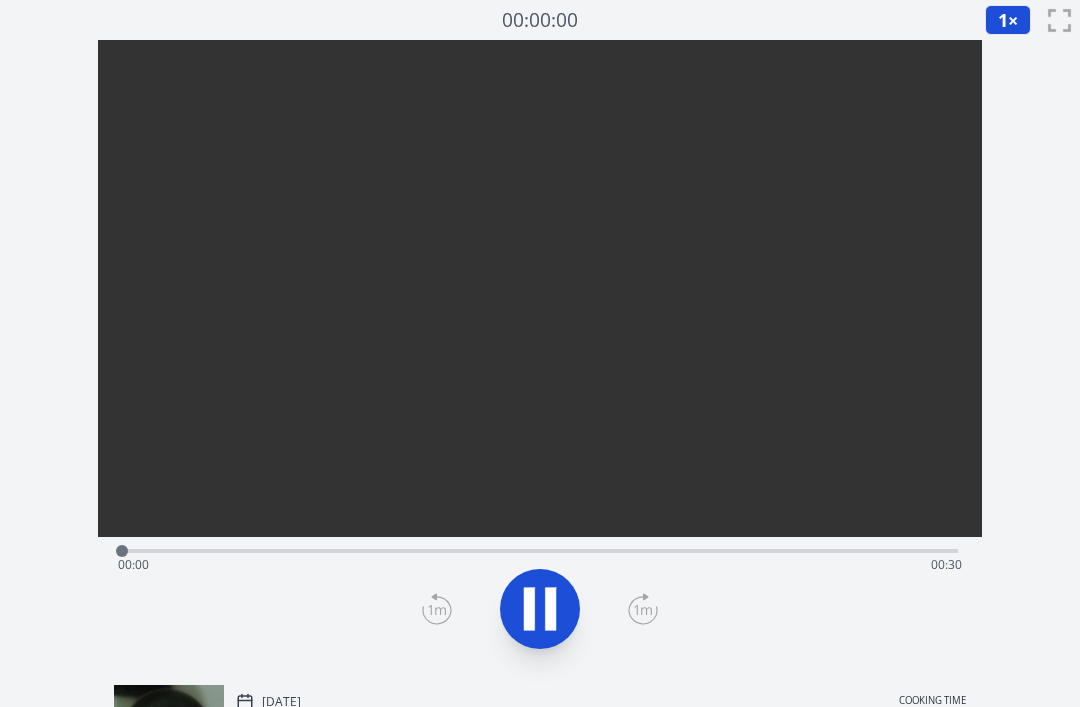 scroll, scrollTop: 0, scrollLeft: 0, axis: both 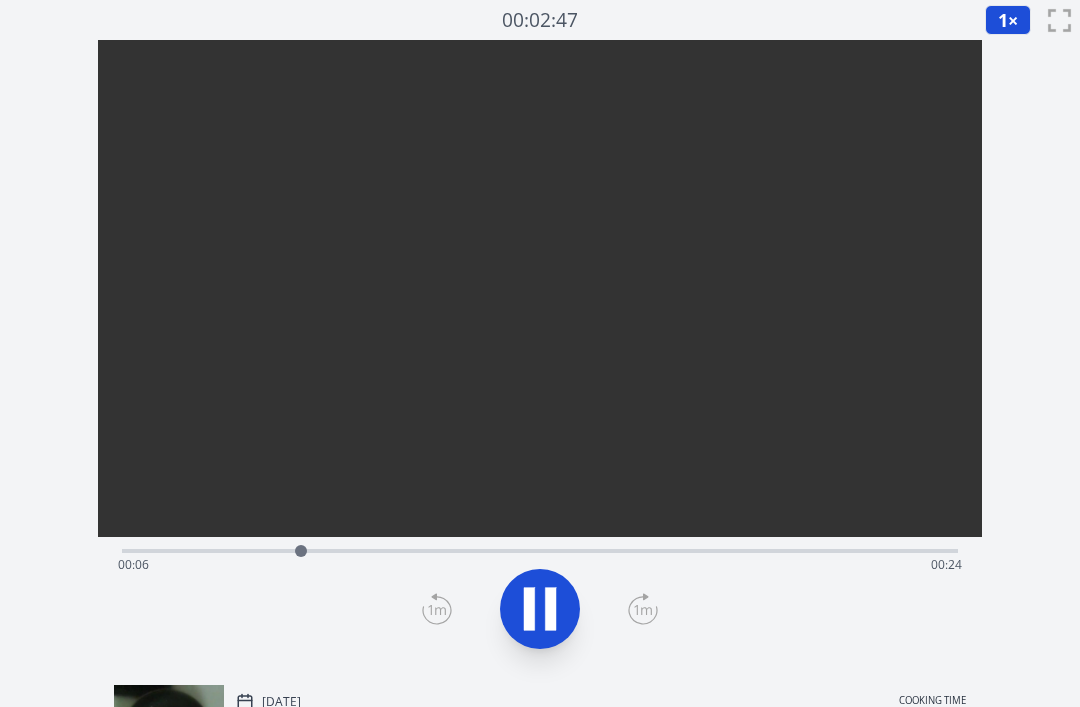 click at bounding box center (540, 609) 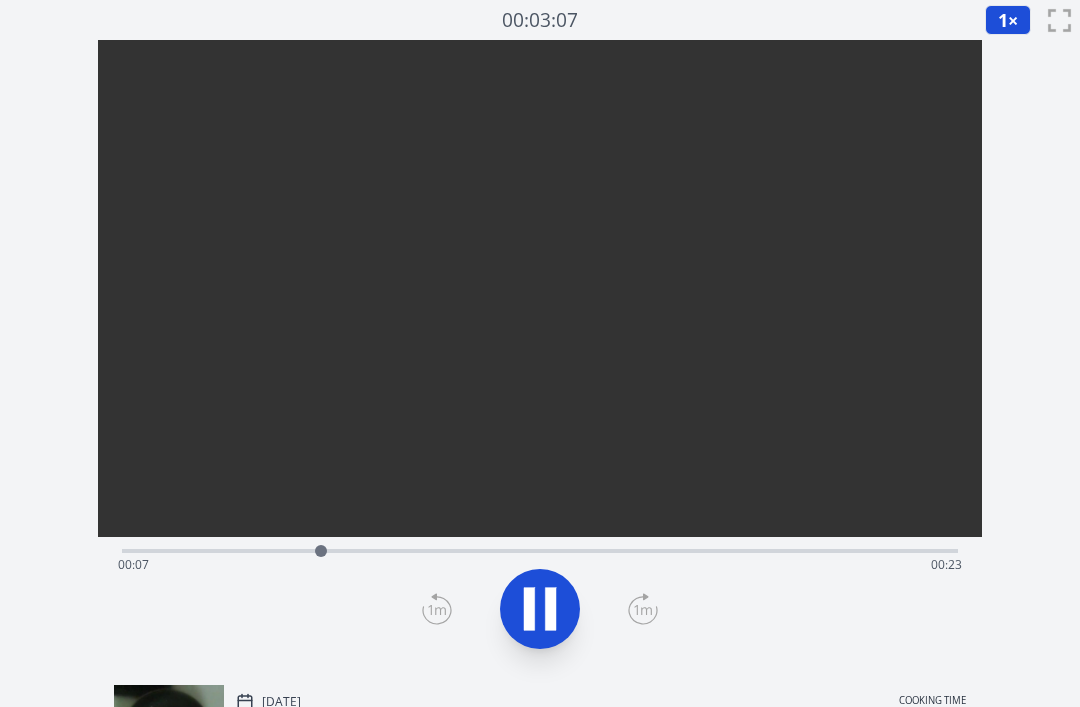 click at bounding box center (540, 609) 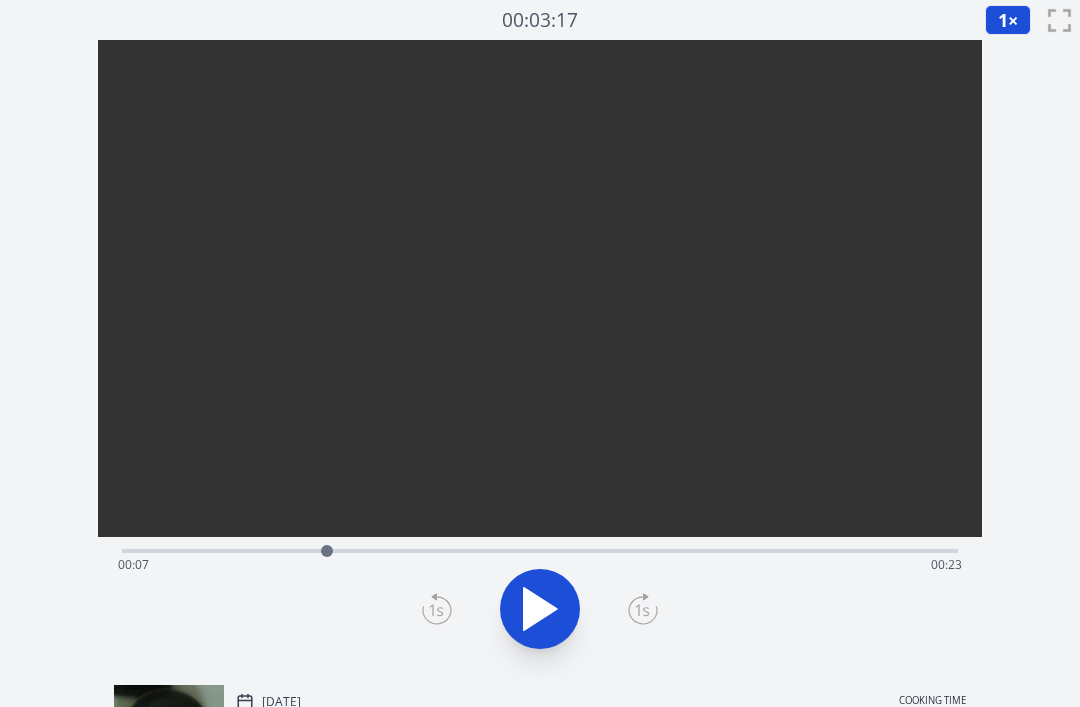 click at bounding box center (540, 609) 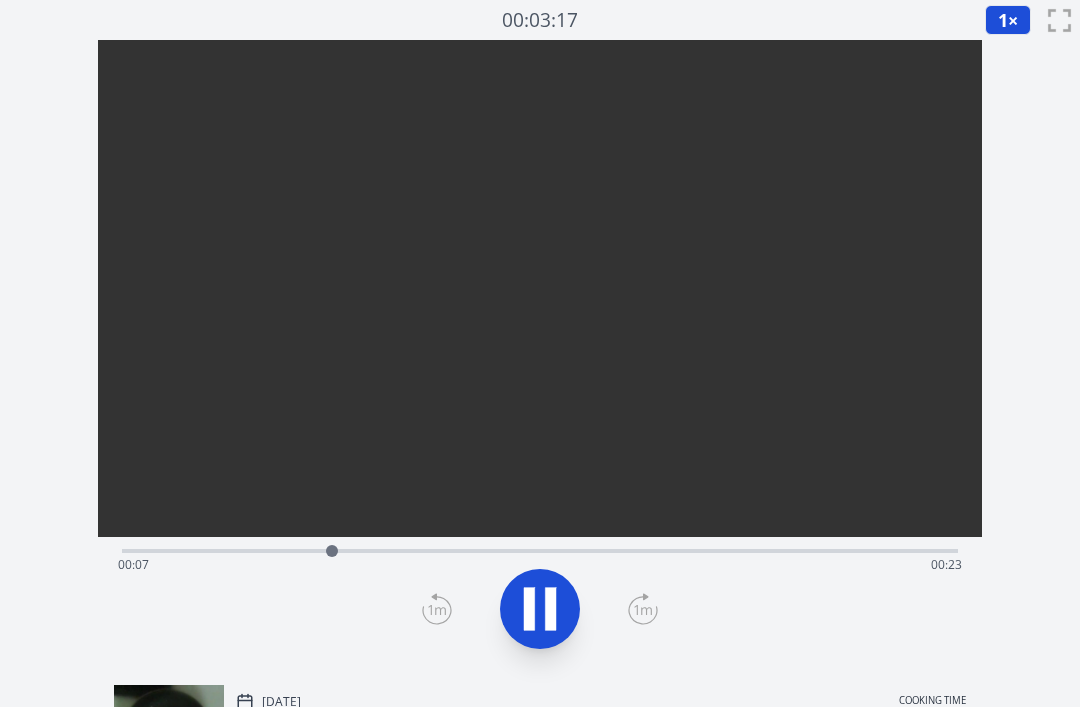 click 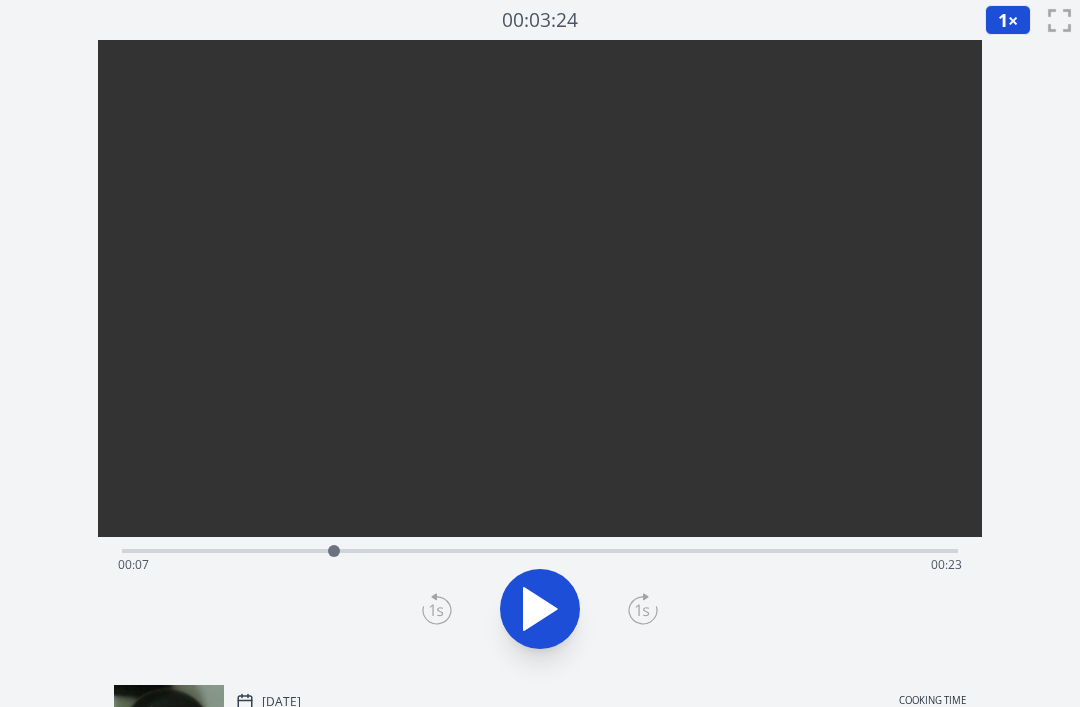 click 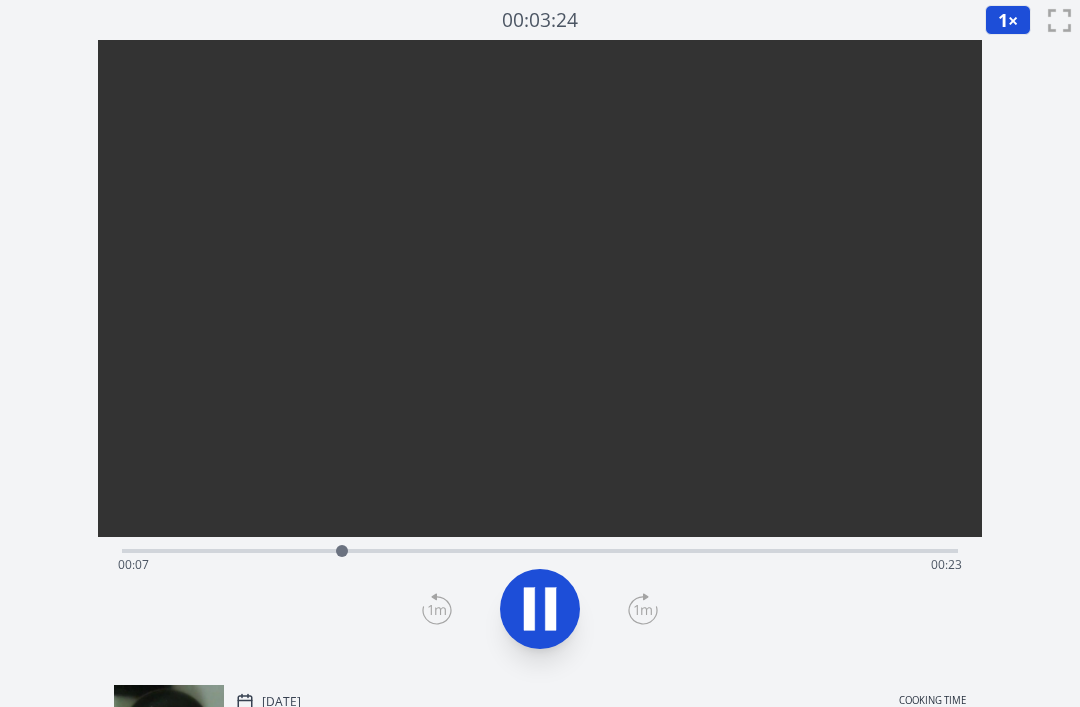 click at bounding box center [540, 609] 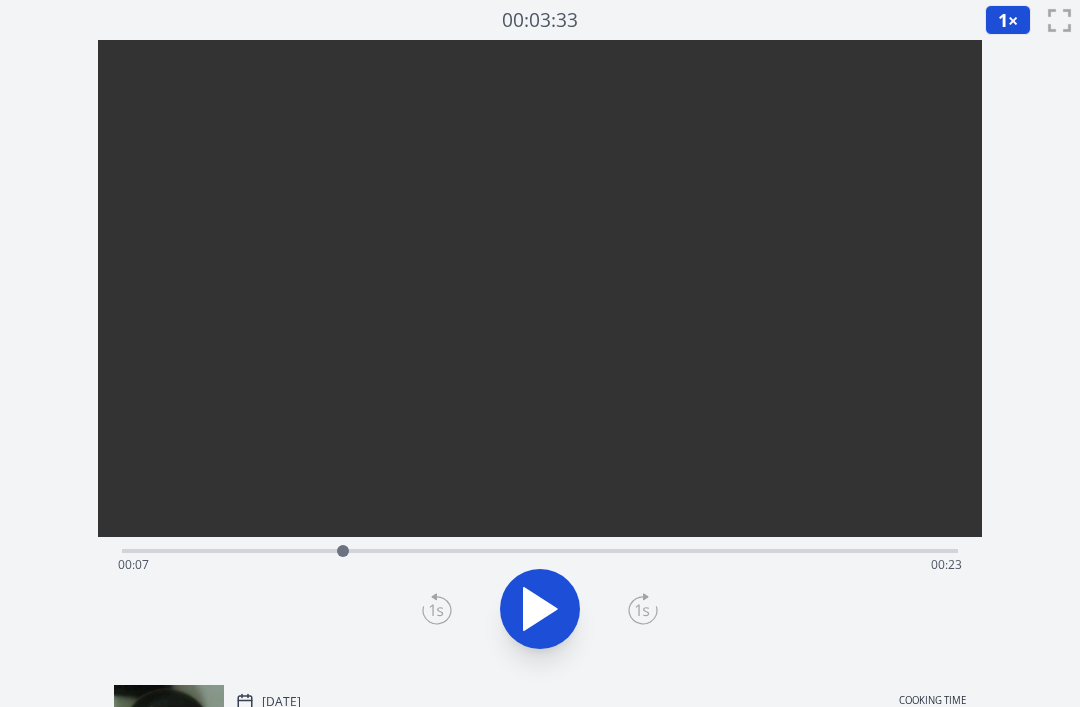 click at bounding box center [540, 609] 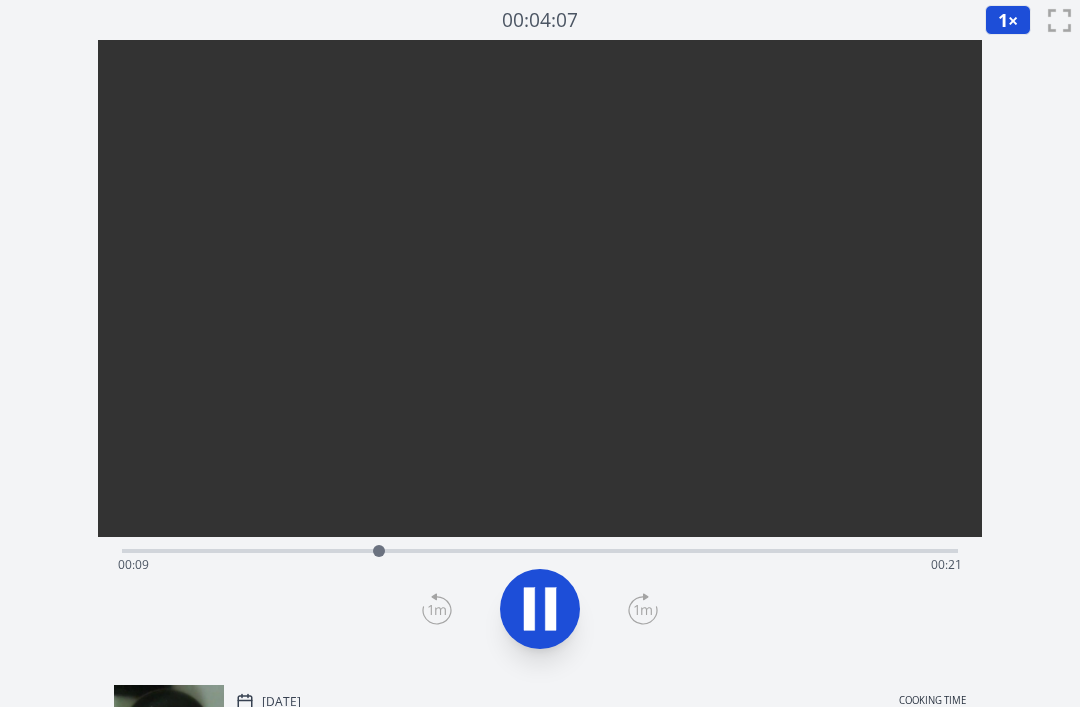 click at bounding box center (540, 609) 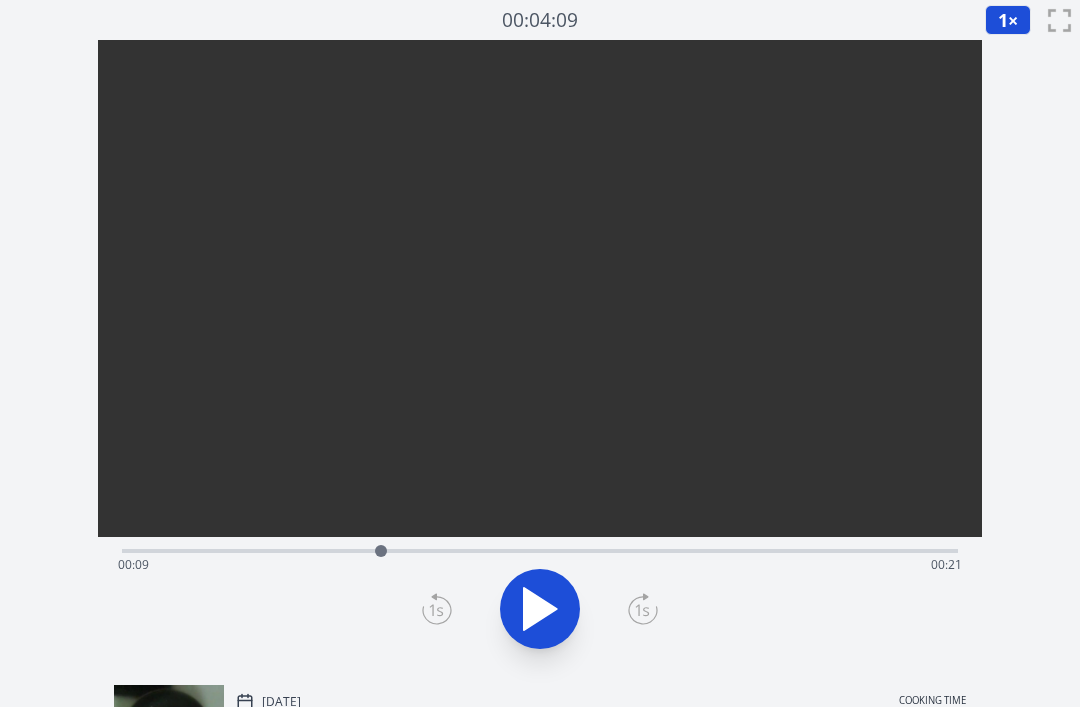 click at bounding box center (540, 609) 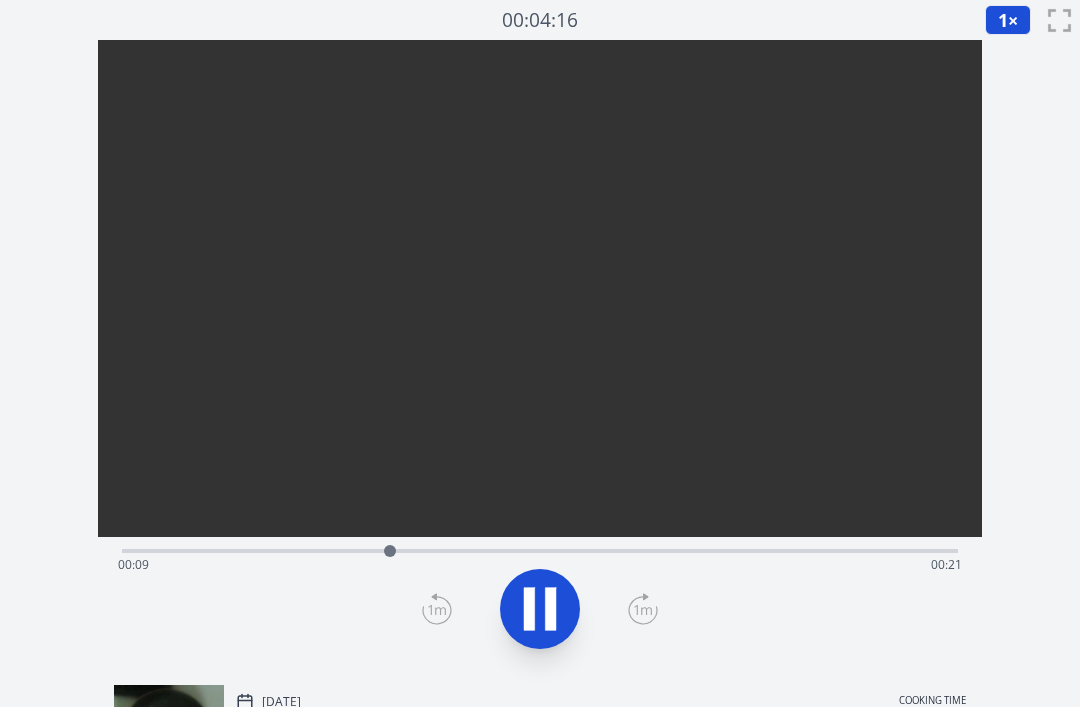 click 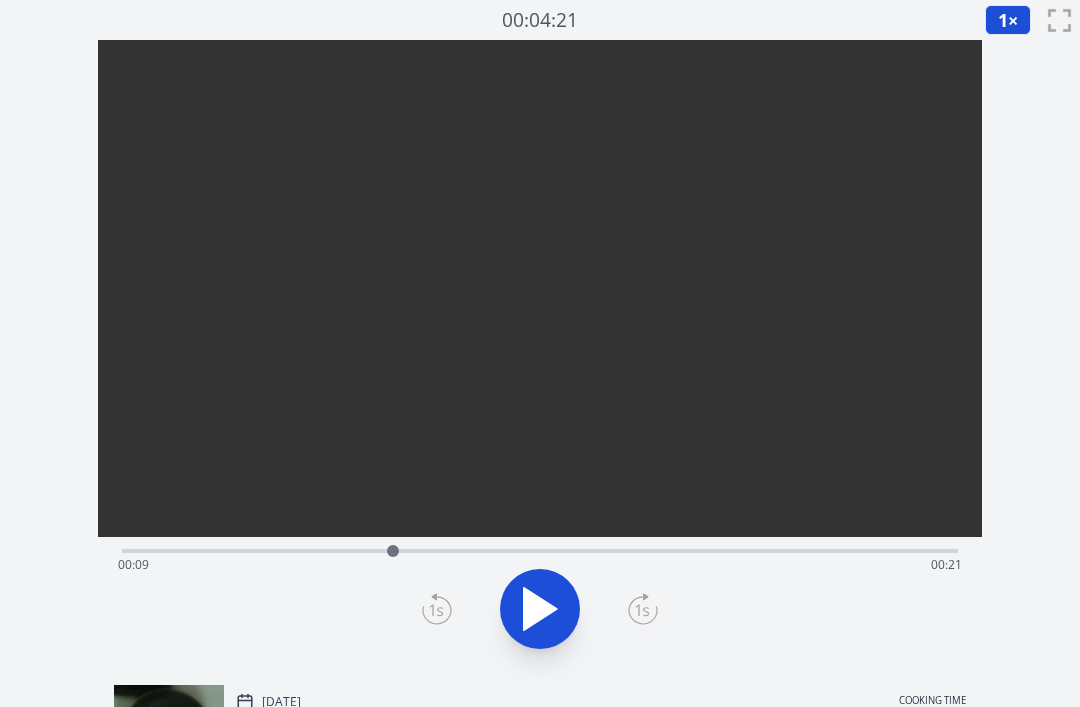 click at bounding box center [393, 551] 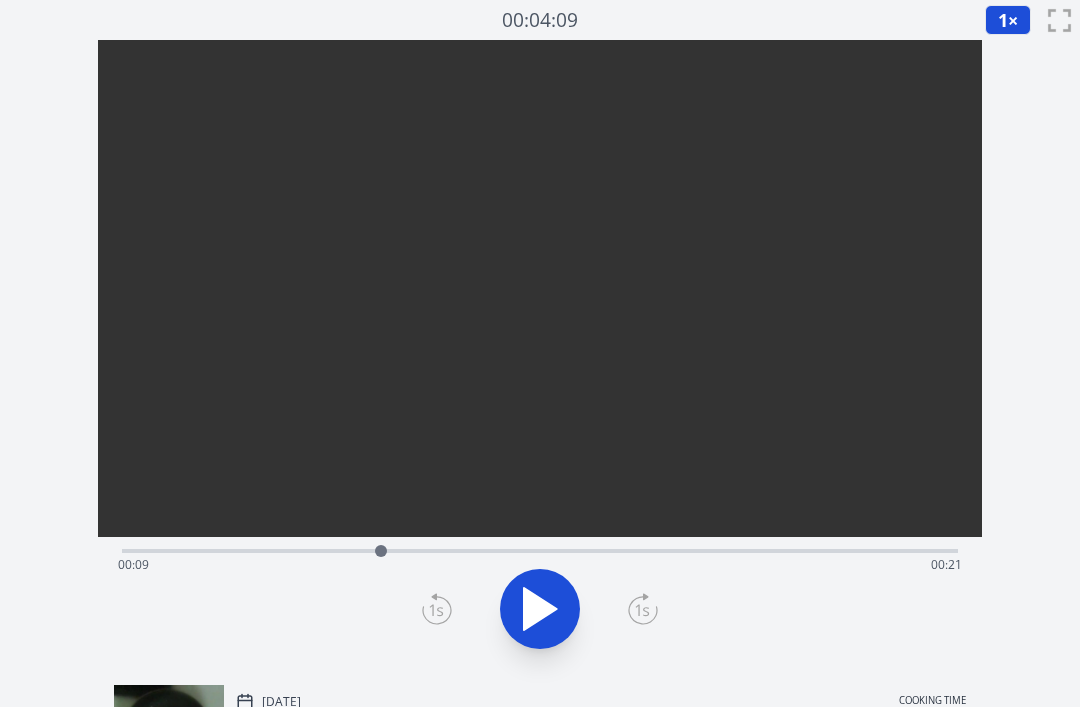 click at bounding box center [540, 609] 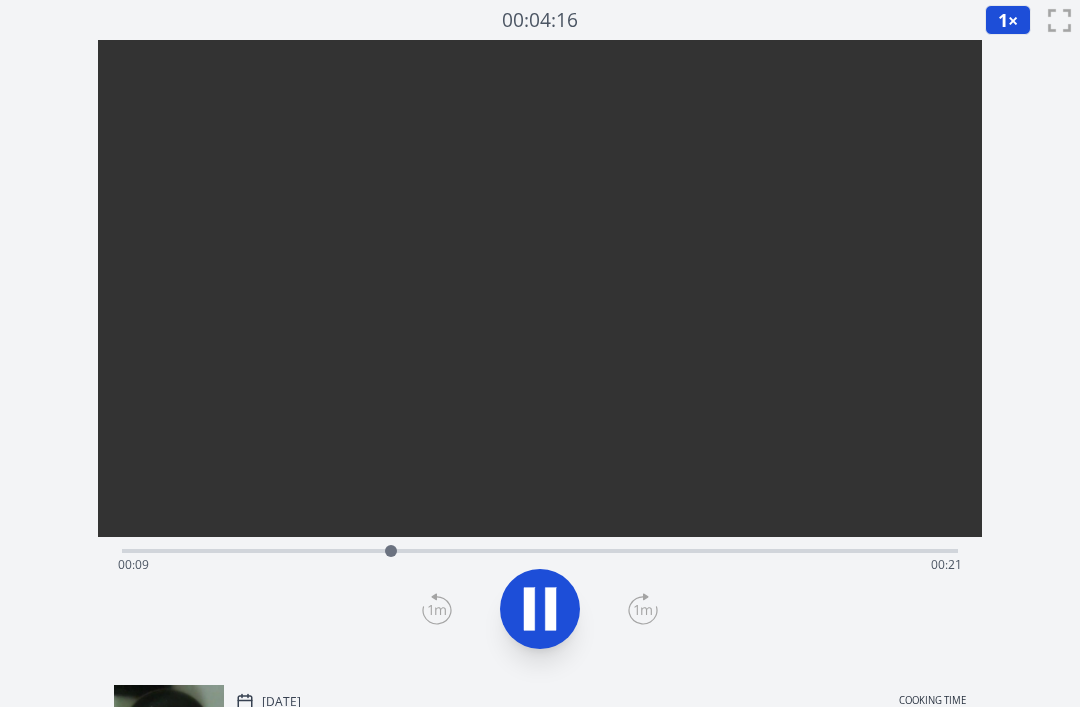 click 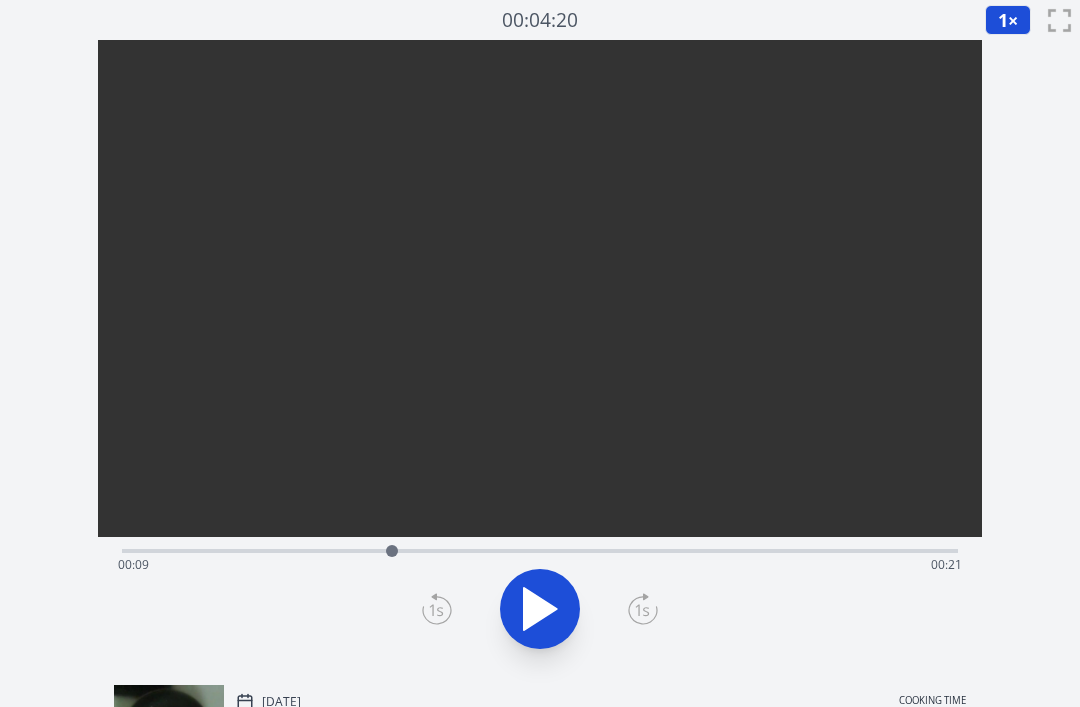 click on "Time elapsed:  00:09
Time remaining:  00:21" at bounding box center (540, 565) 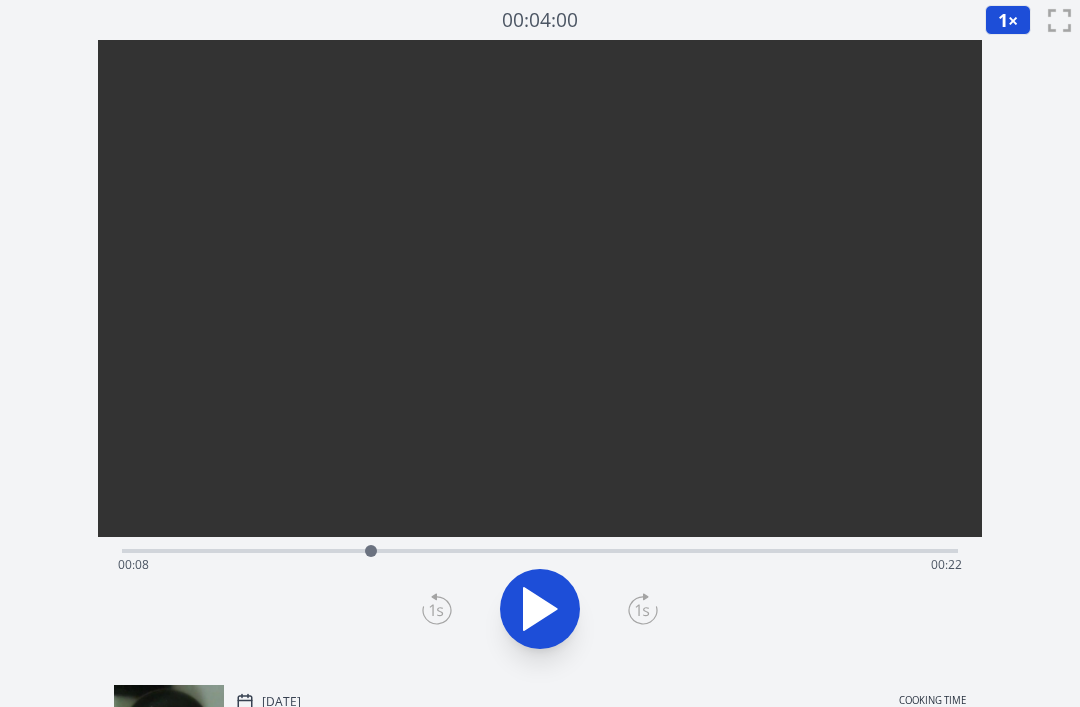 click 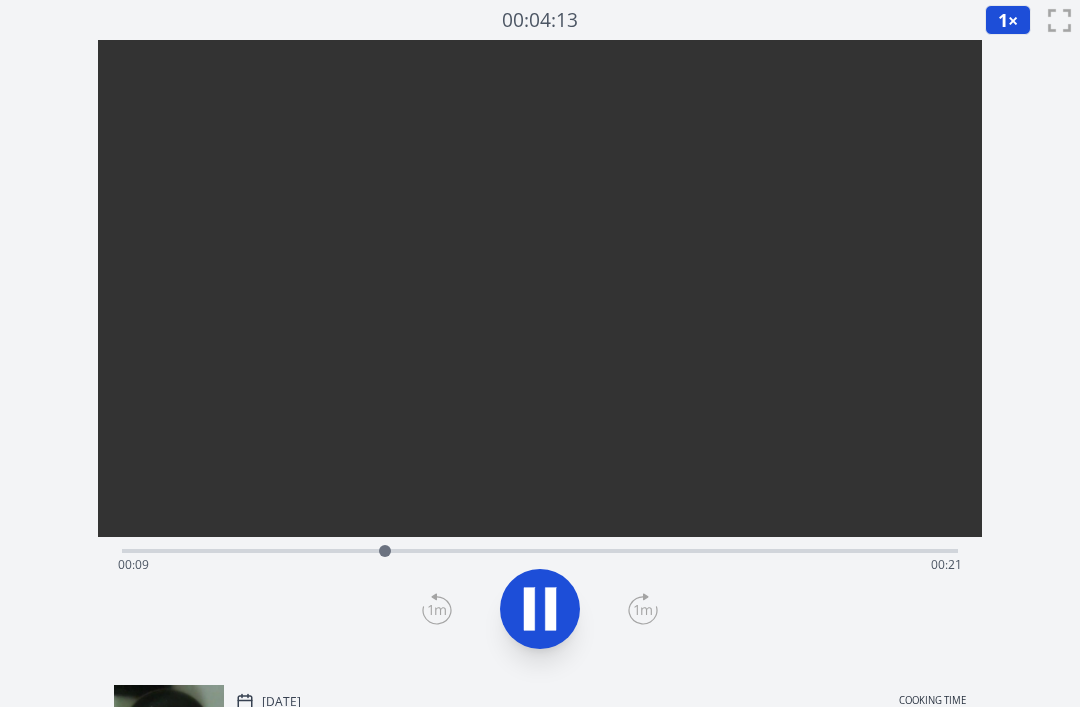 click 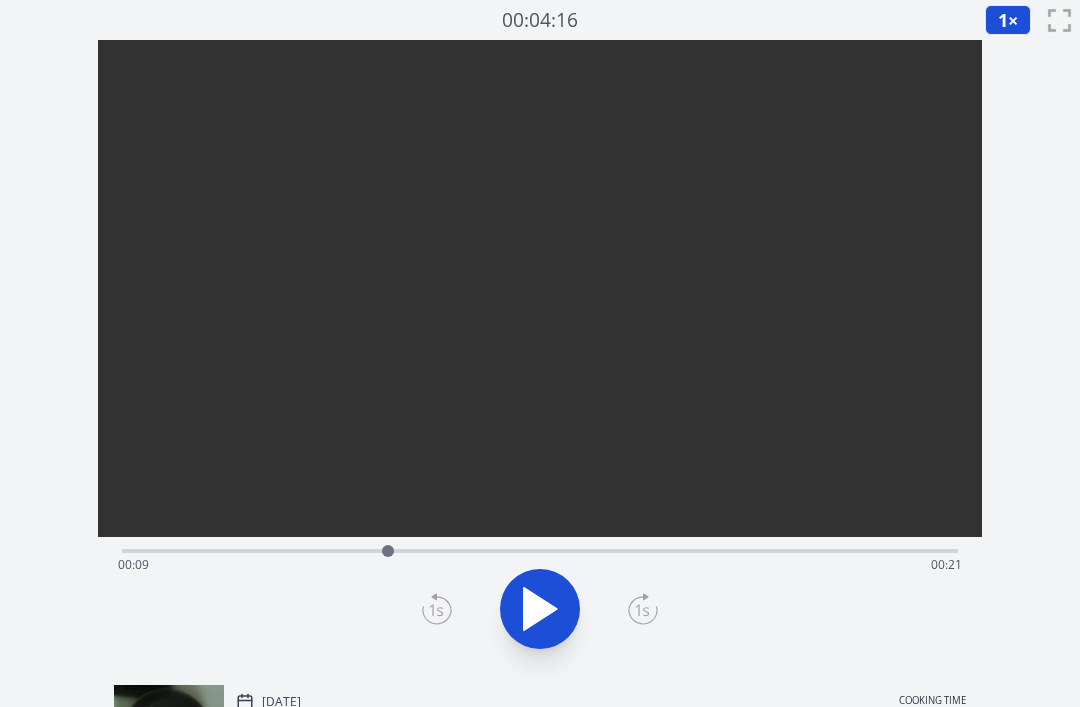 click 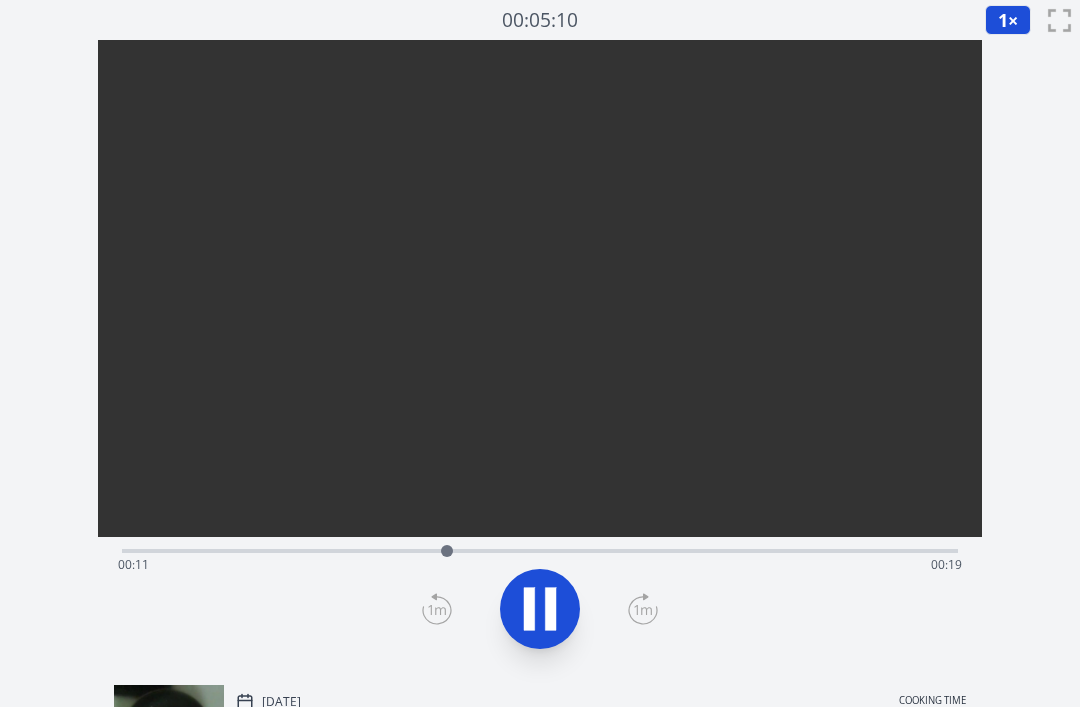 click 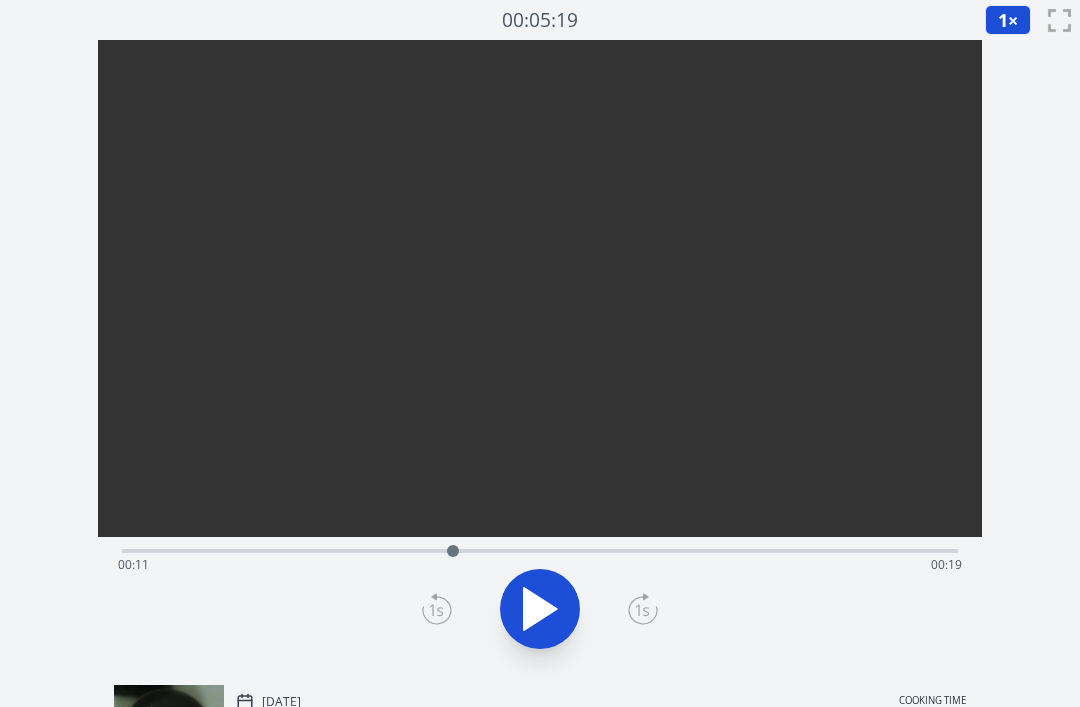 click at bounding box center (453, 551) 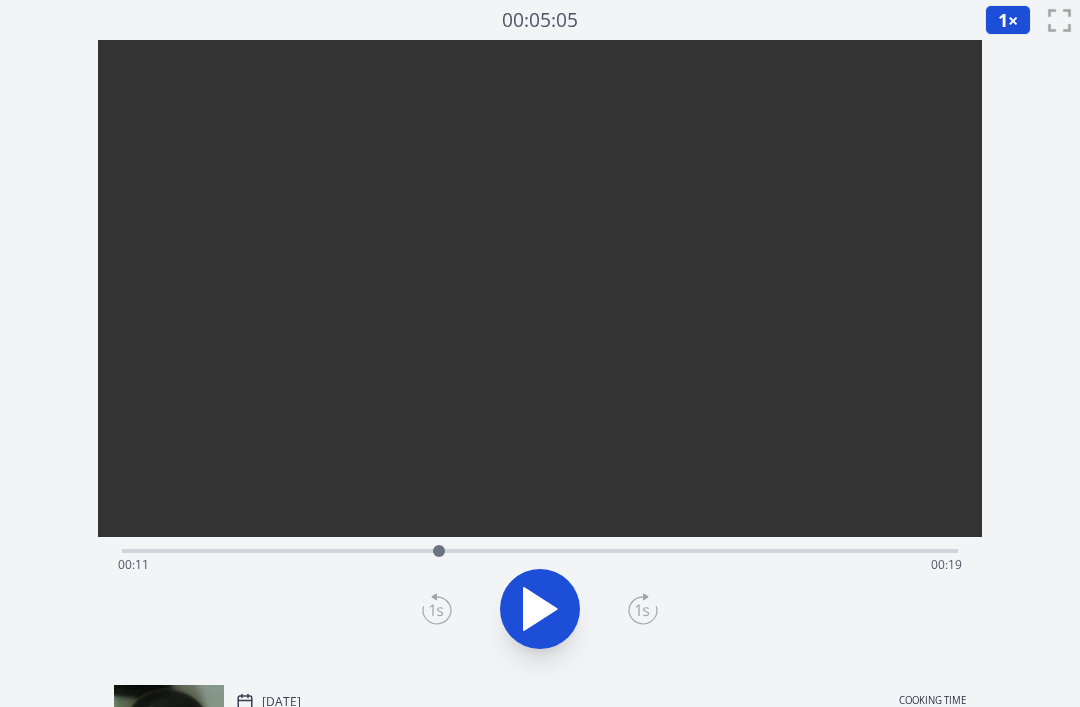 click on "Time elapsed:  00:11
Time remaining:  00:19" at bounding box center (540, 549) 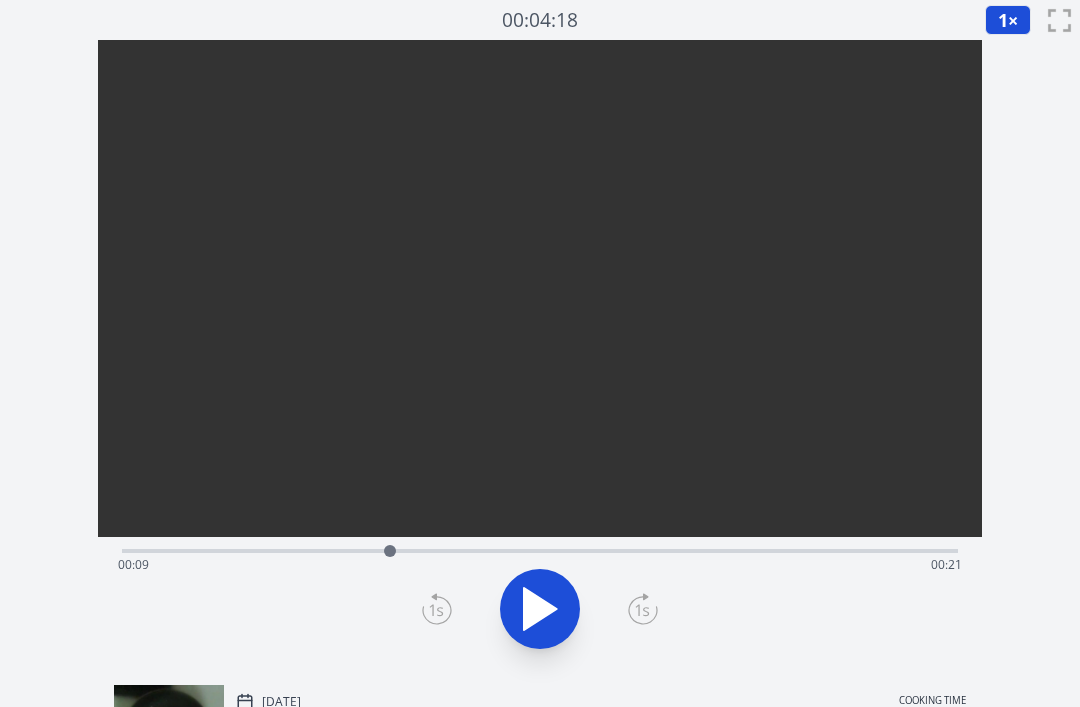 click at bounding box center (540, 609) 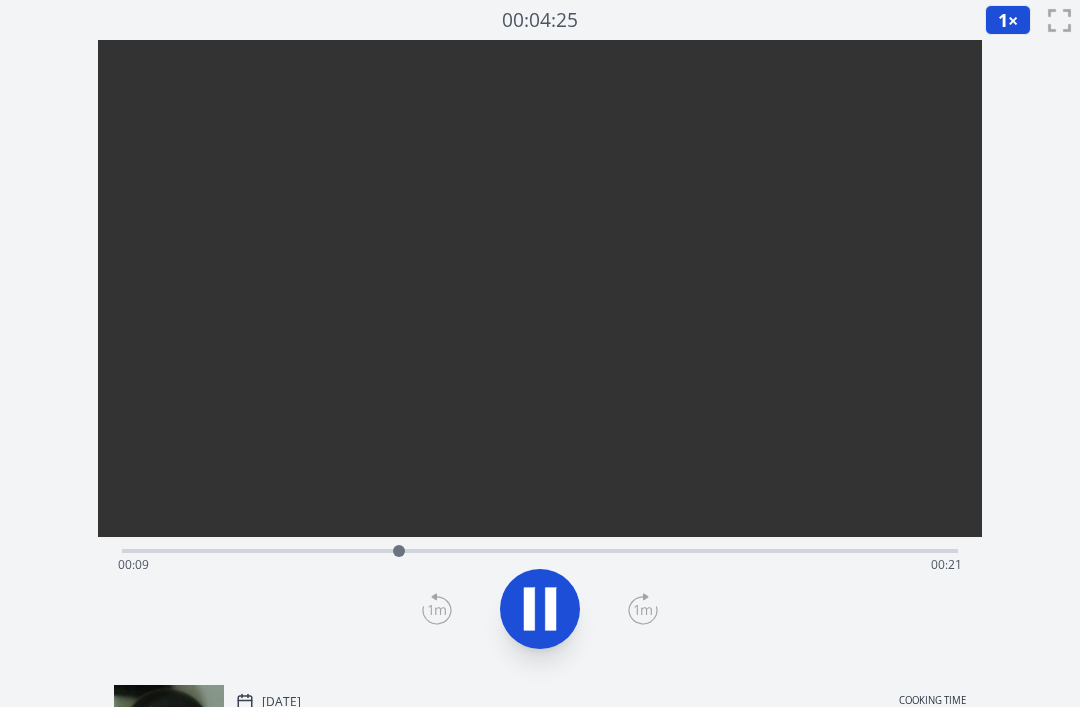 click 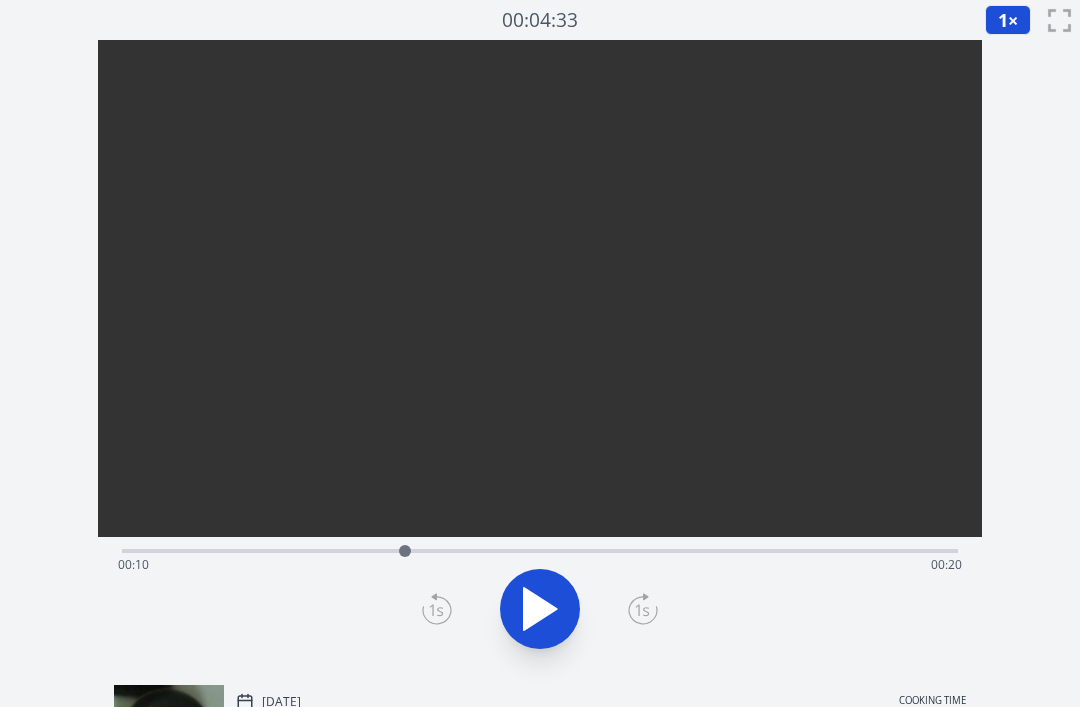 click 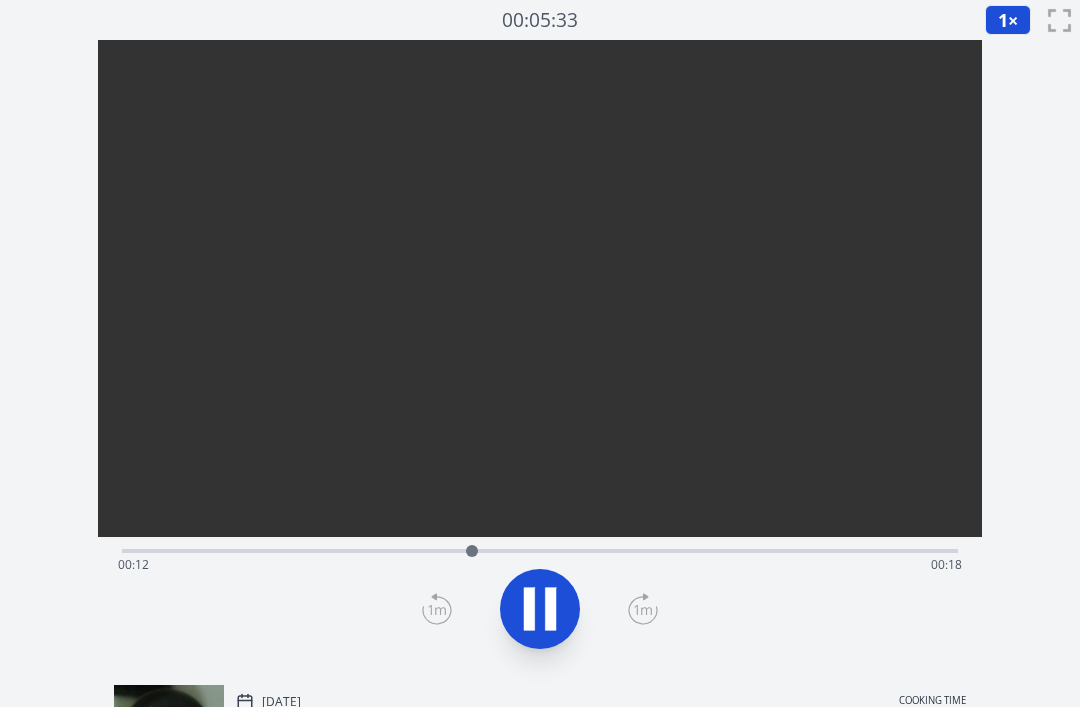click 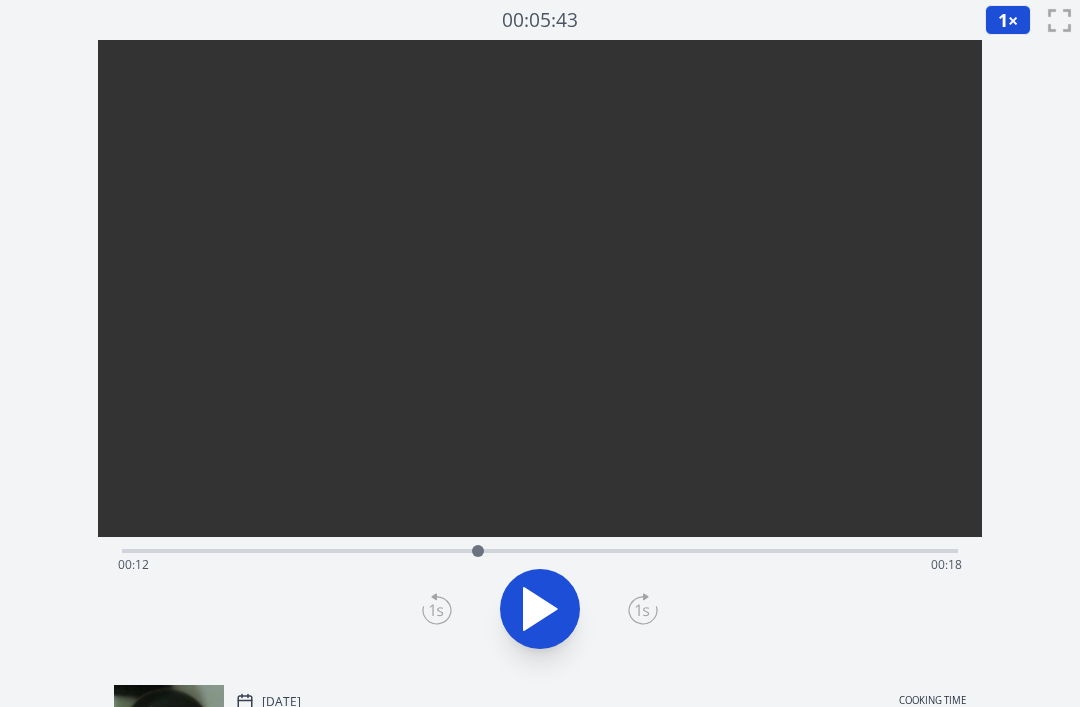 click on "Time elapsed:  00:12
Time remaining:  00:18" at bounding box center (540, 565) 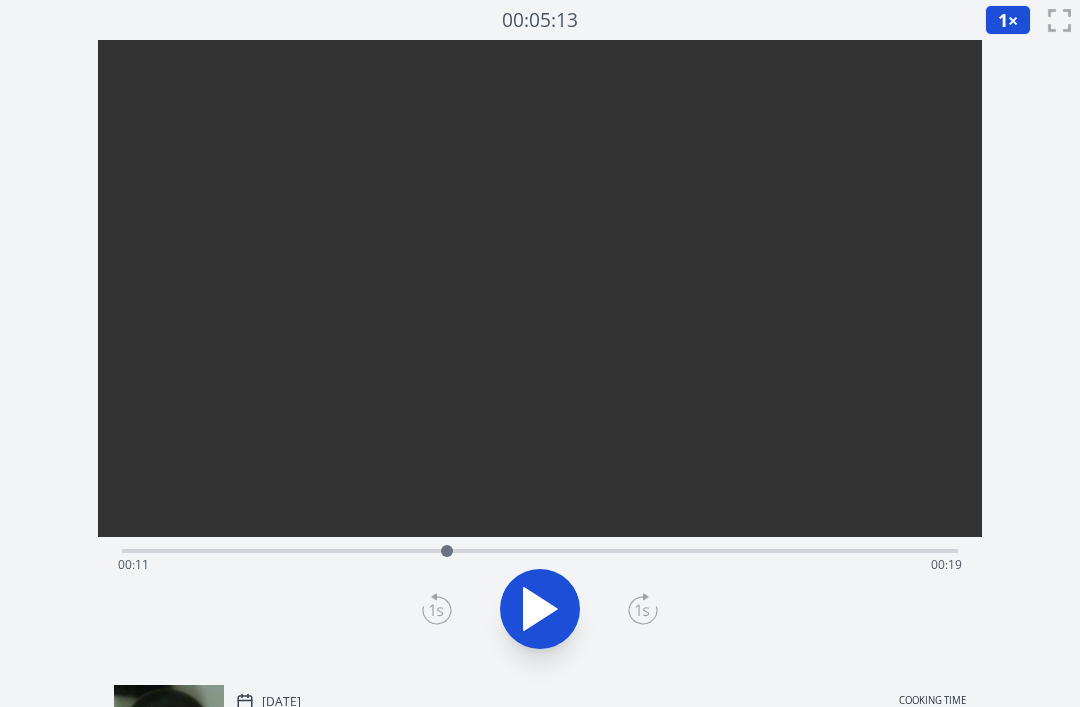 click 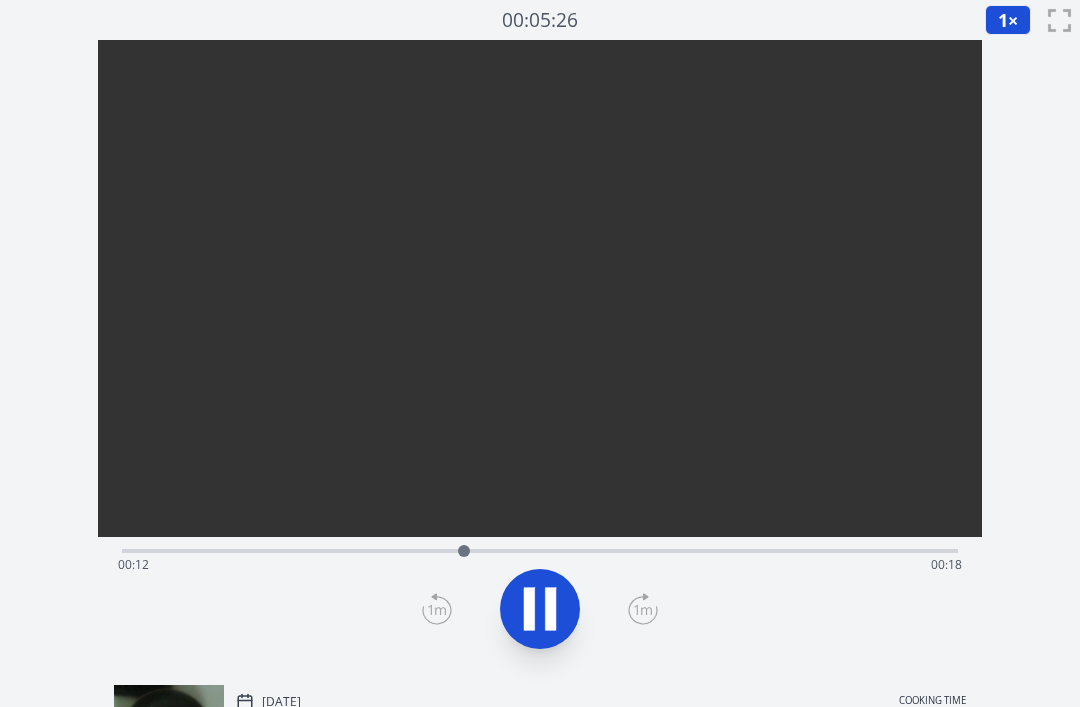 click 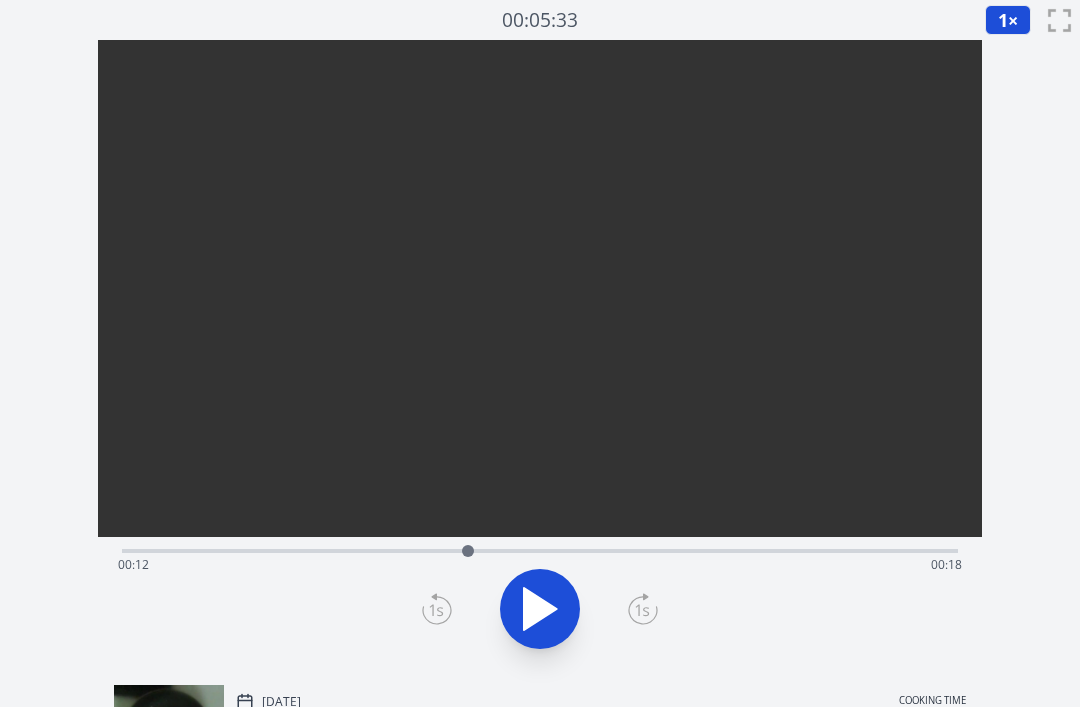 click 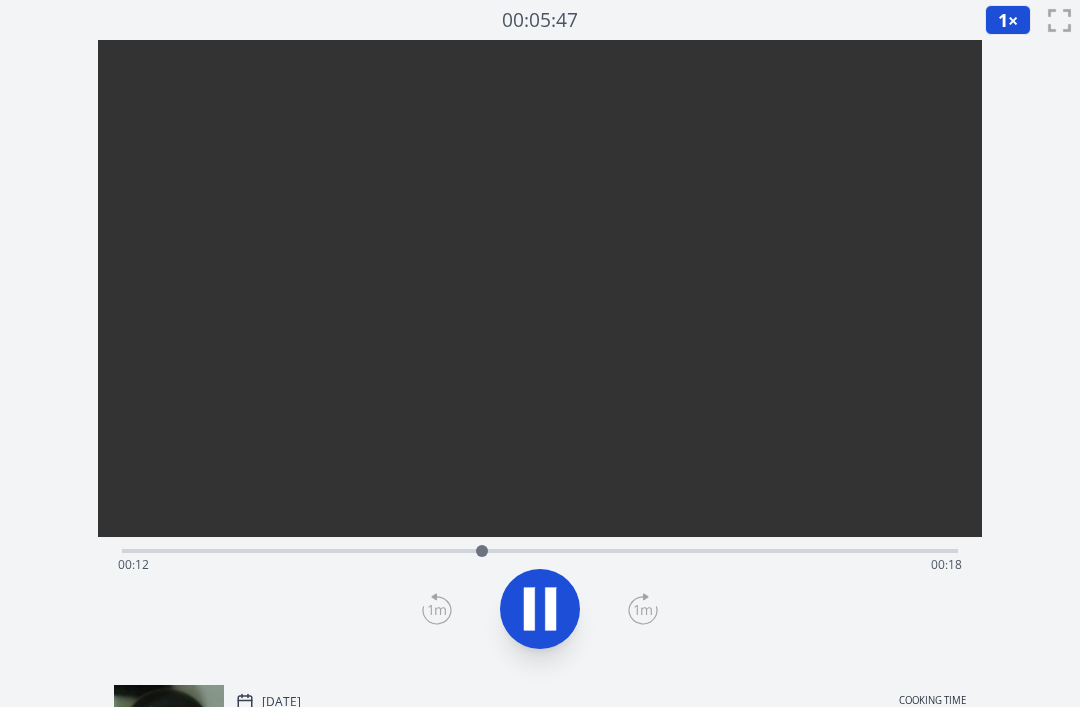 click 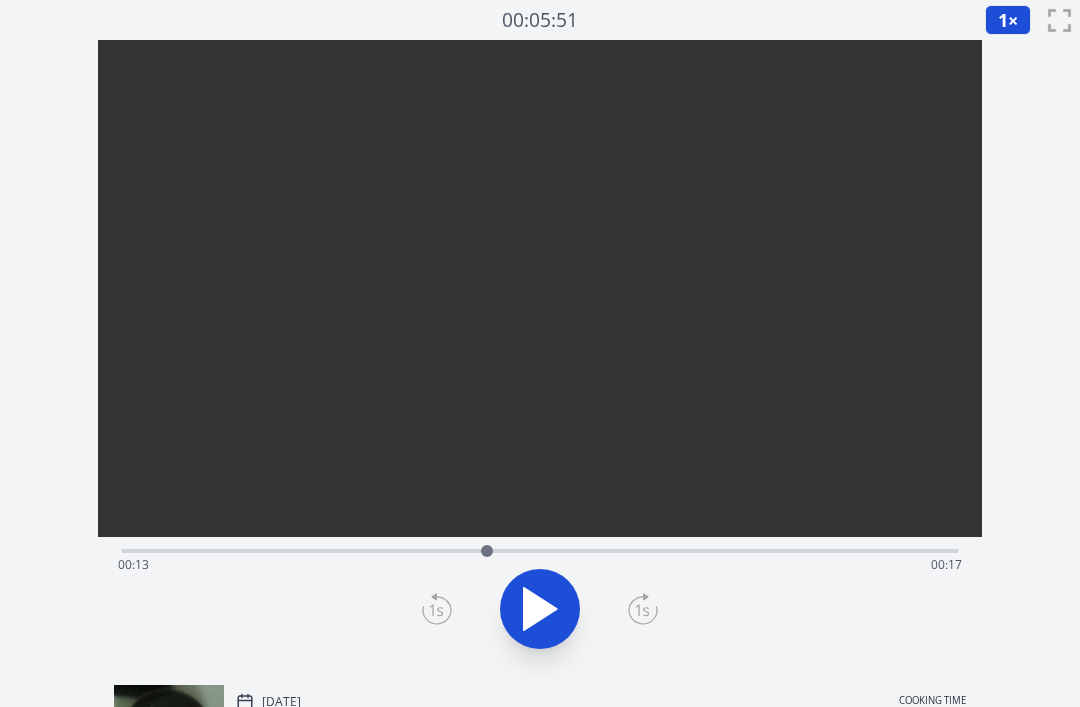 click on "Time elapsed:  00:13
Time remaining:  00:17" at bounding box center (540, 565) 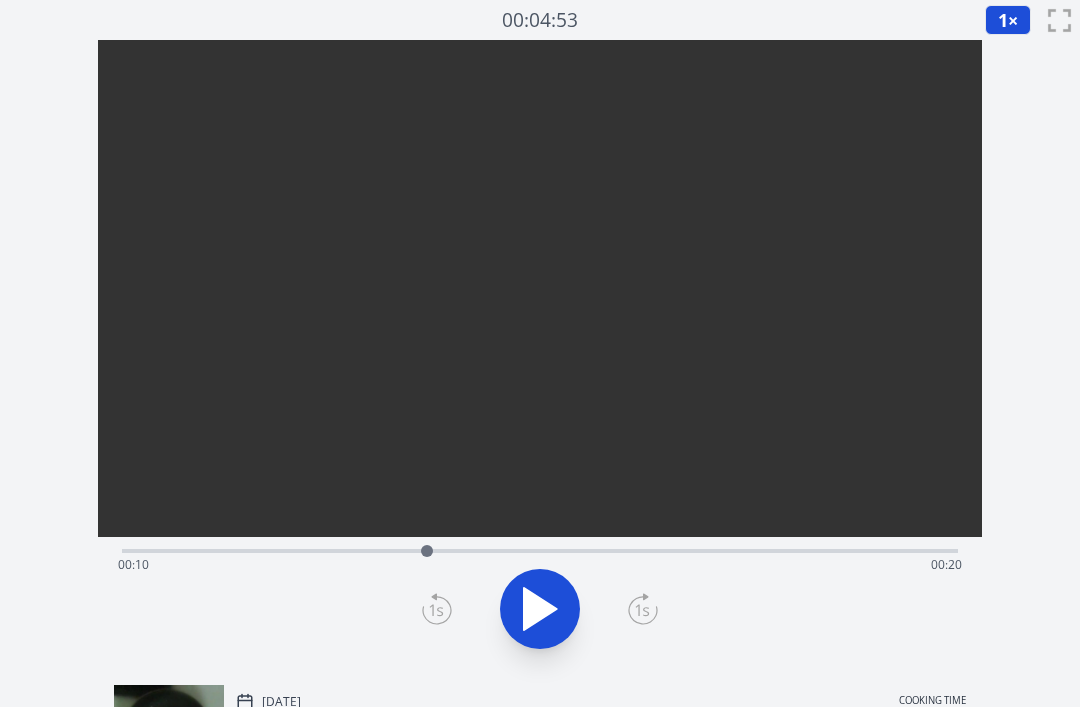 click at bounding box center [540, 609] 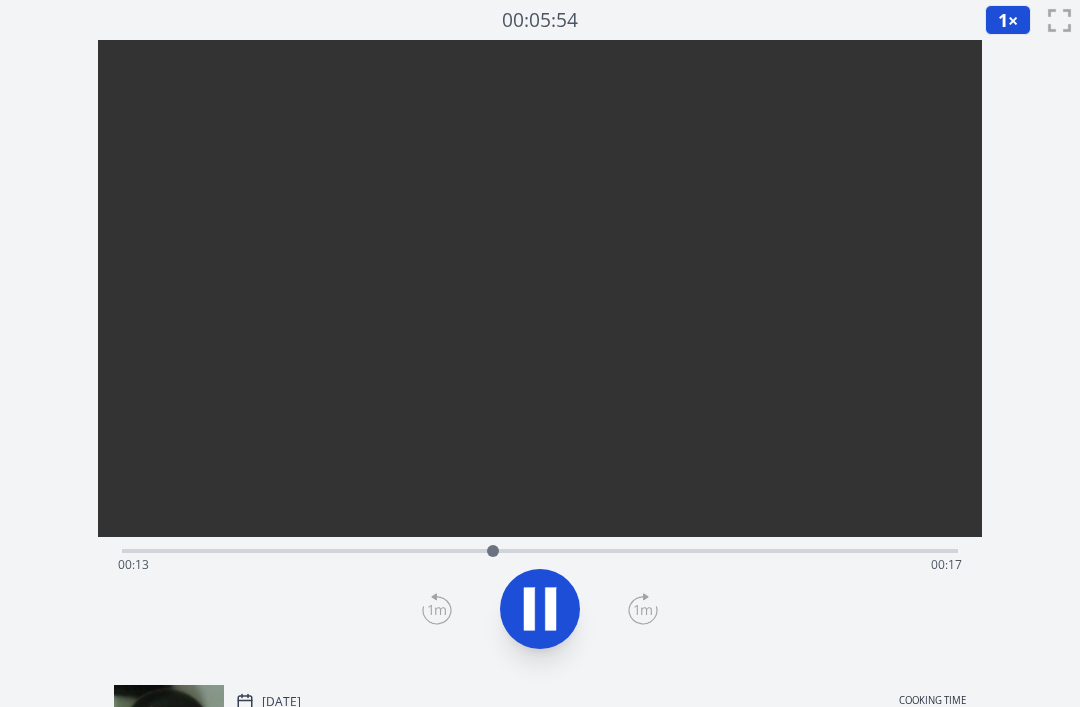 click 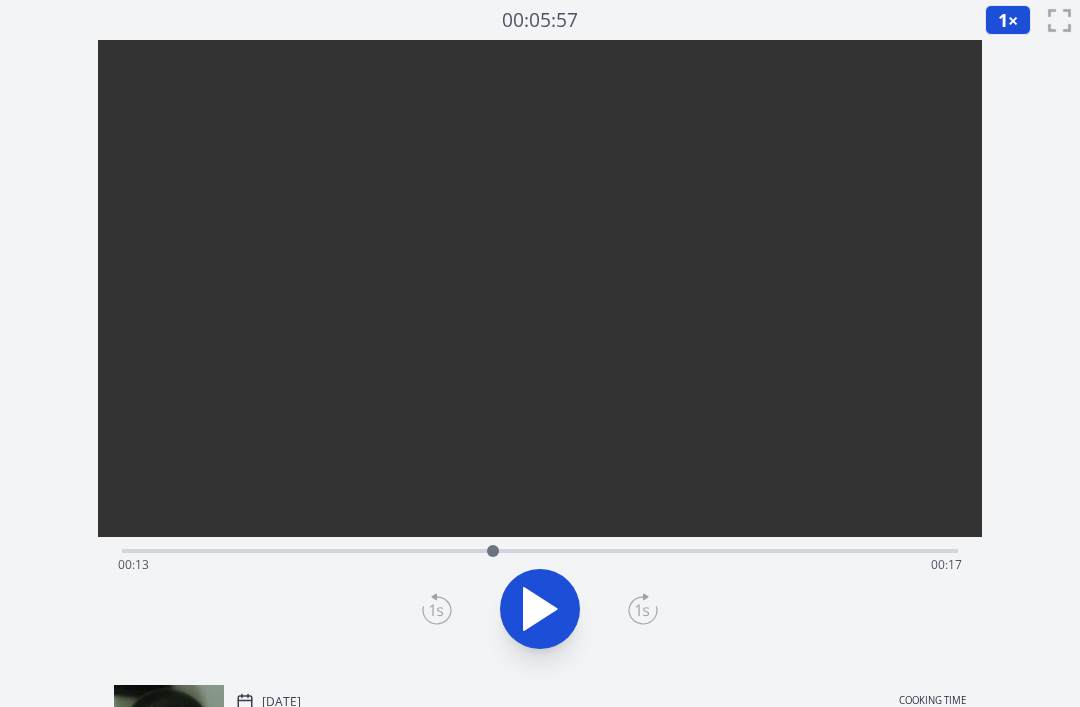 click on "Time elapsed:  00:13
Time remaining:  00:17" at bounding box center (540, 565) 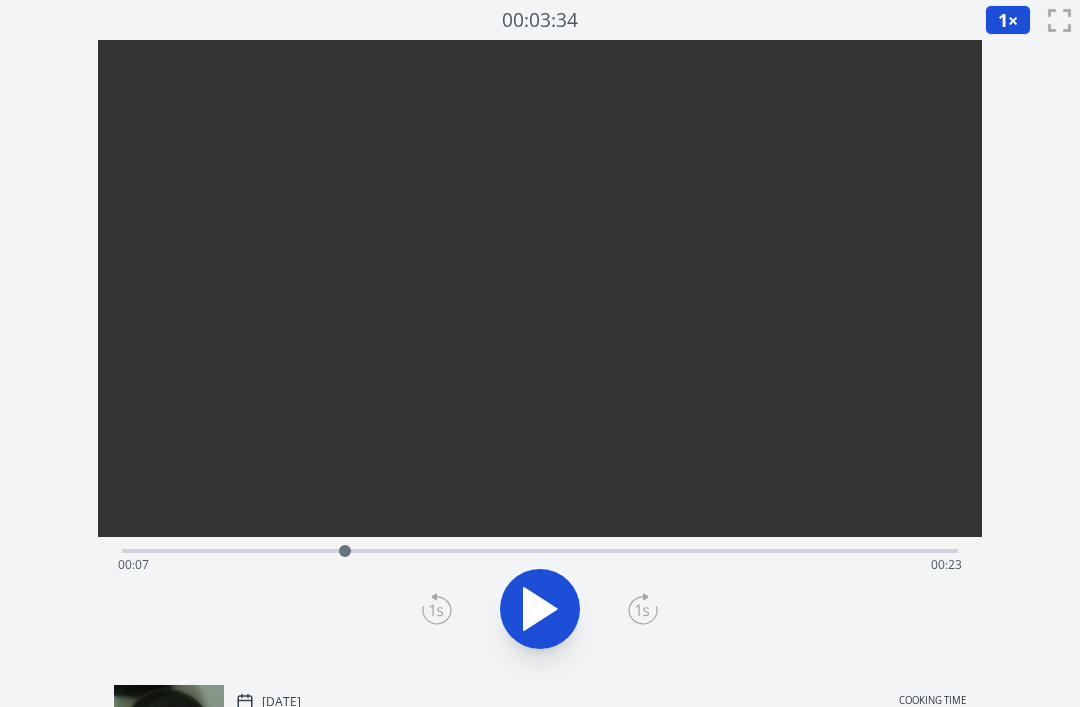 click on "Time elapsed:  00:07
Time remaining:  00:23" at bounding box center [540, 549] 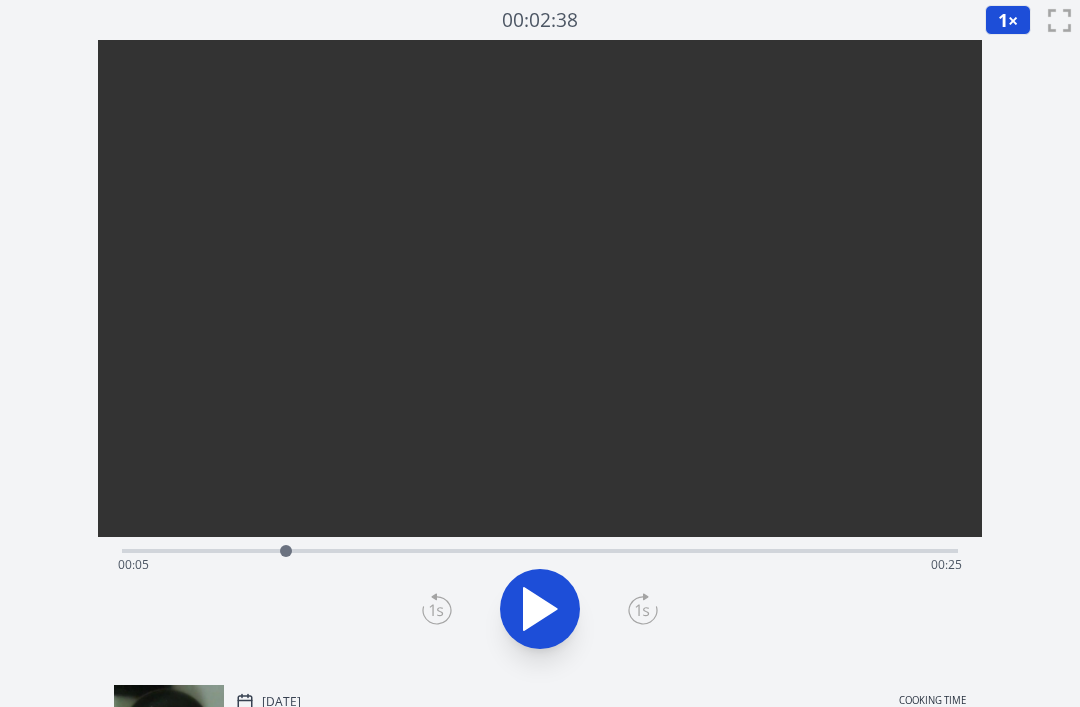 click on "Time elapsed:  00:05
Time remaining:  00:25" at bounding box center [540, 549] 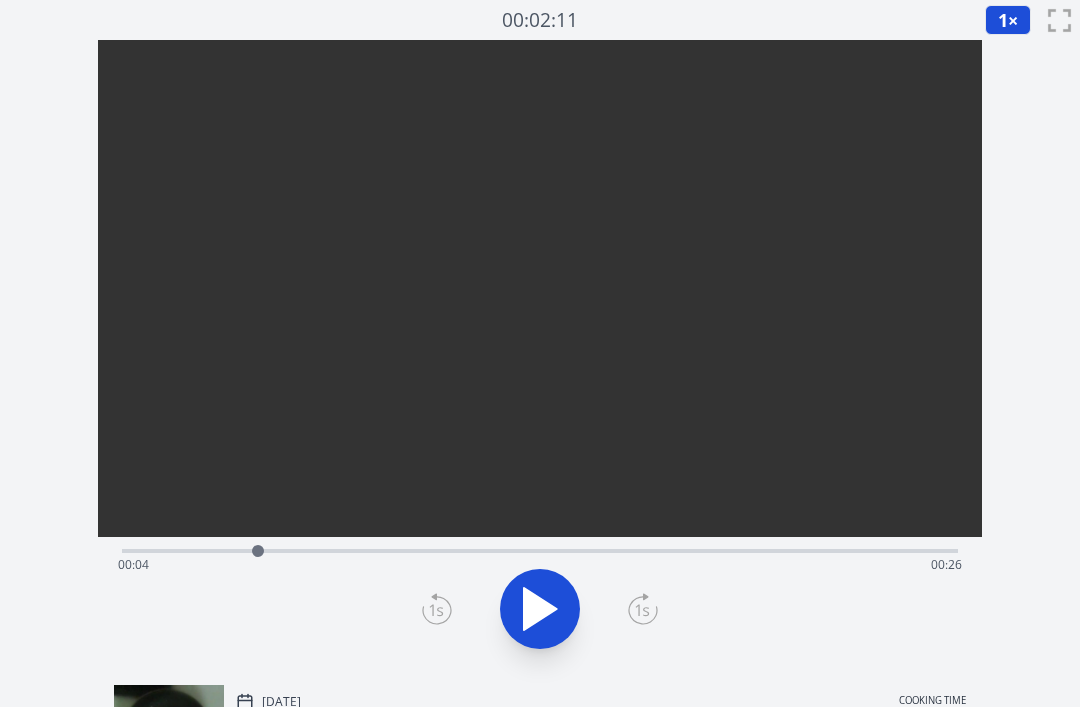 click 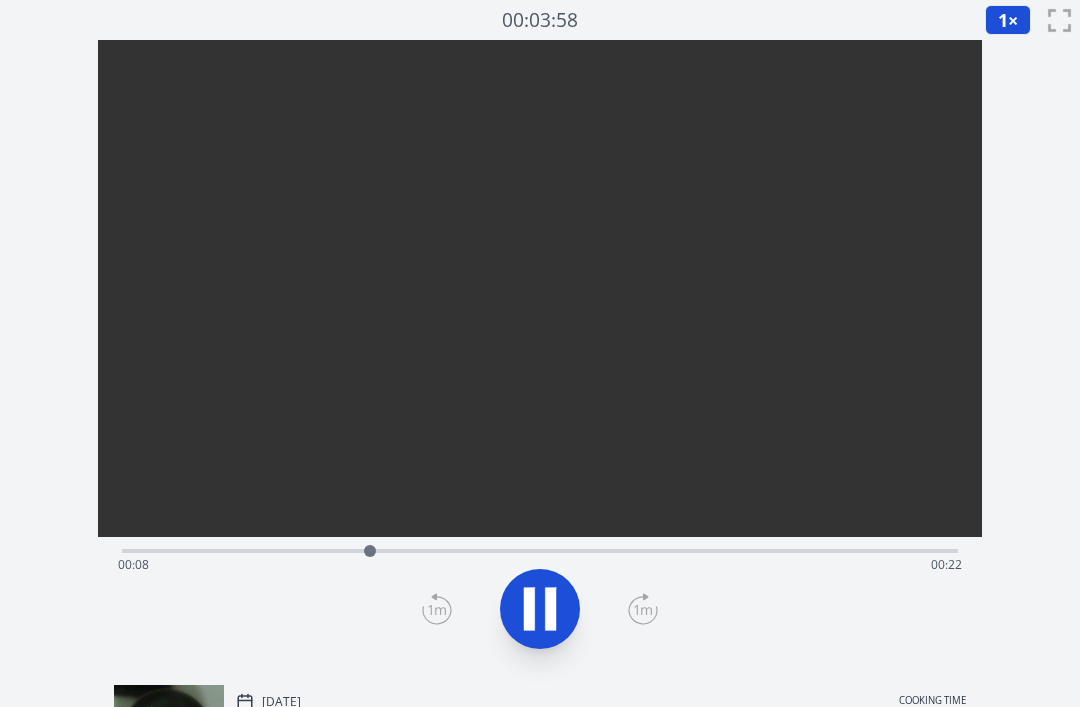 click 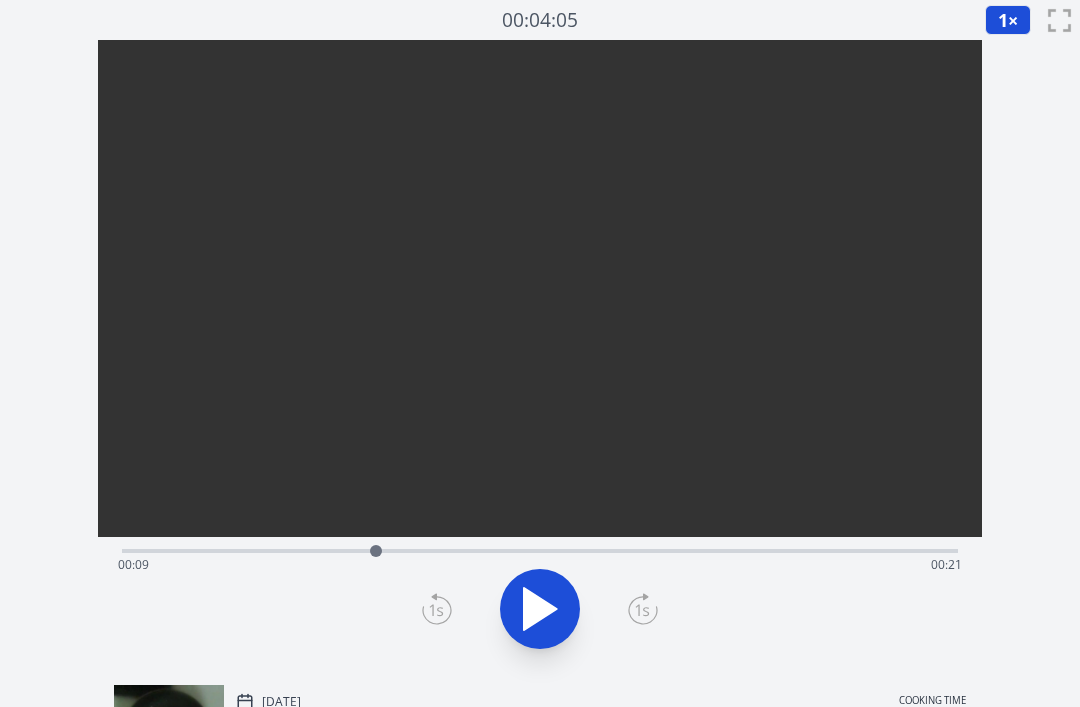 click 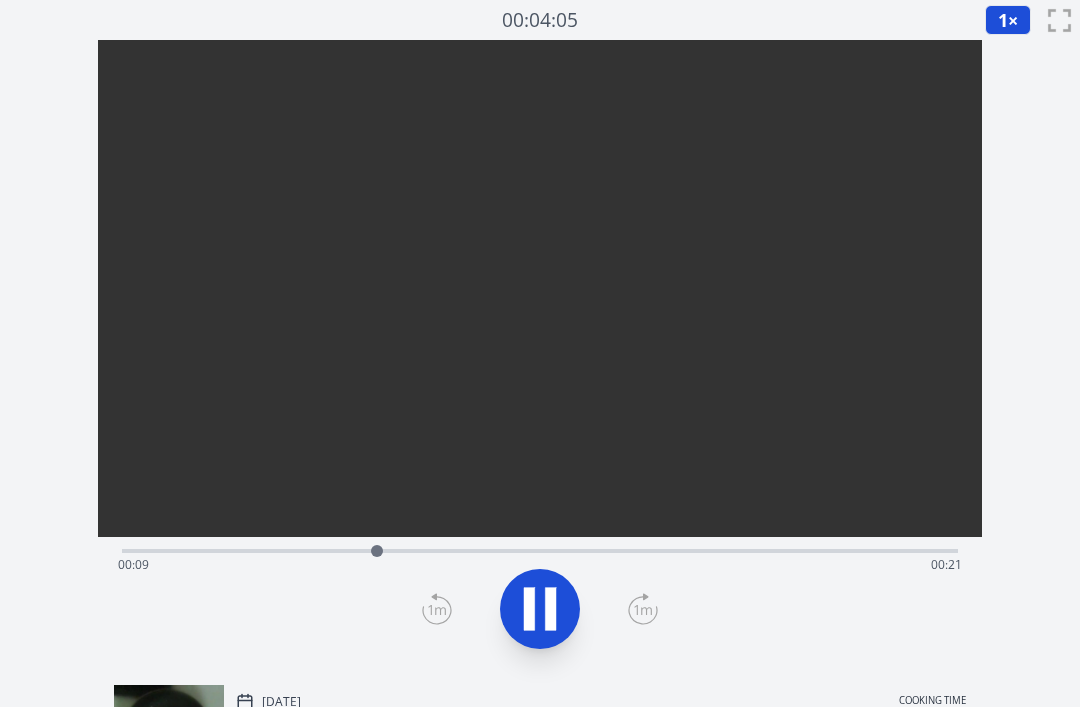 click 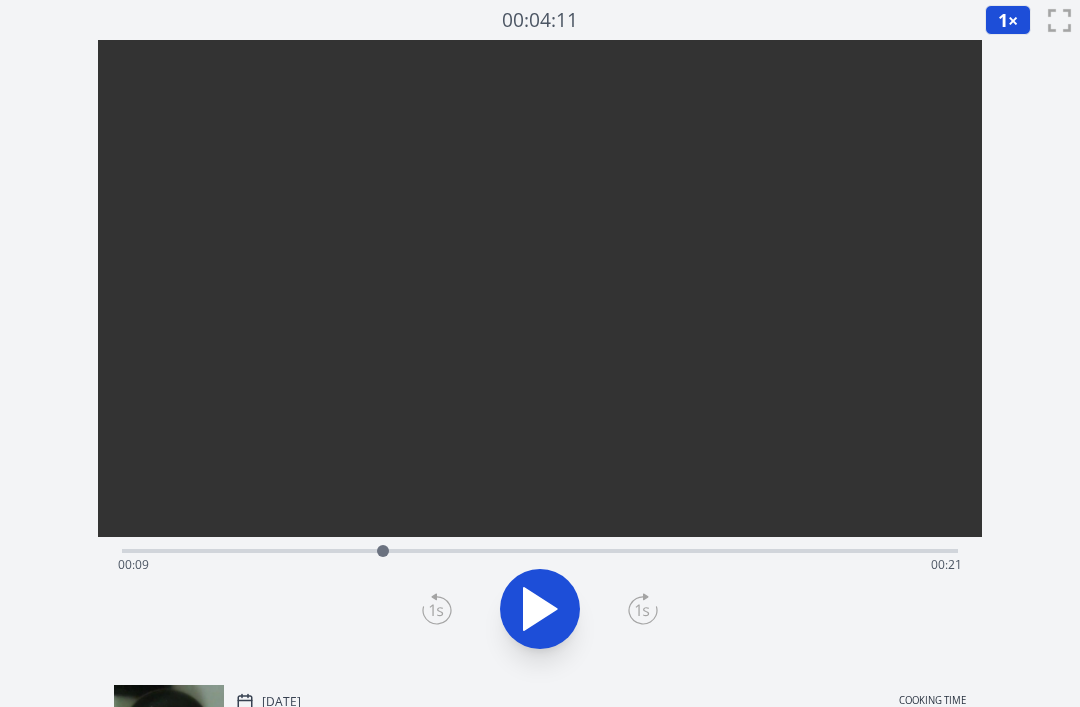 click 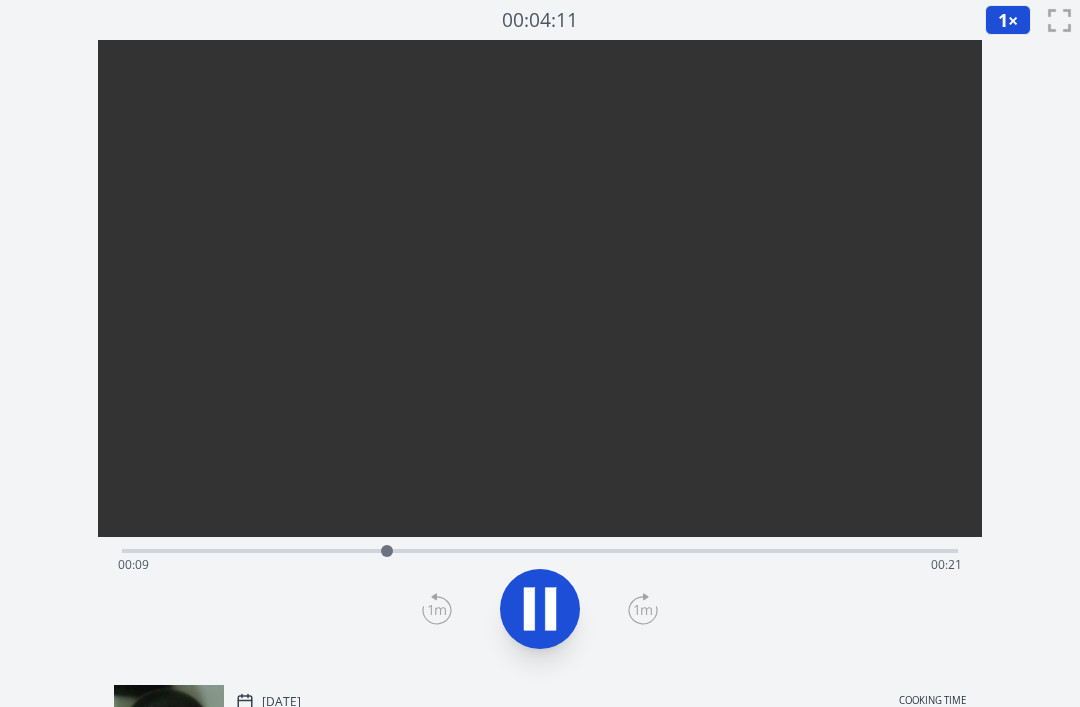 click 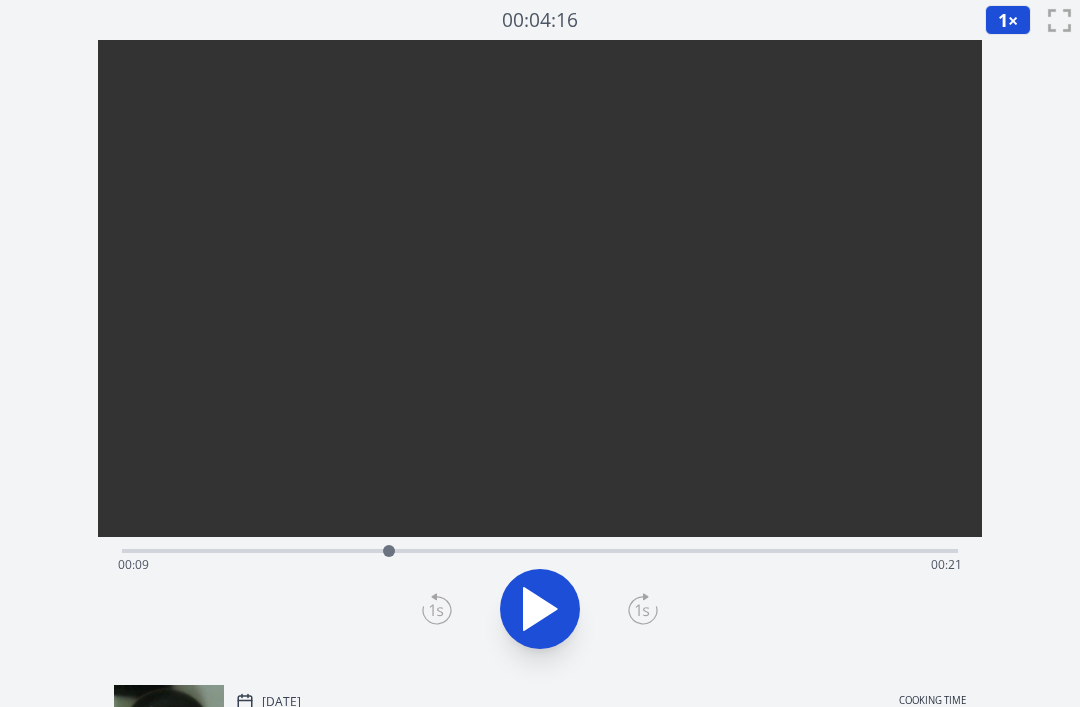 click 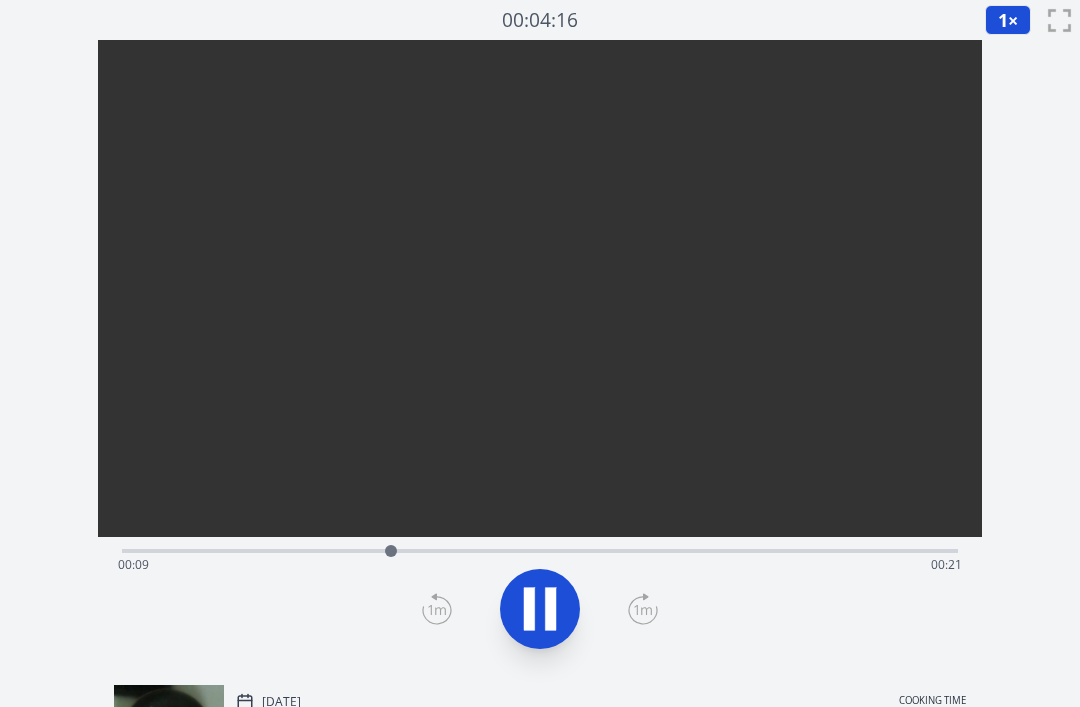 click 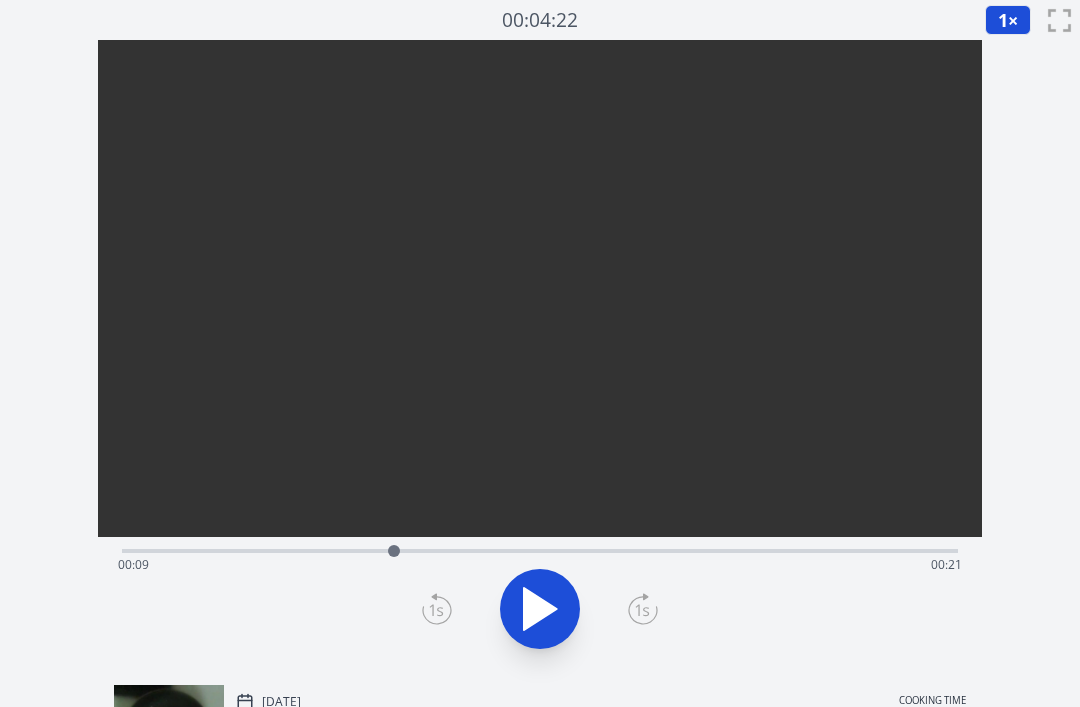 click at bounding box center (540, 609) 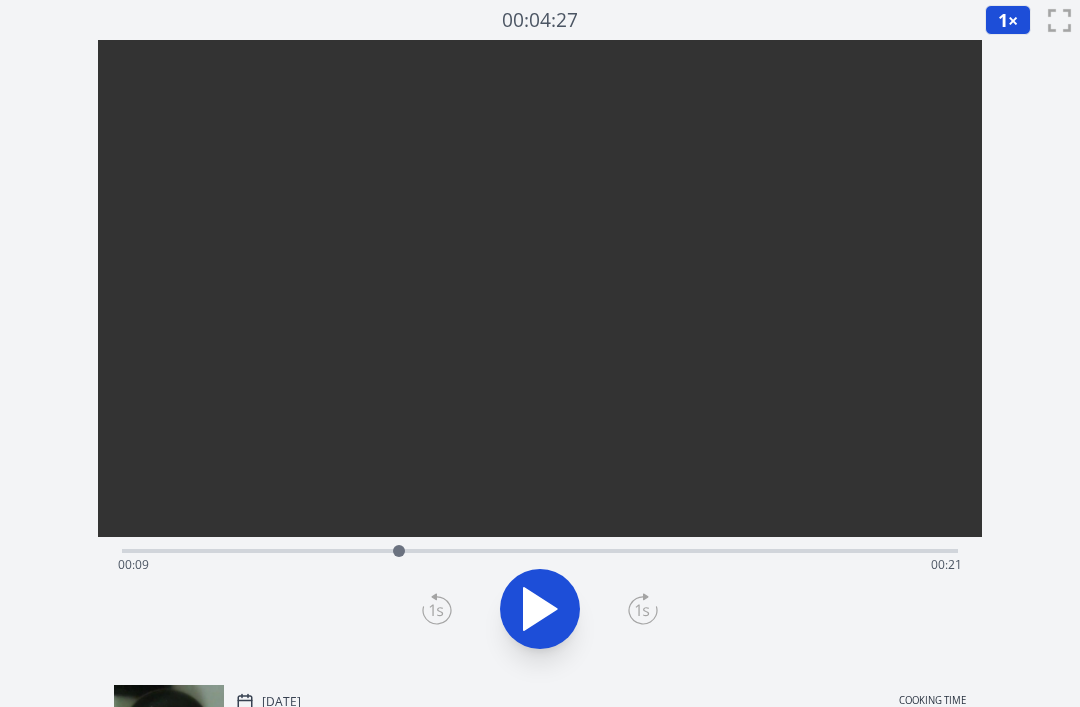 click at bounding box center [540, 609] 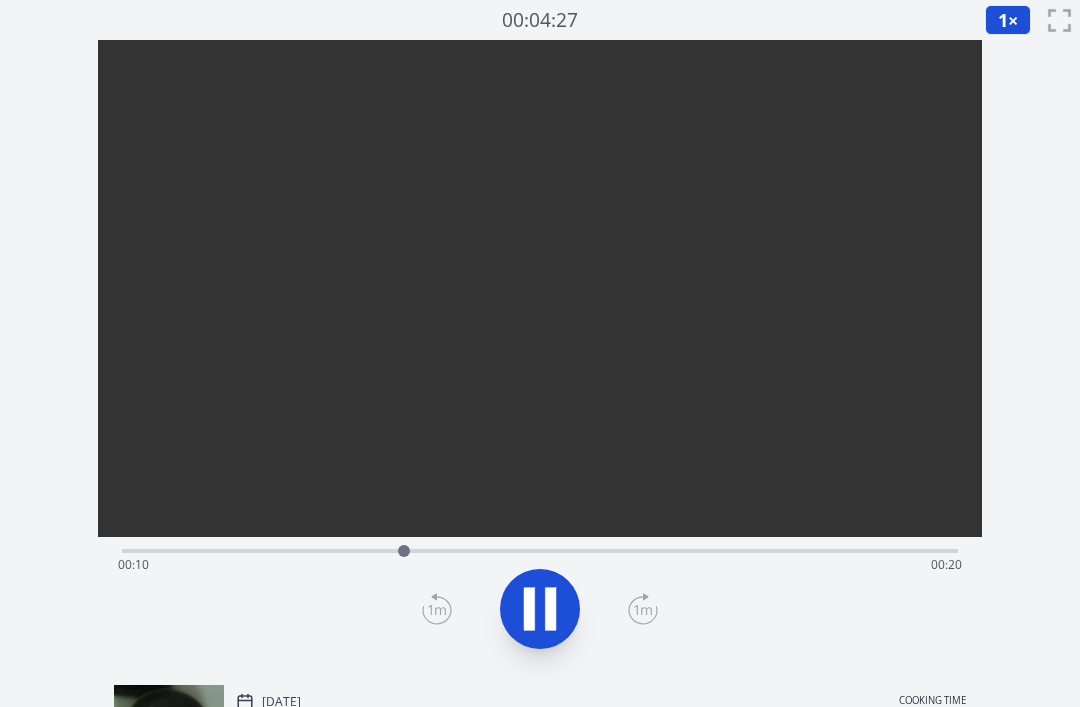 click 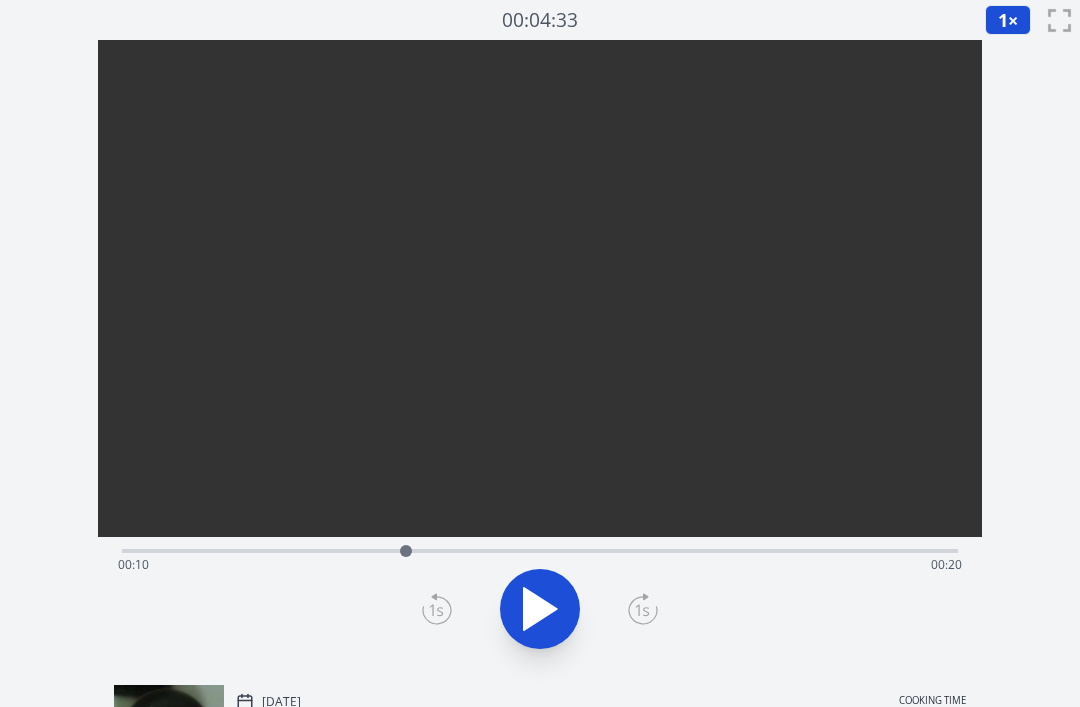 click 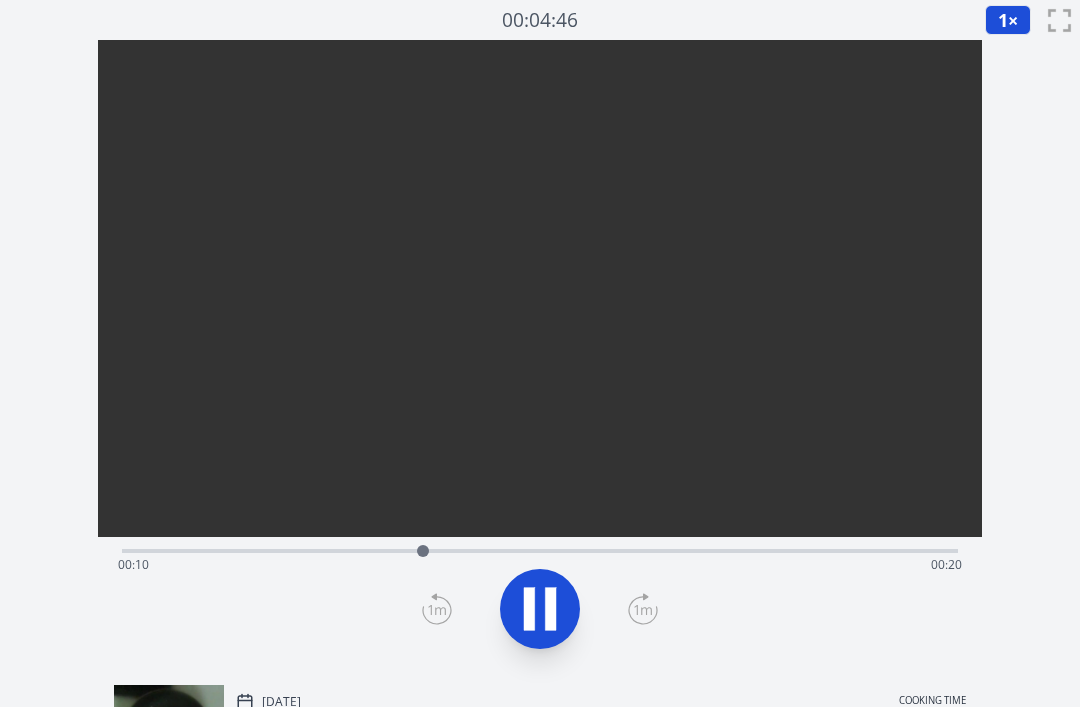 click 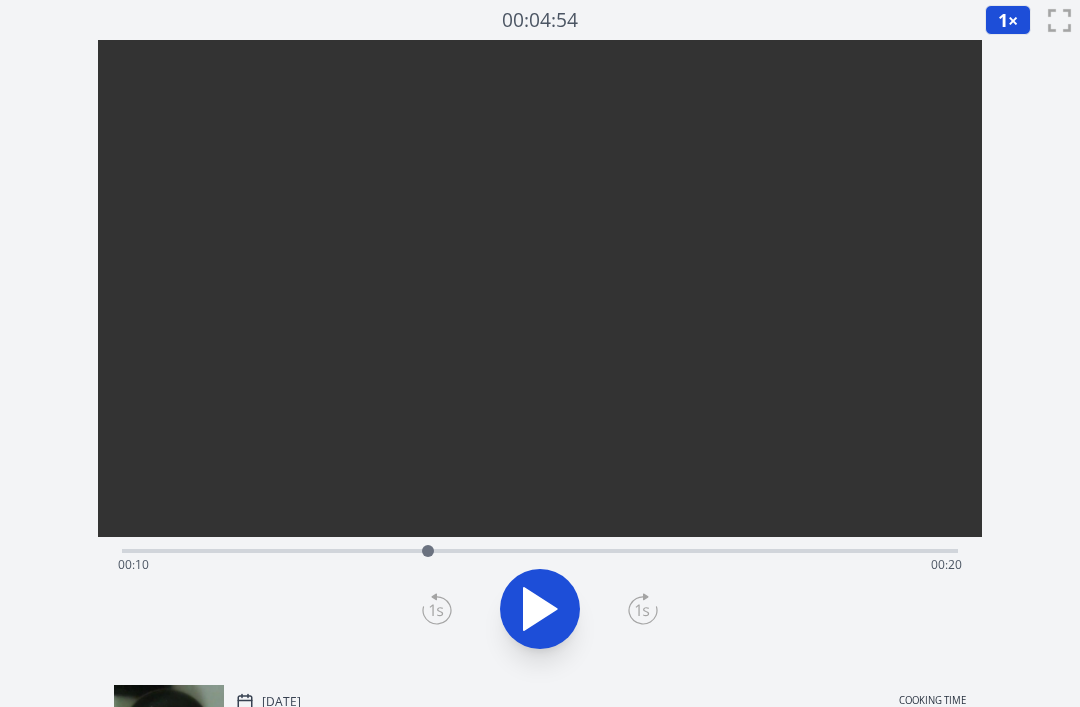 click 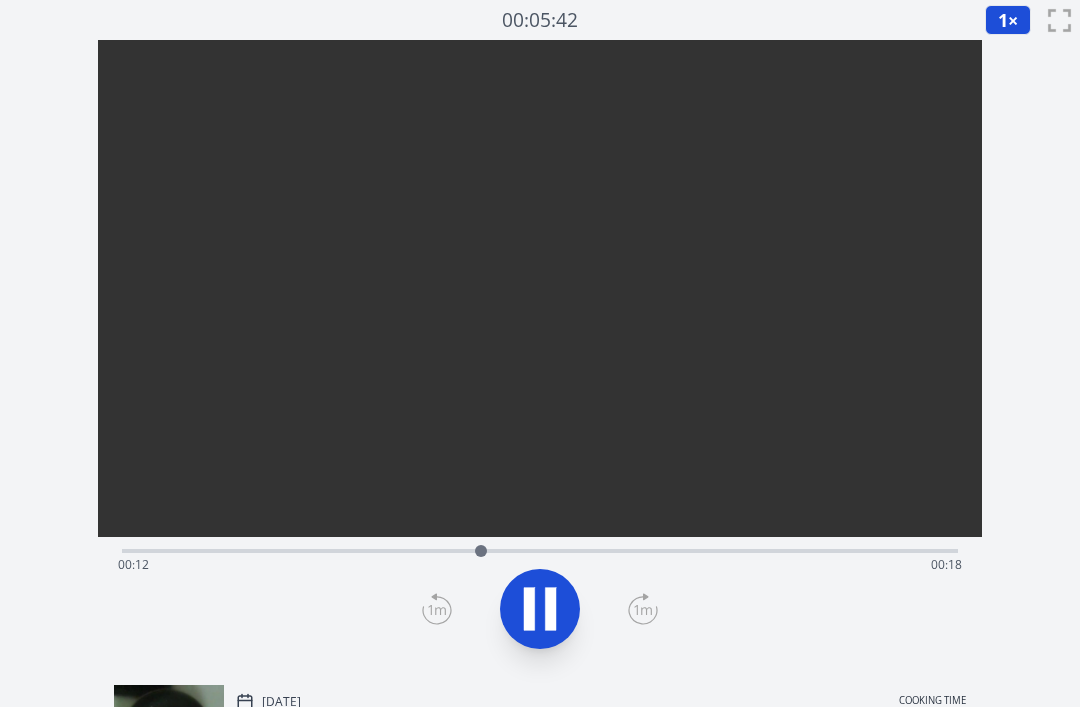 click 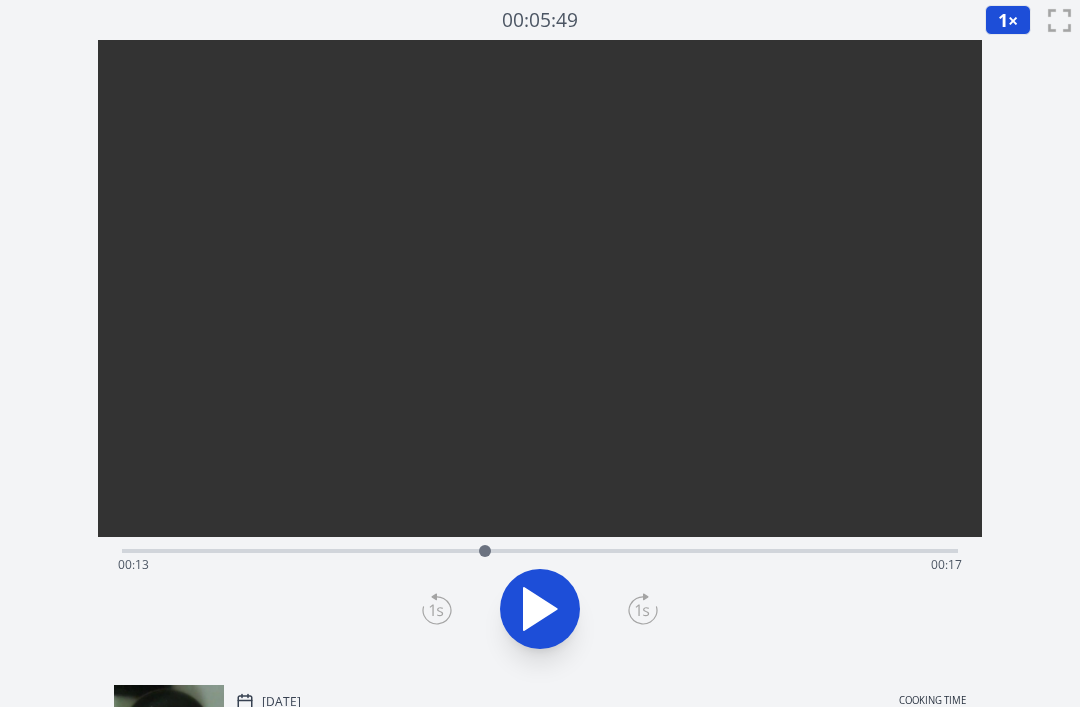 click 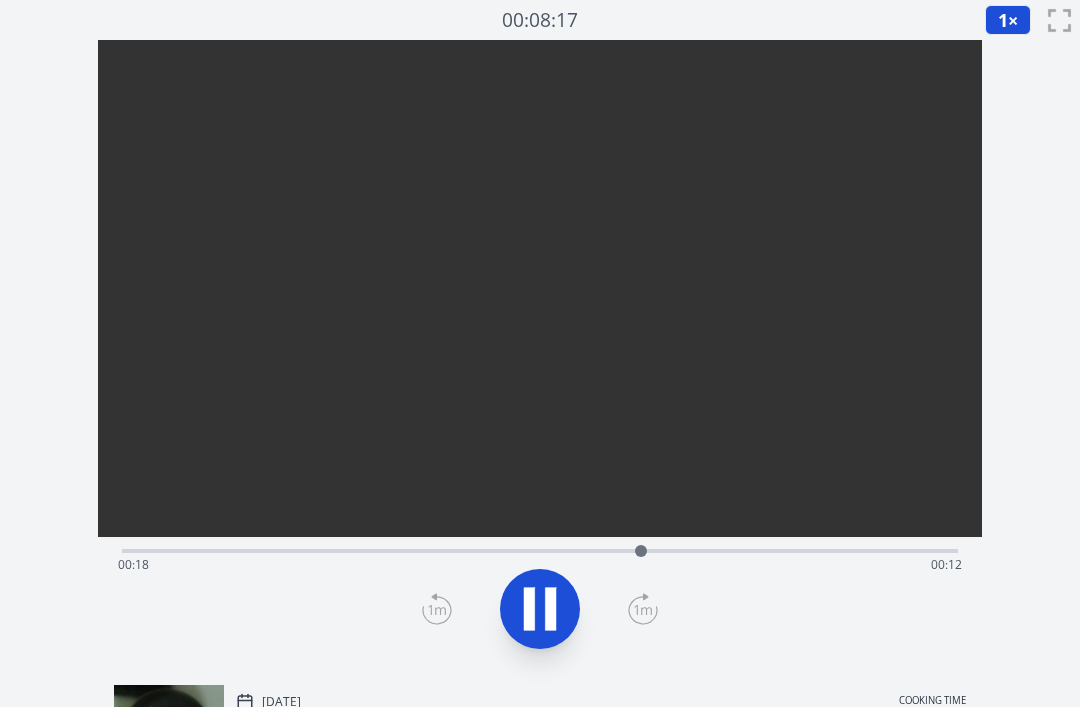 click 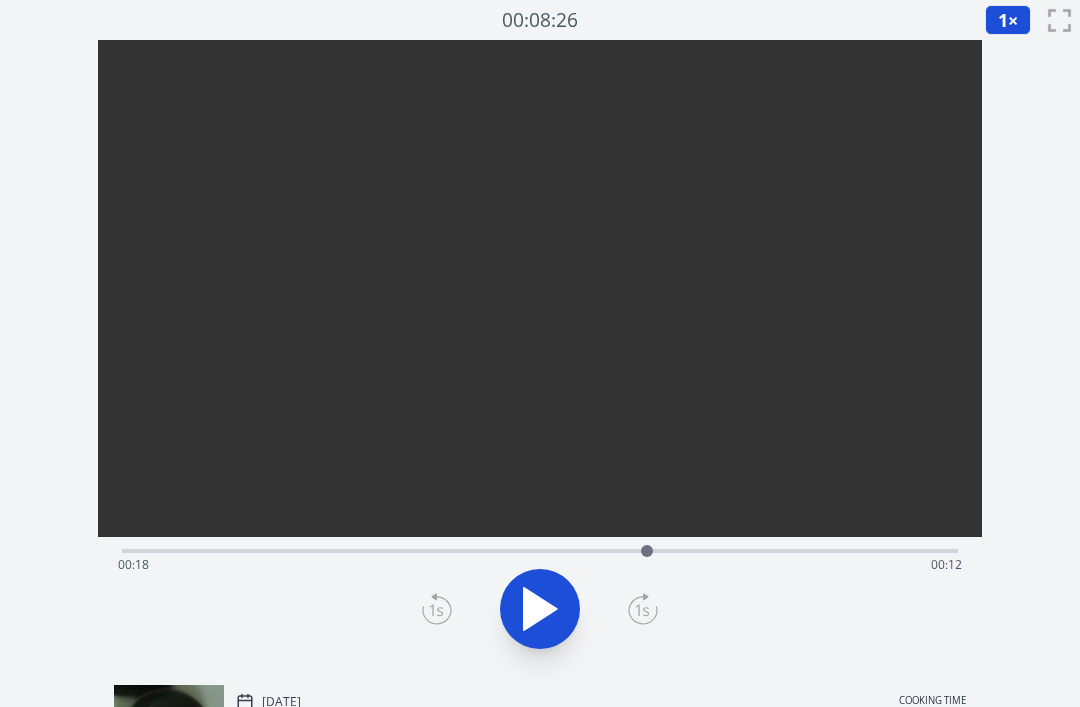 click 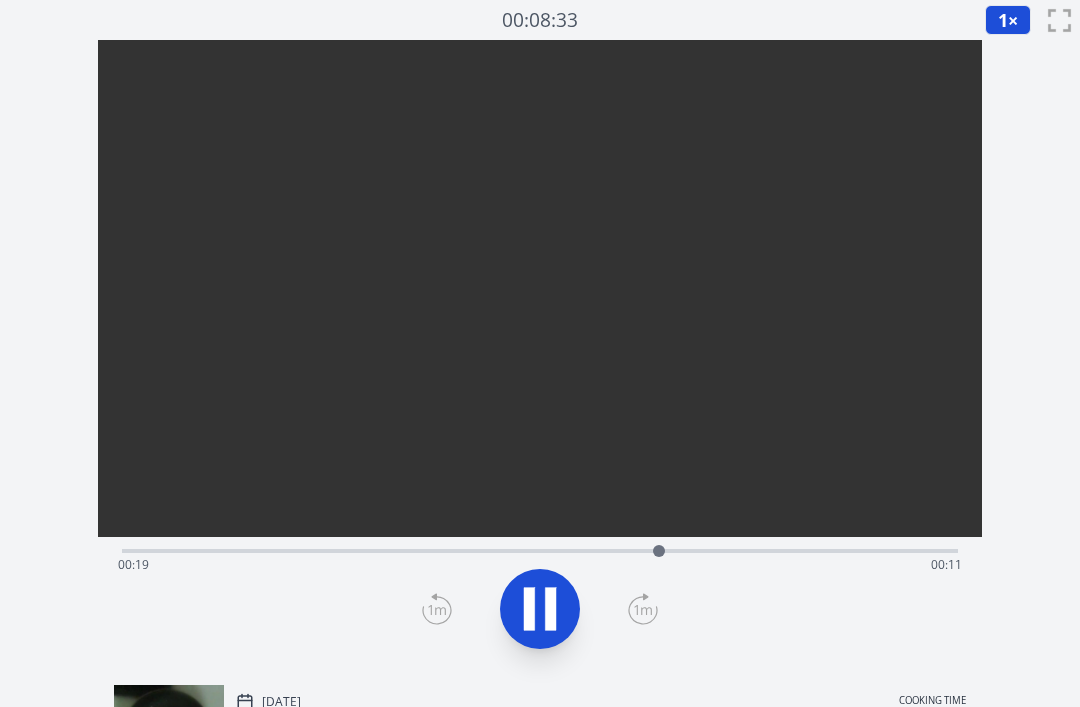 click 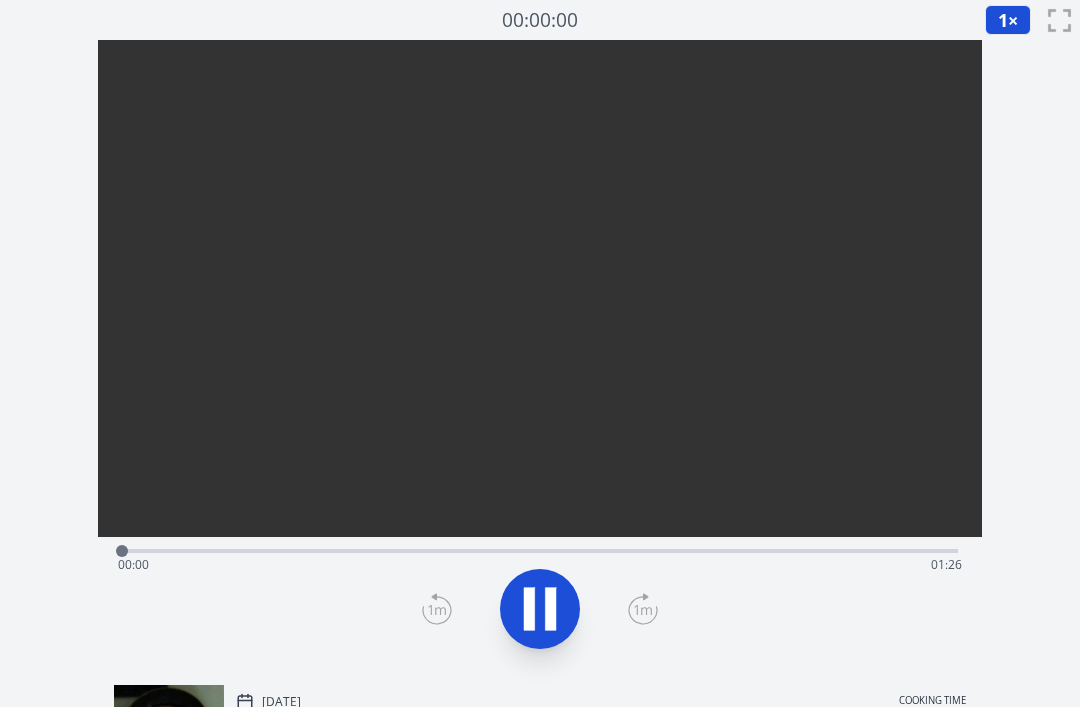 scroll, scrollTop: 0, scrollLeft: 0, axis: both 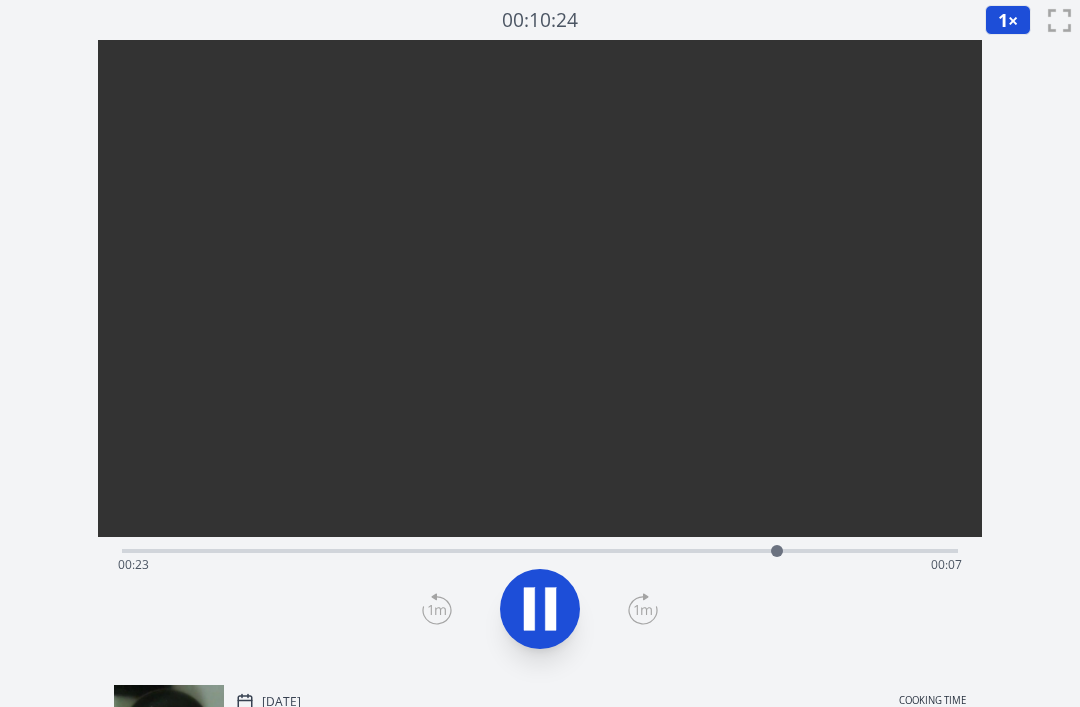 click 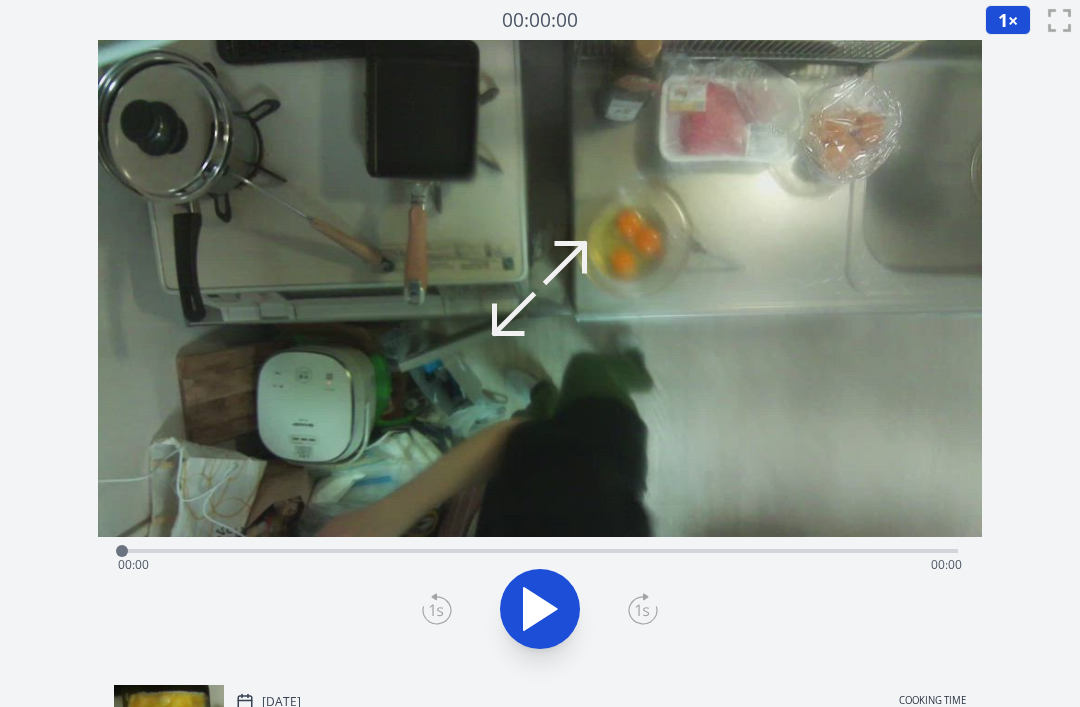 scroll, scrollTop: 0, scrollLeft: 0, axis: both 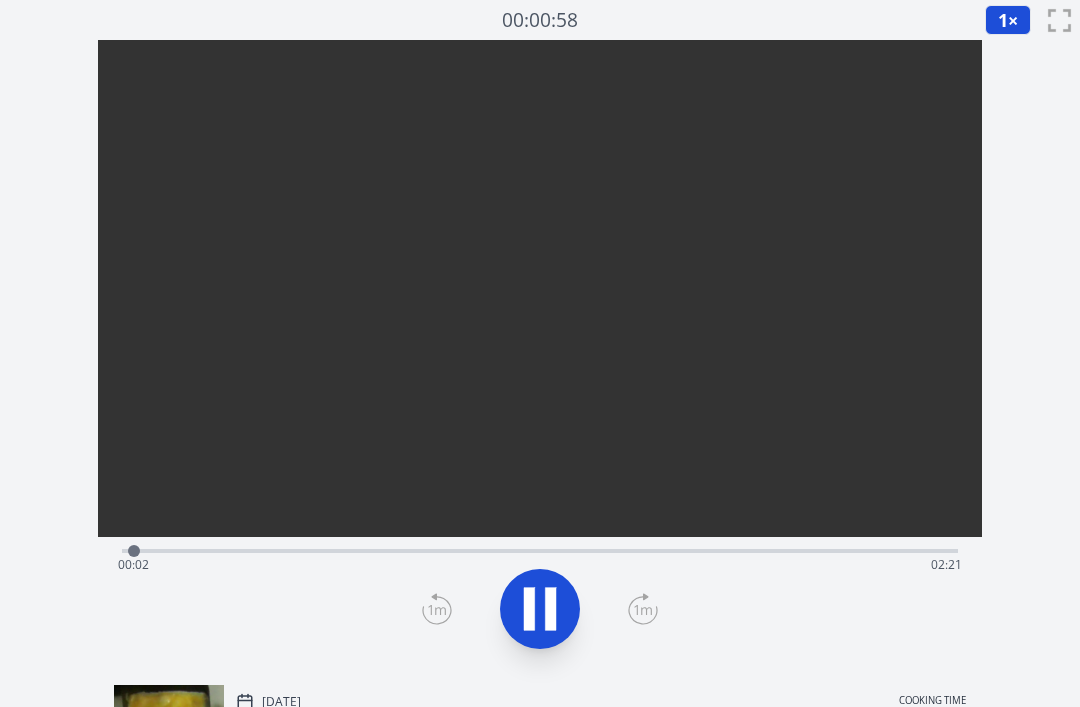 click 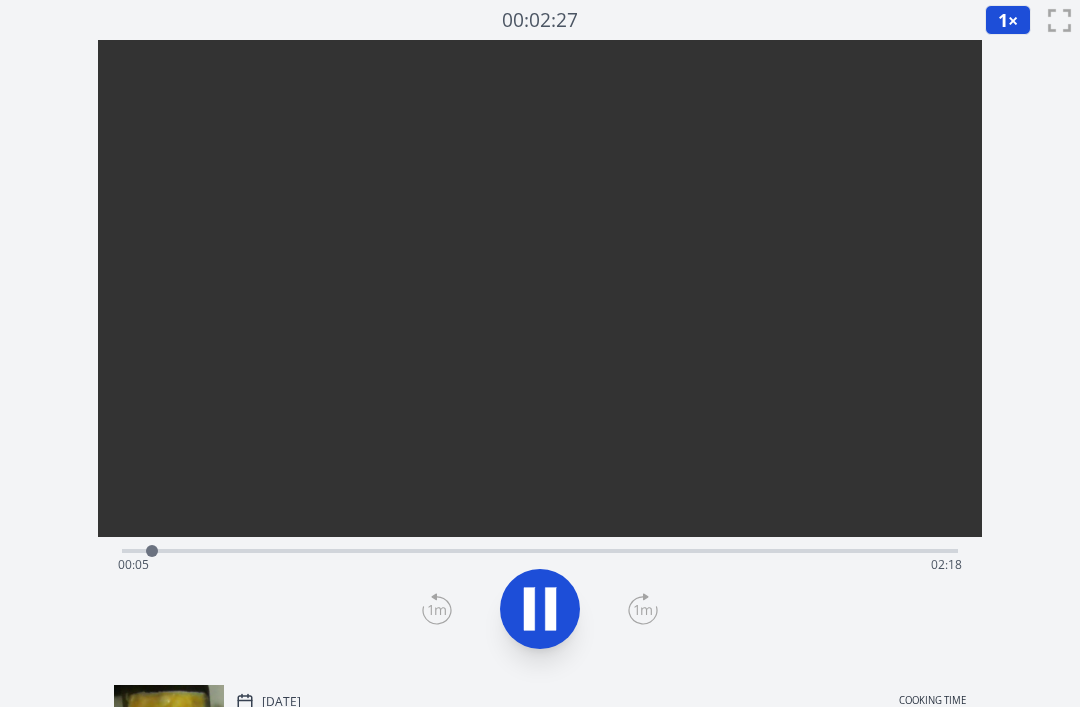 click 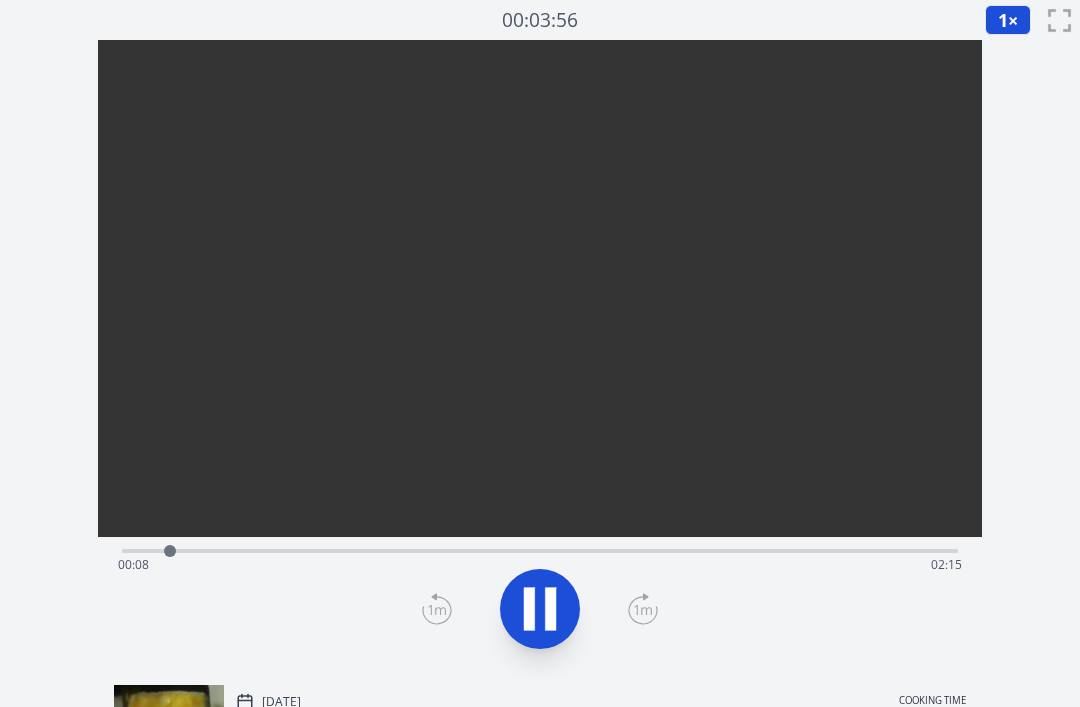 click 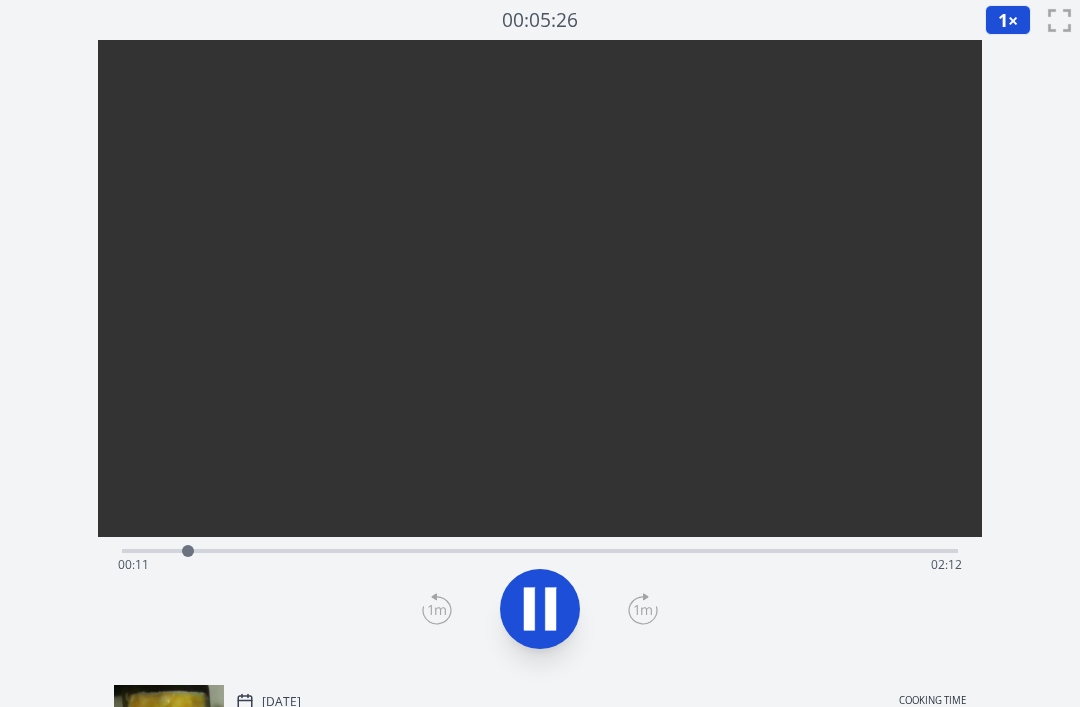 click 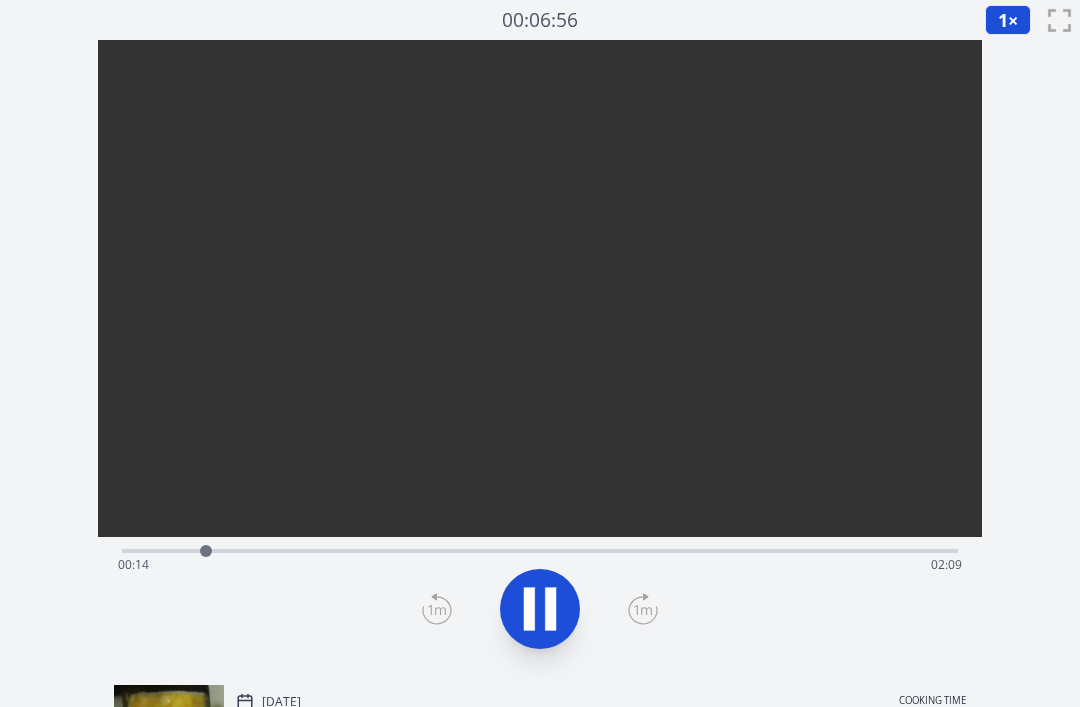 click 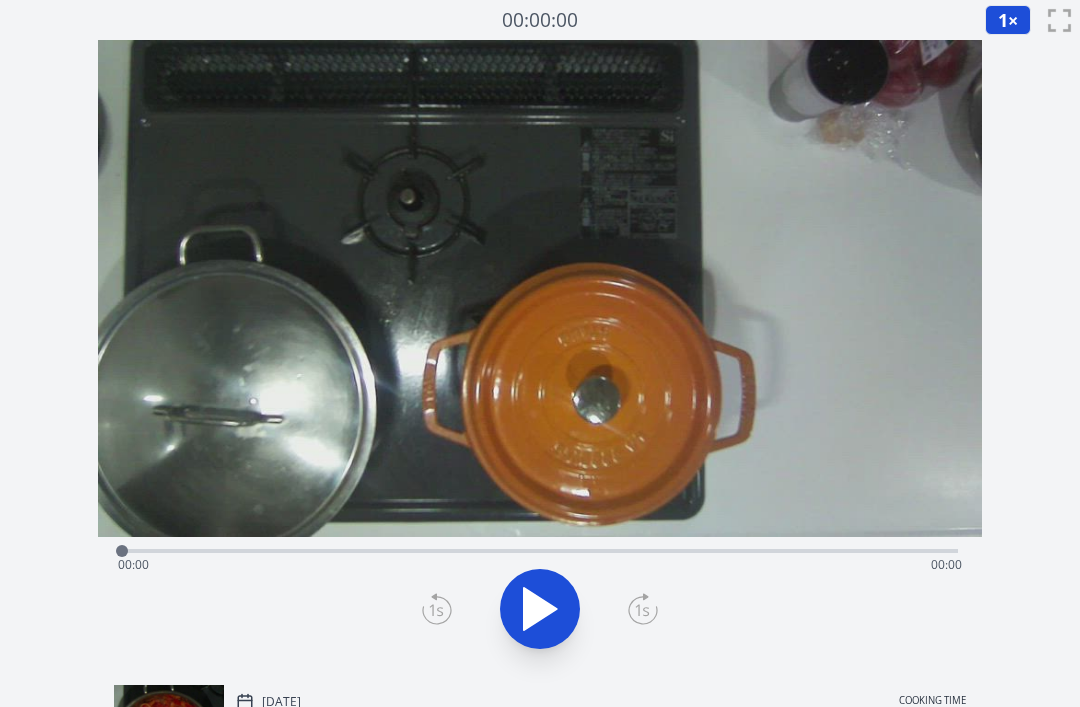scroll, scrollTop: 0, scrollLeft: 0, axis: both 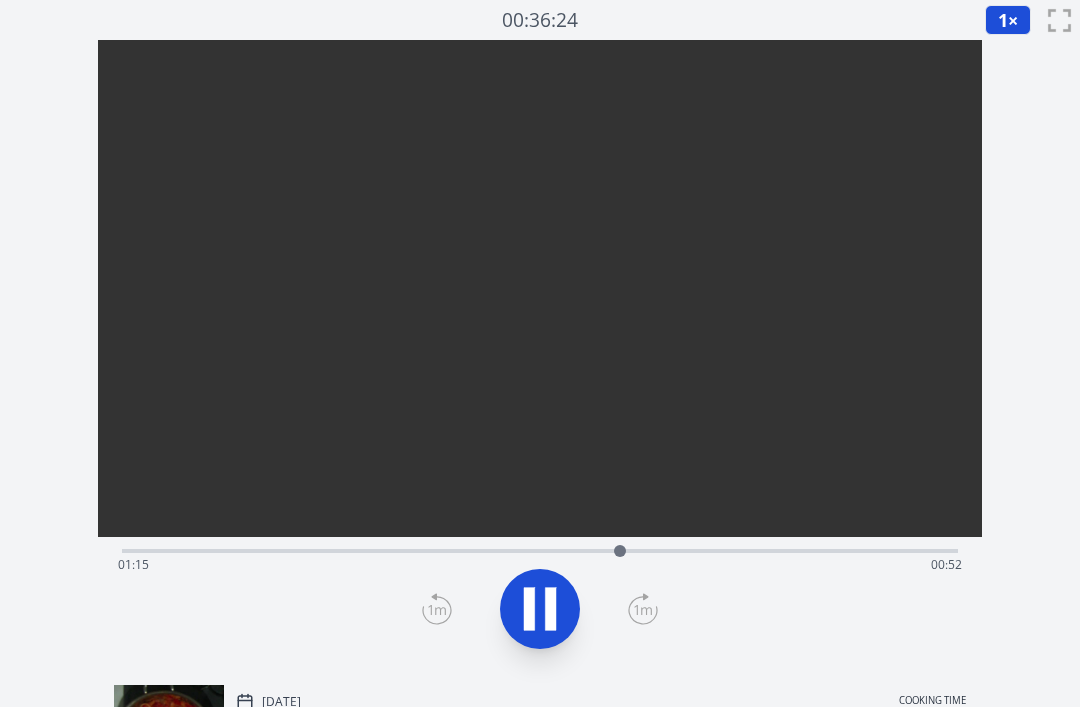 click 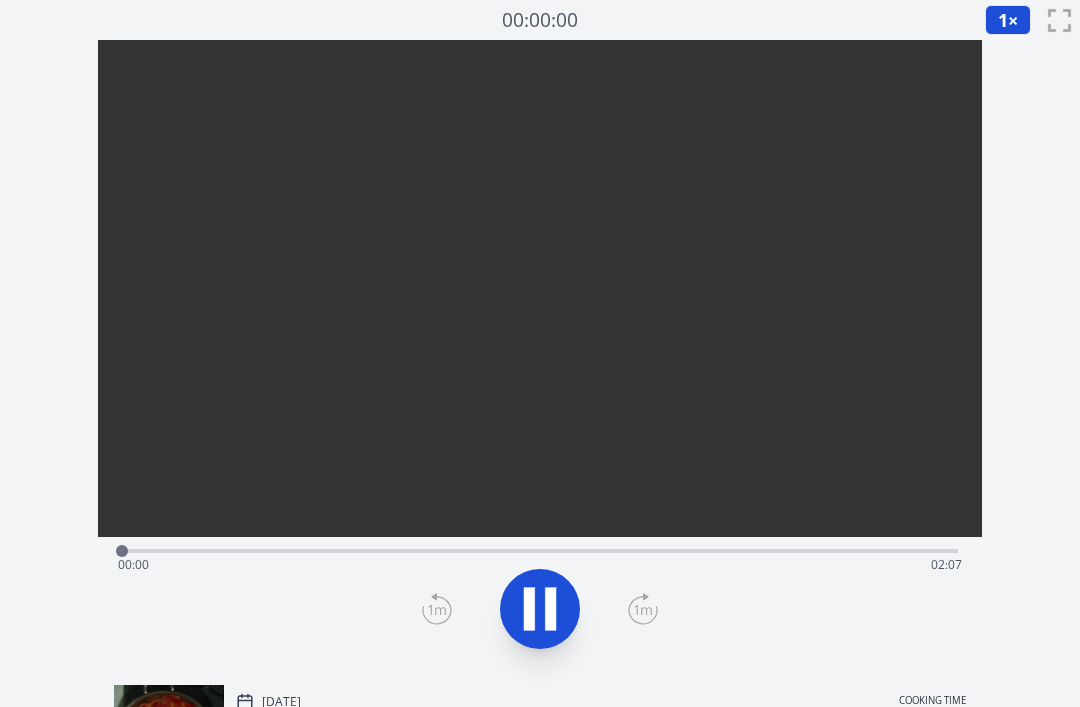 scroll, scrollTop: 0, scrollLeft: 0, axis: both 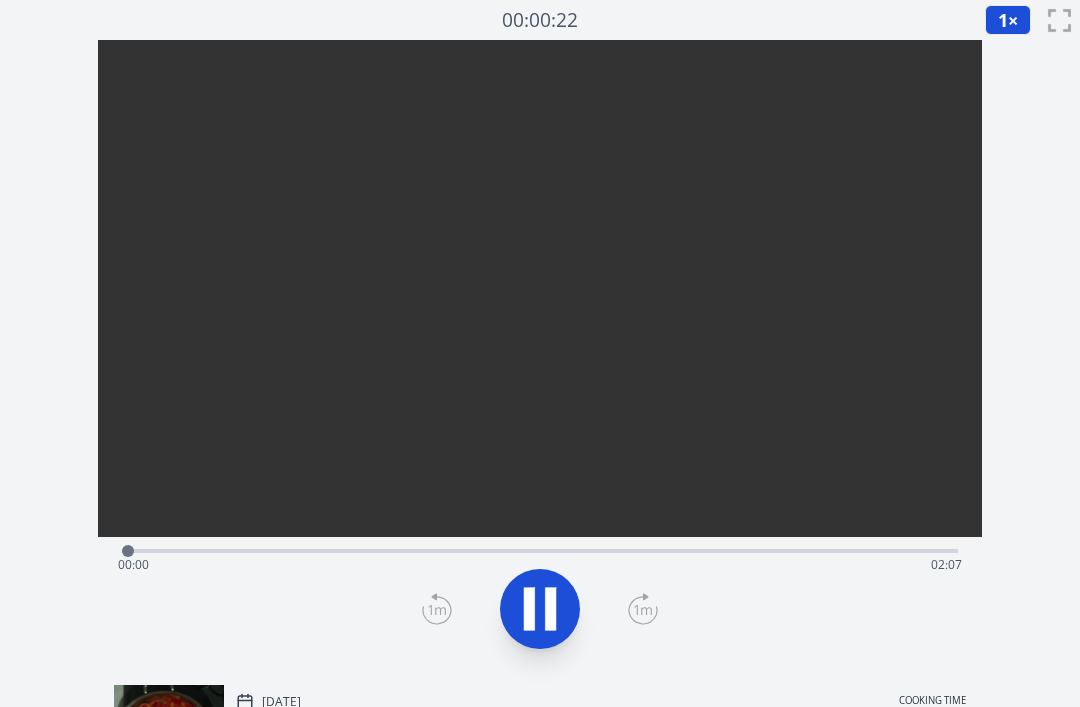 click 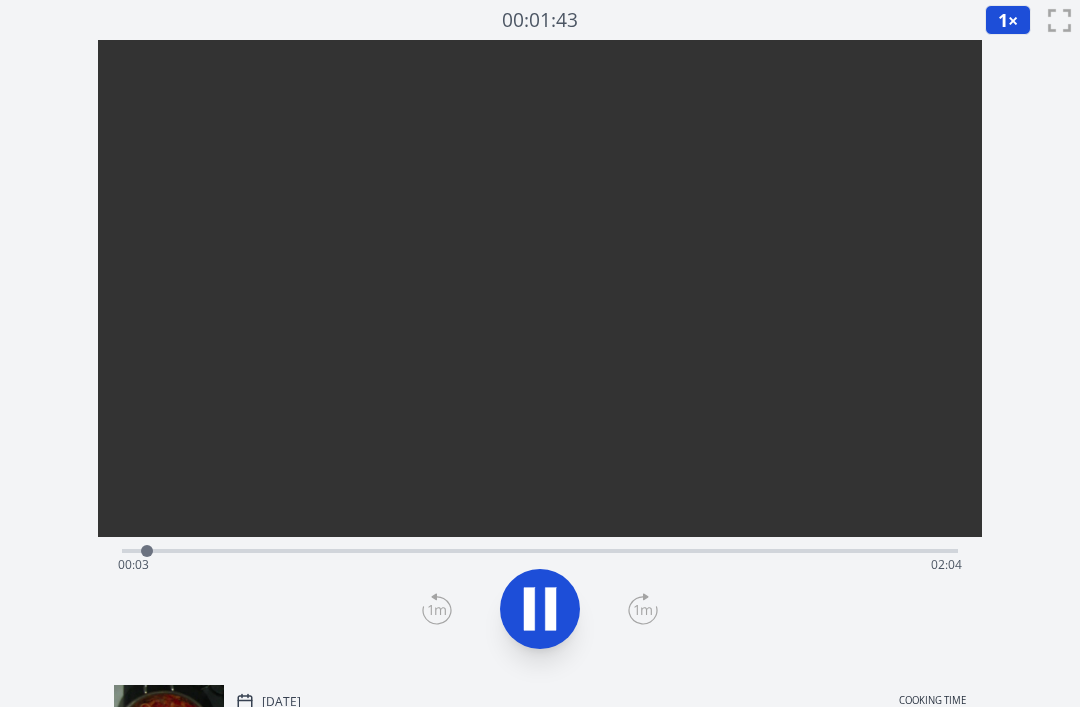 click 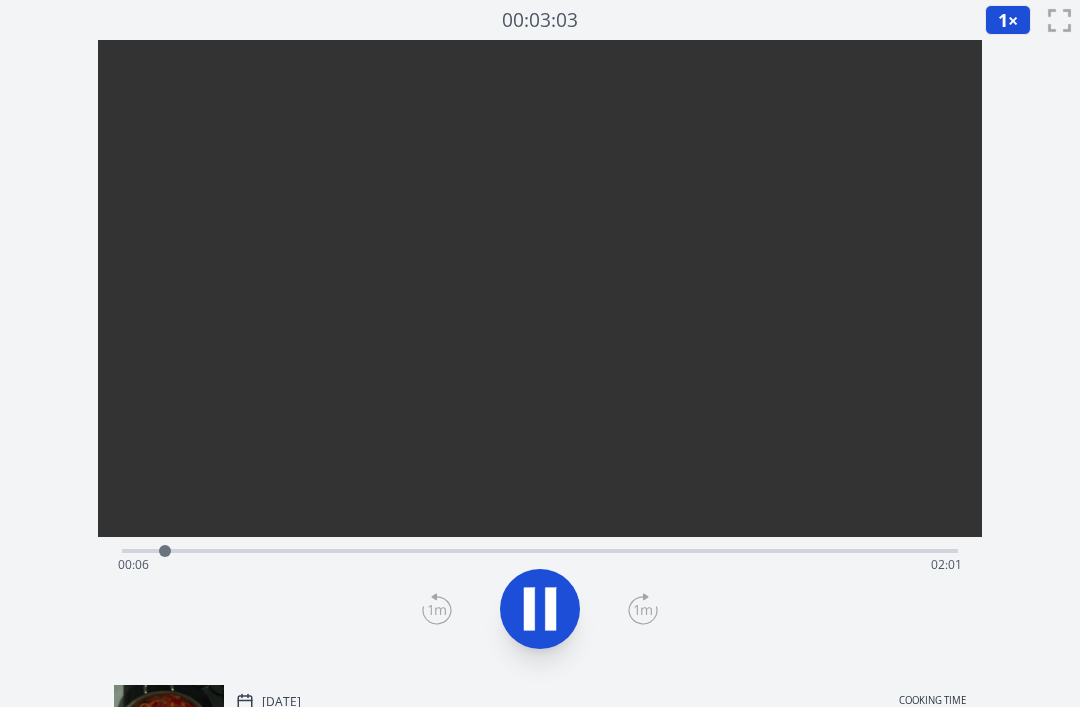 click 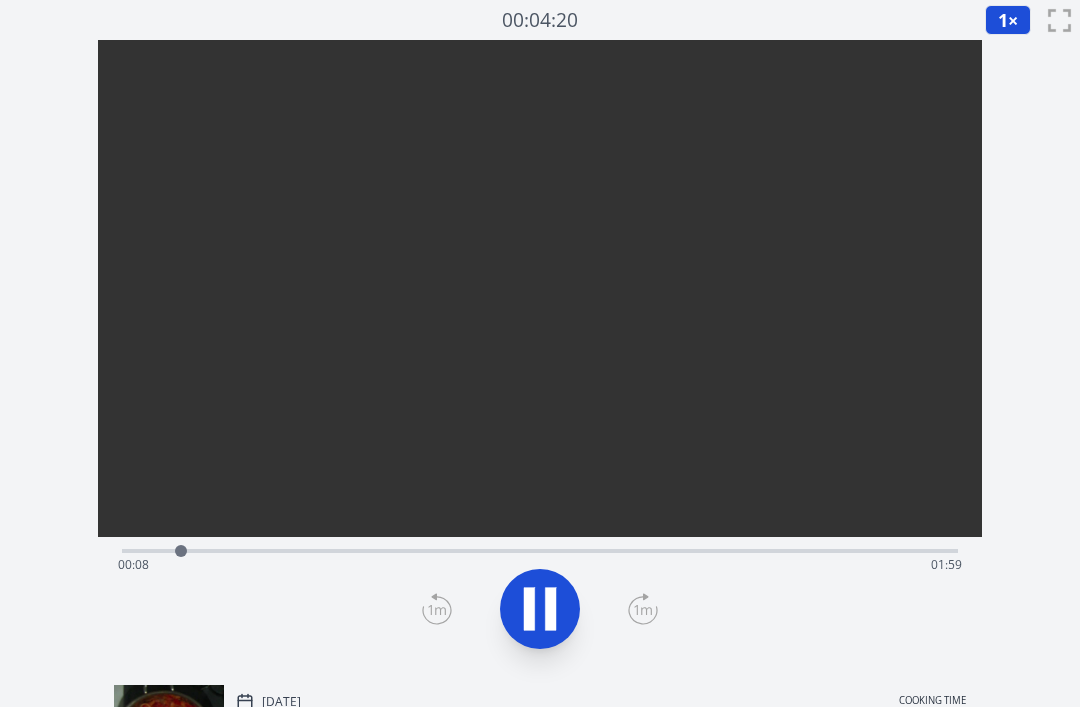 click 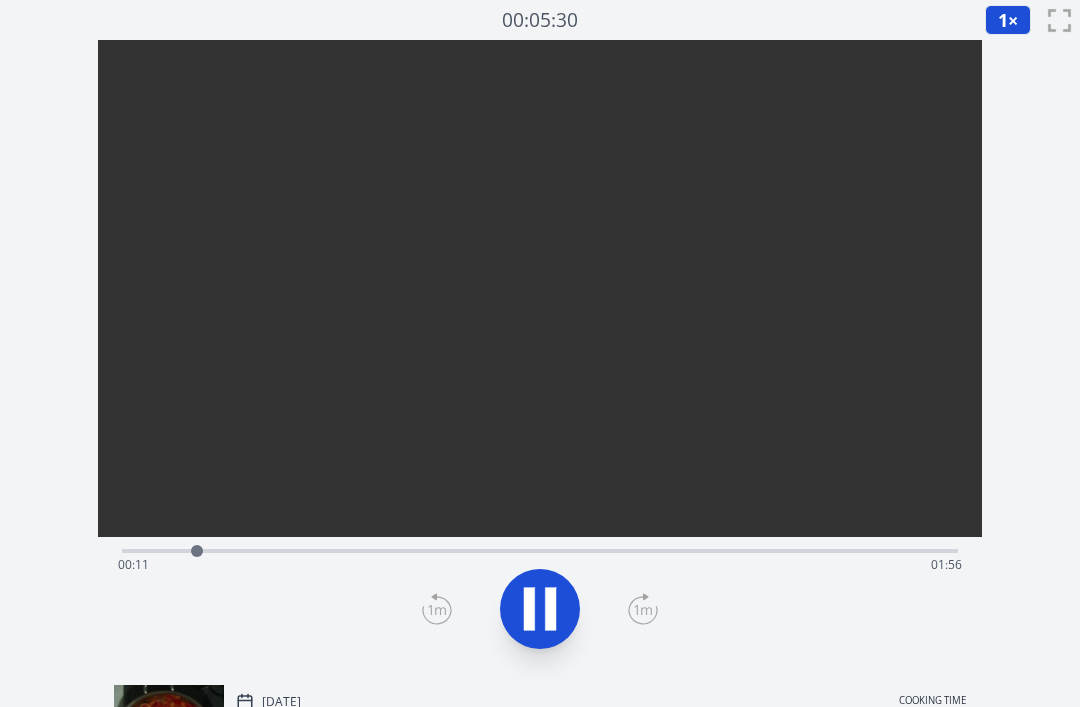 click 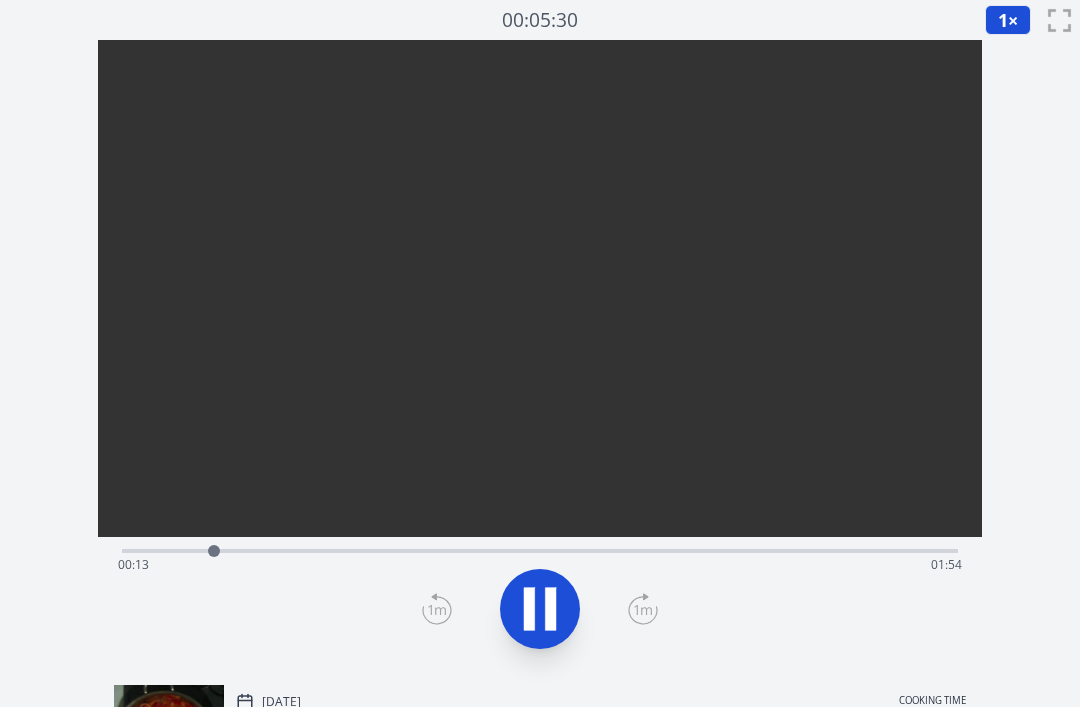 click 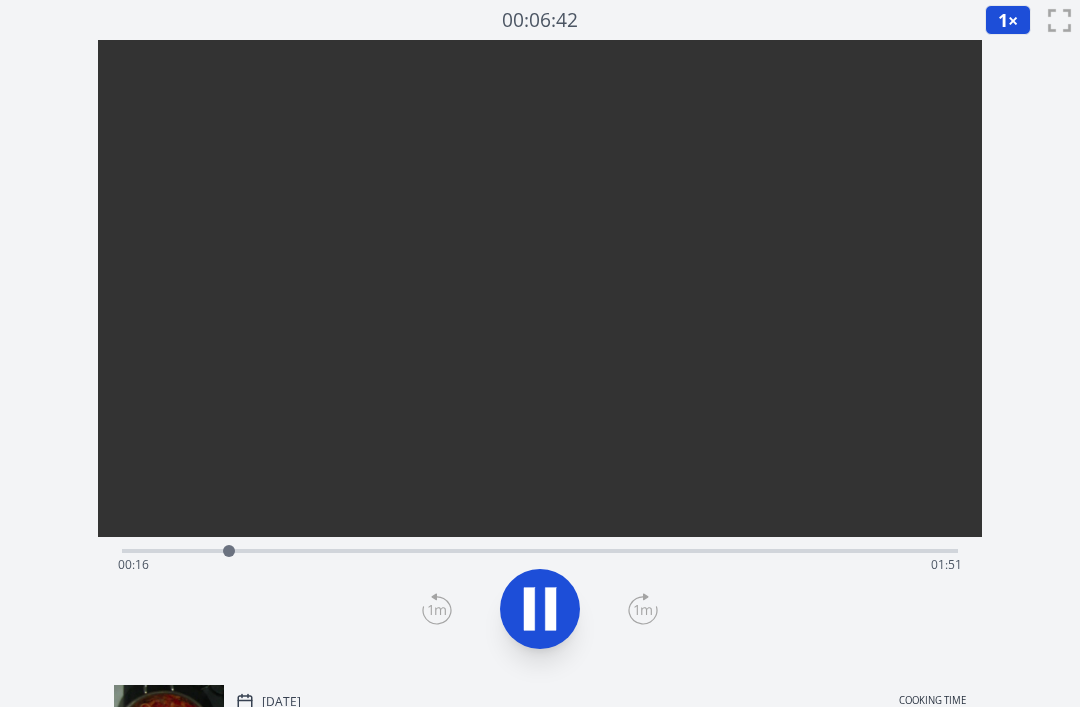 click 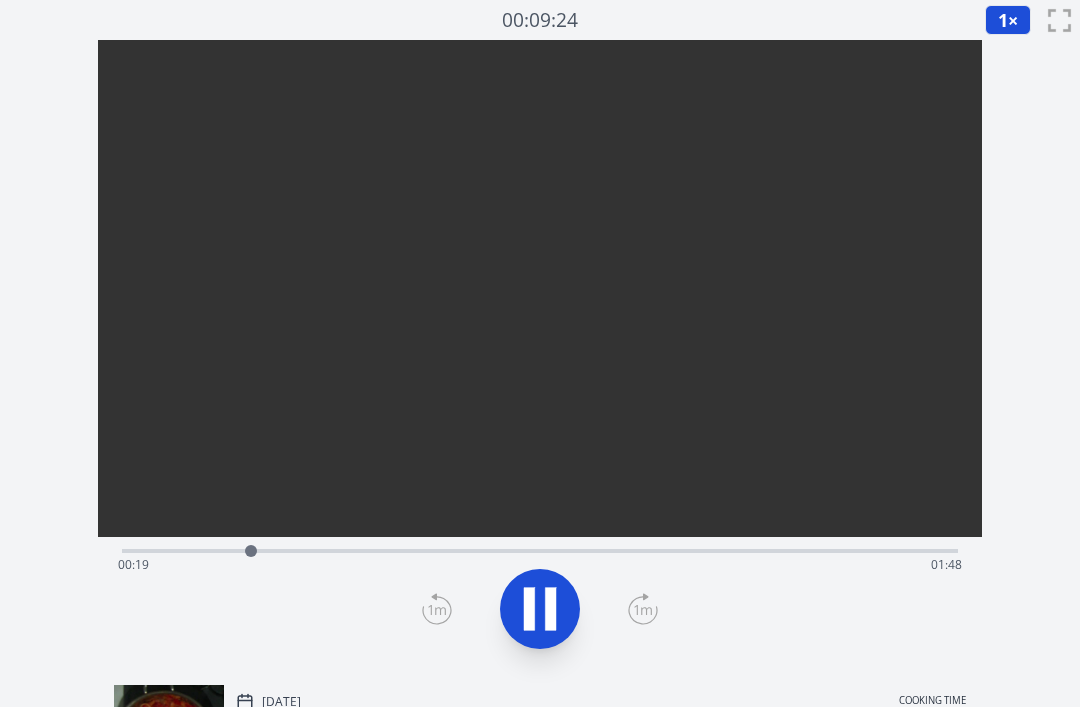 click 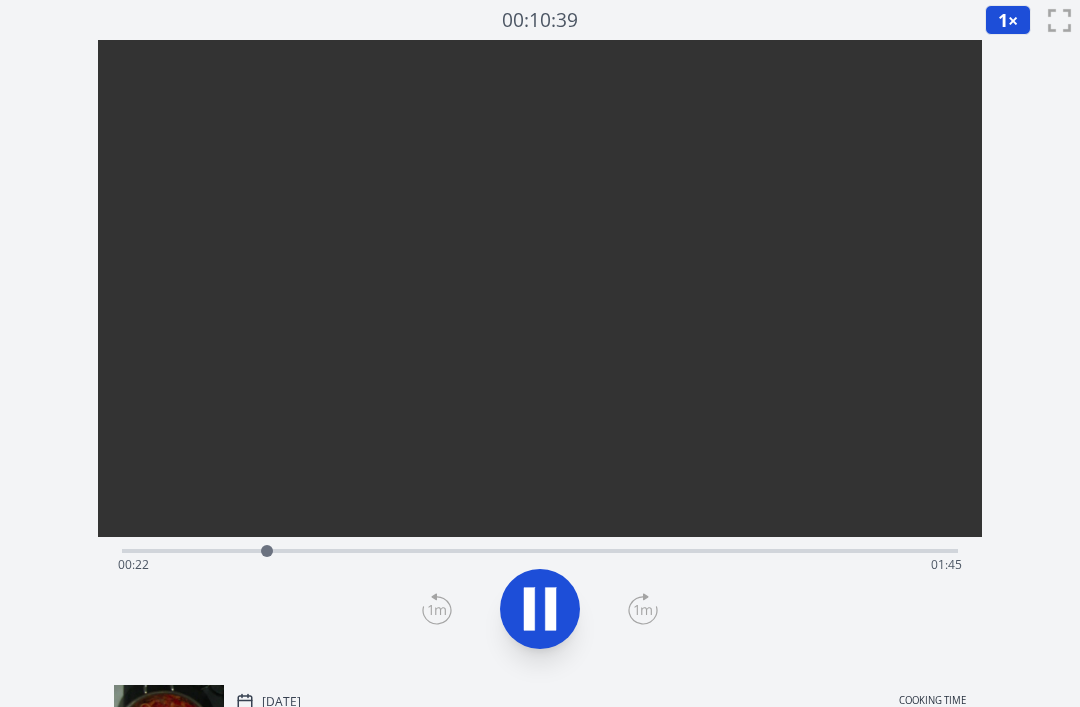 click 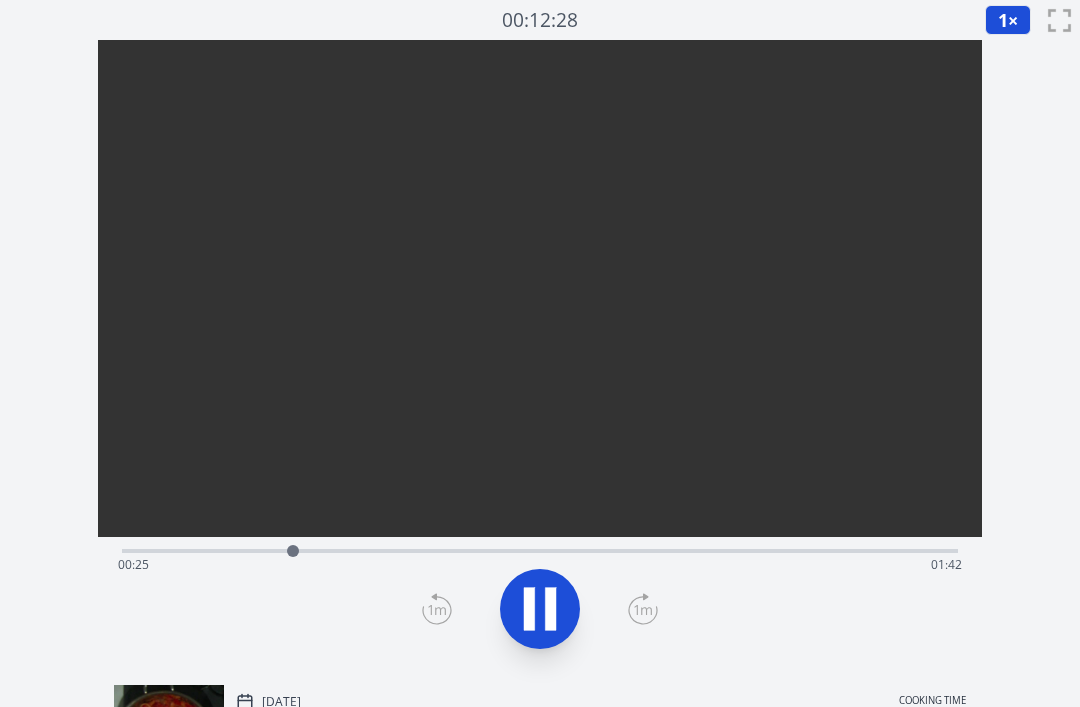 click 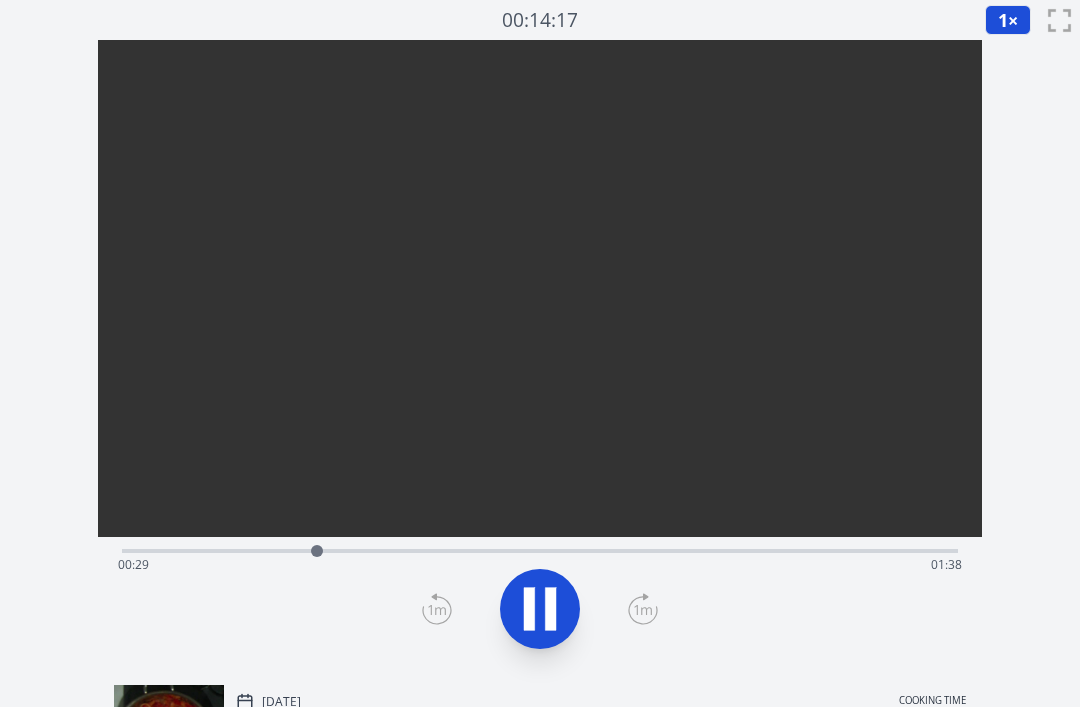 click 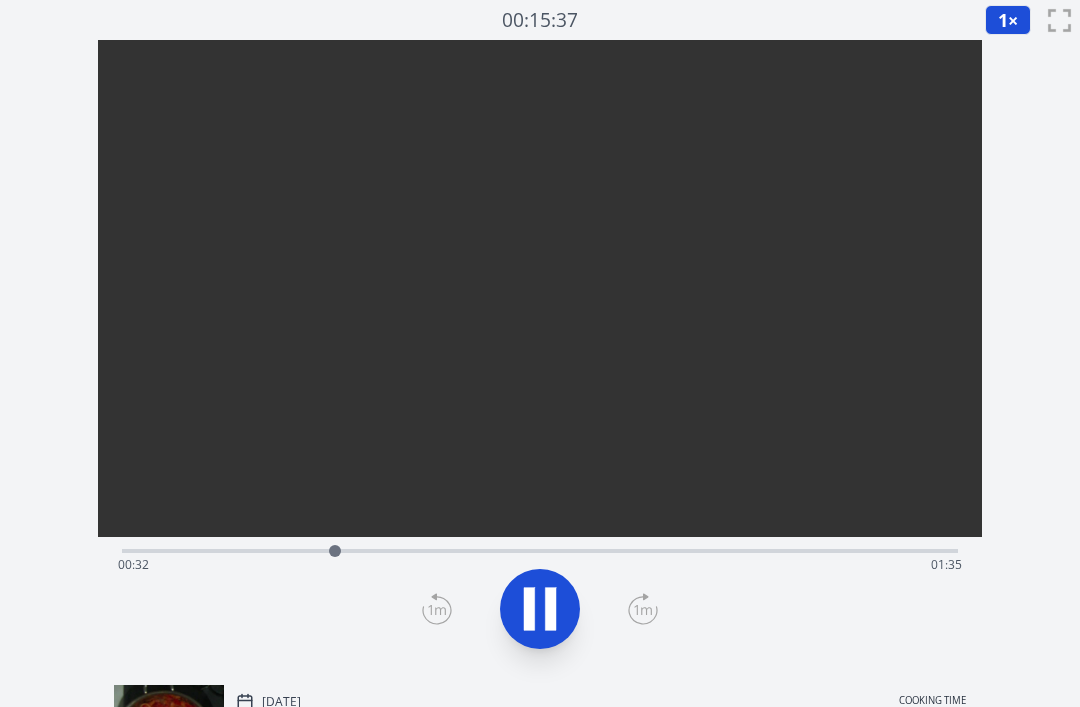 click 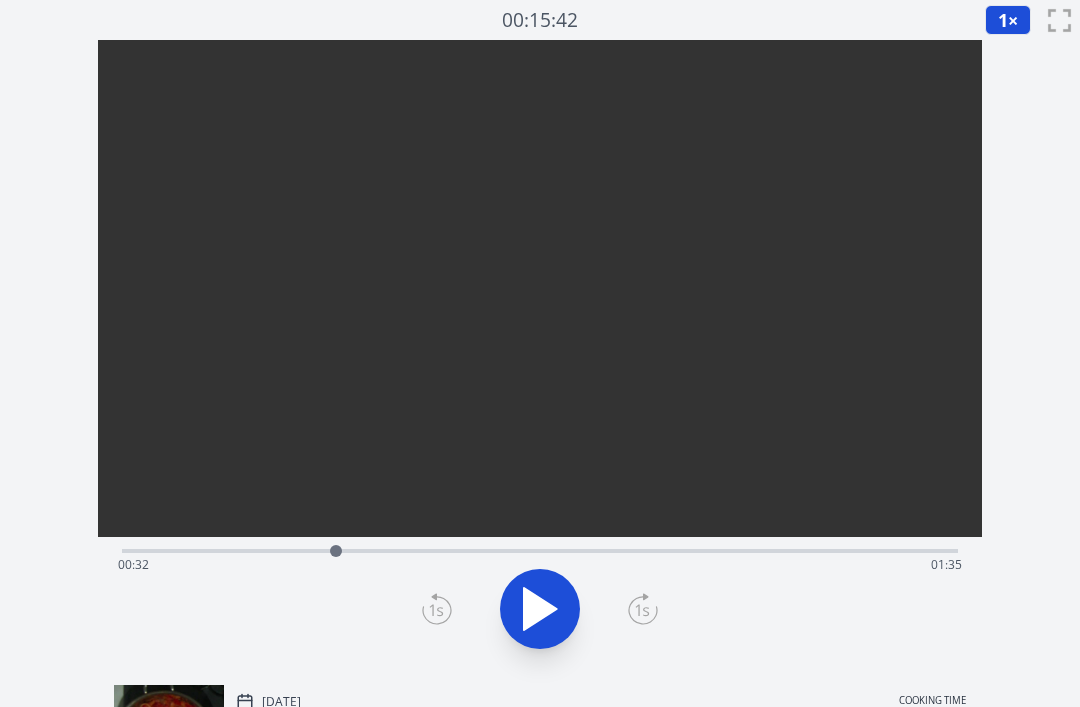 click 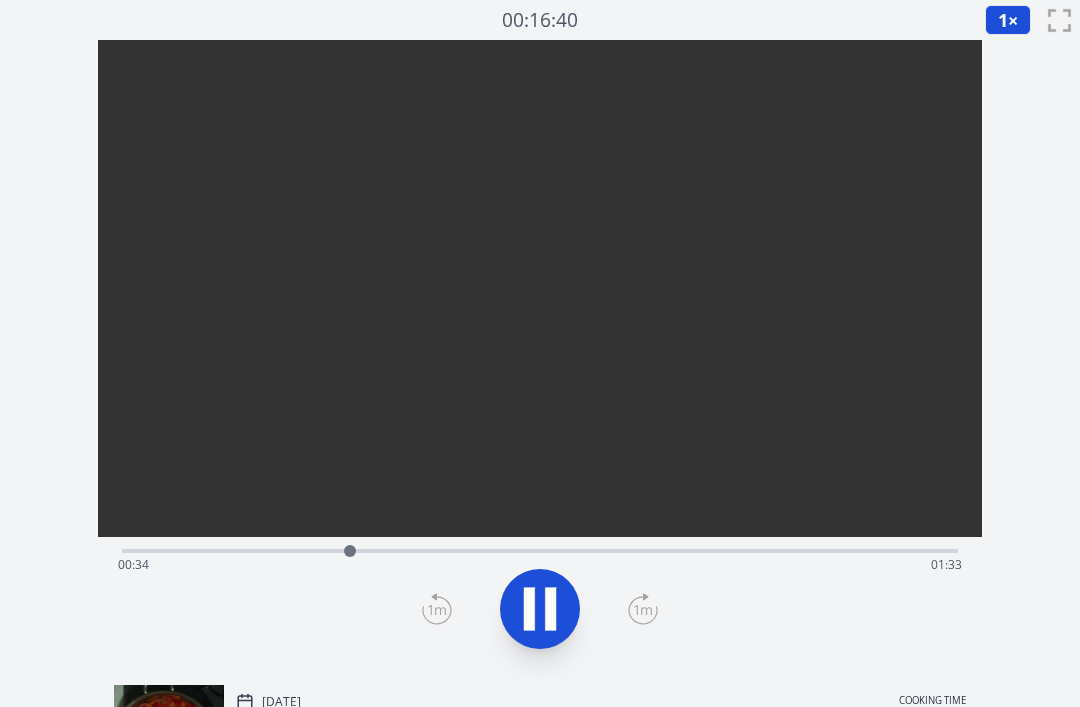click 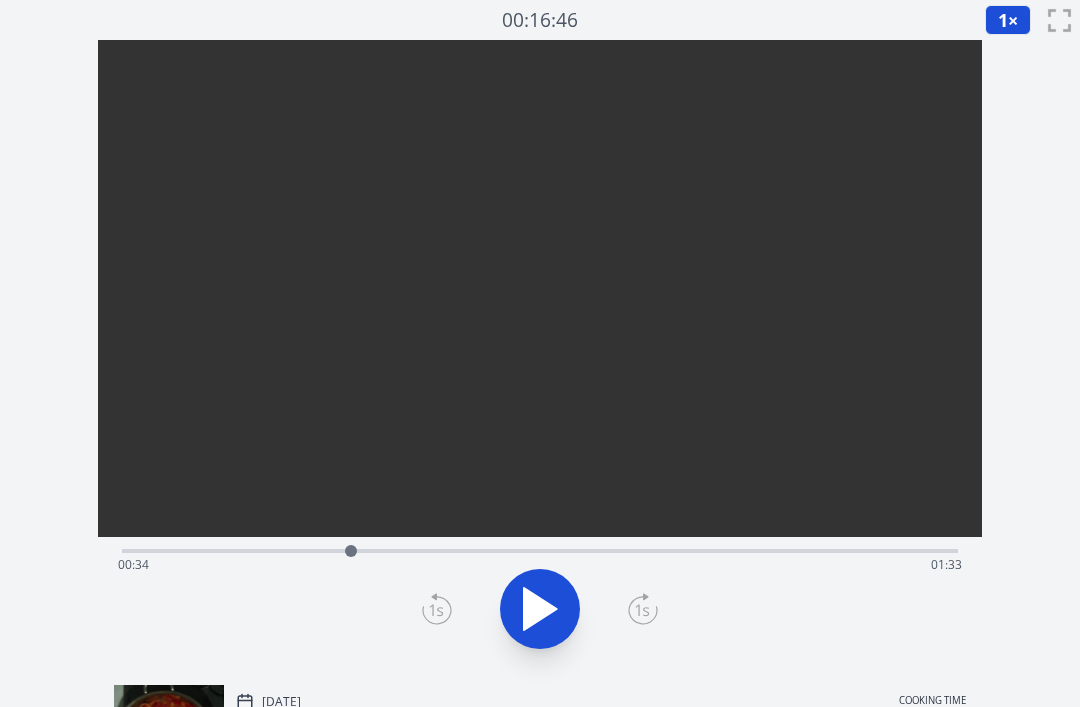 click 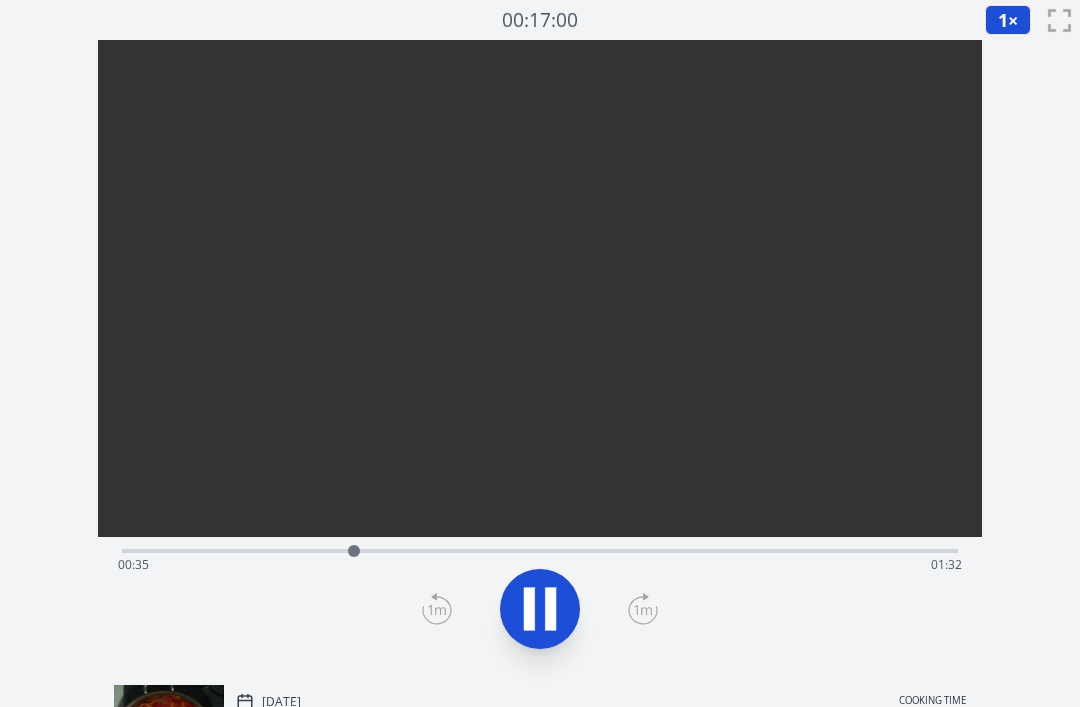 click 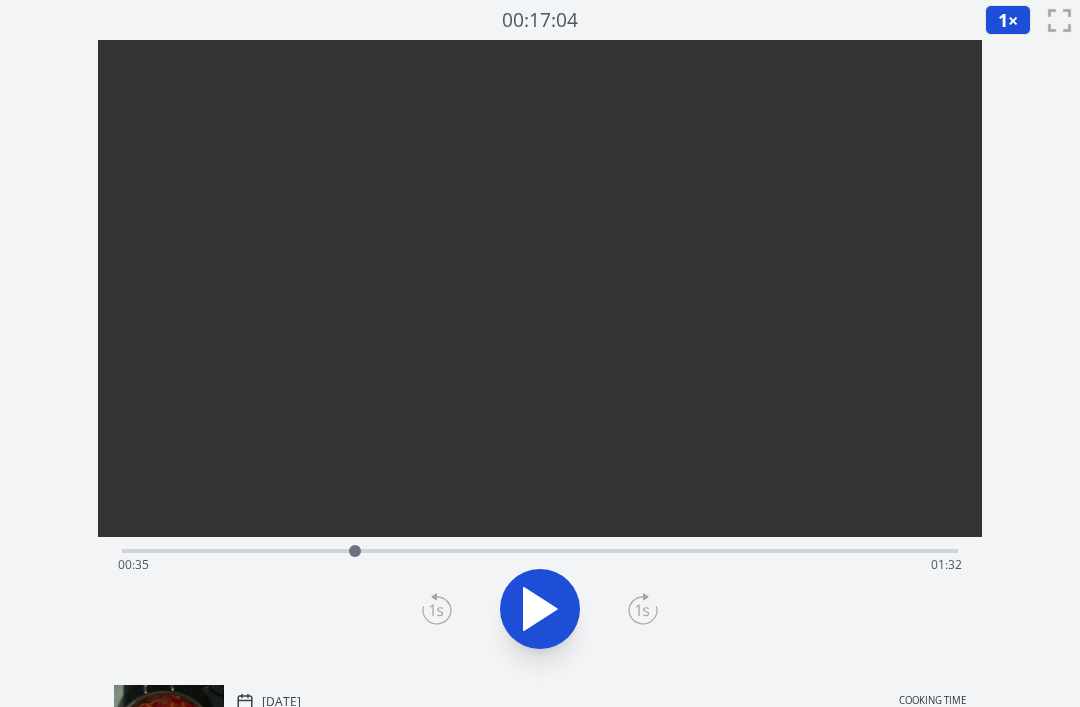 click 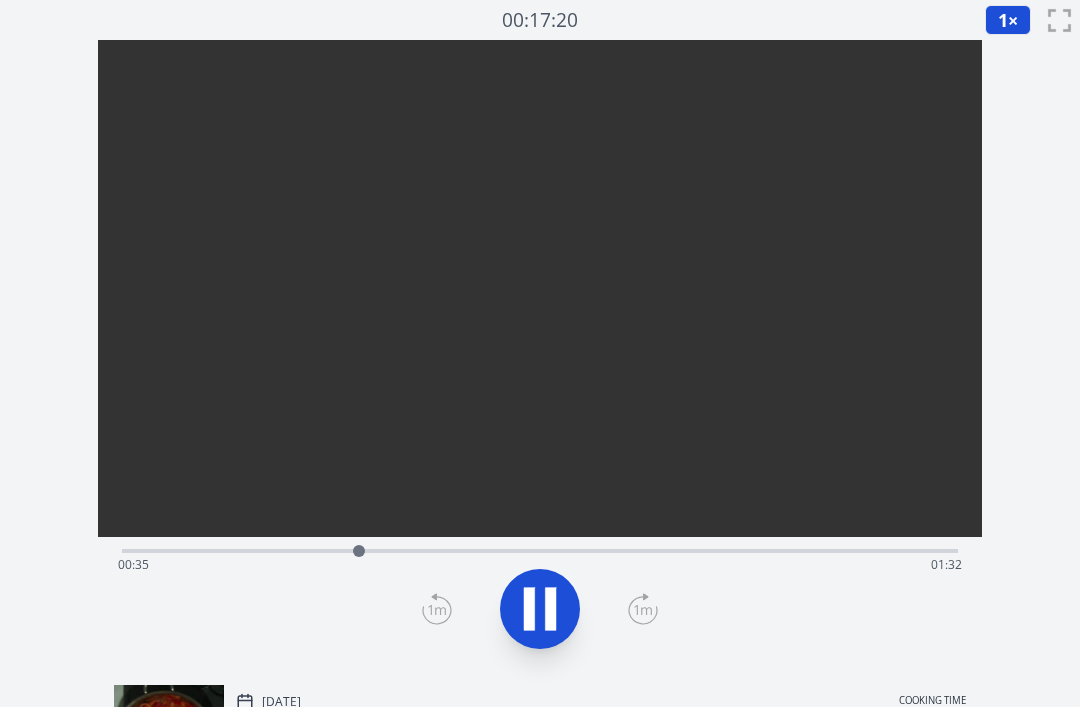click at bounding box center [540, 609] 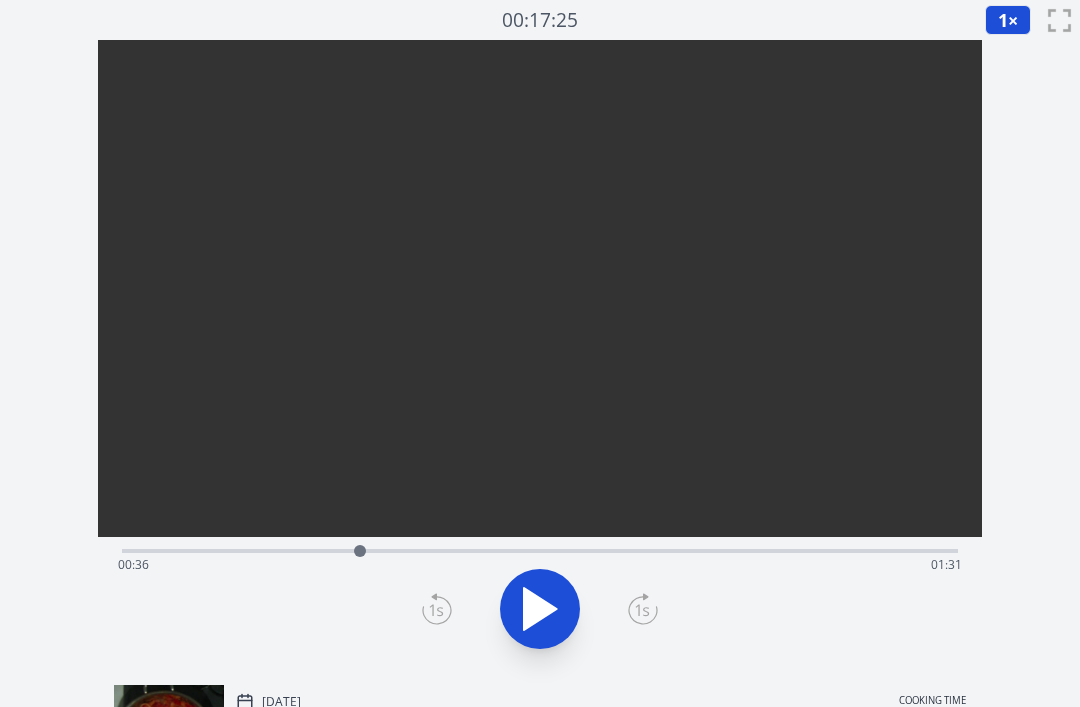 click at bounding box center (540, 609) 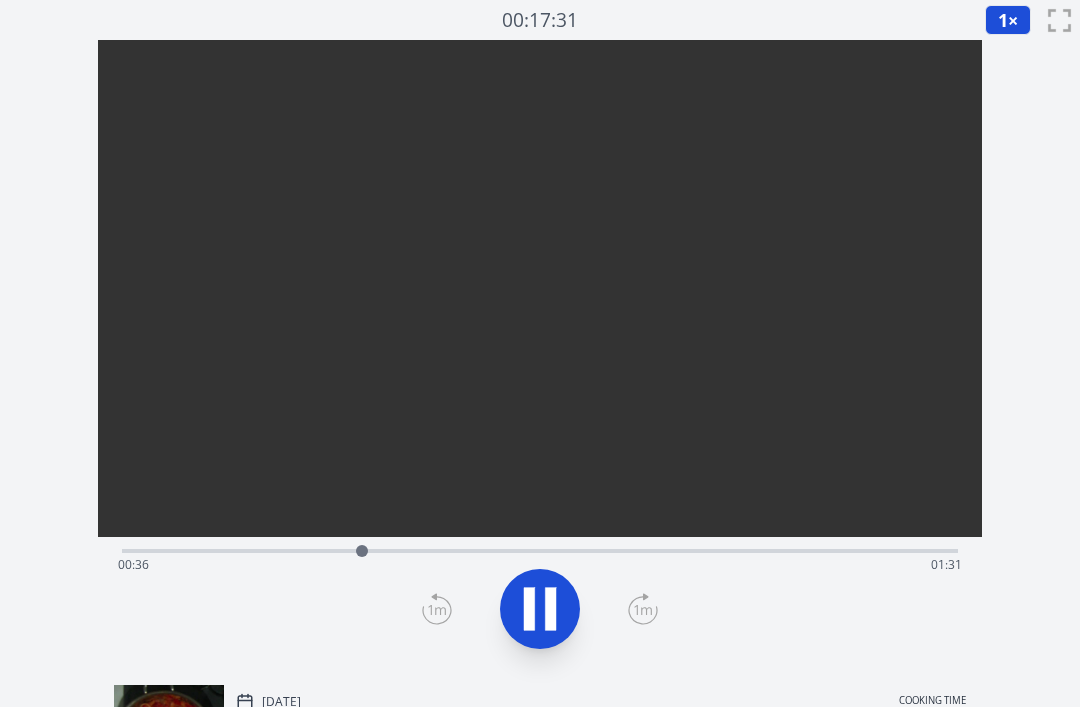click at bounding box center (540, 609) 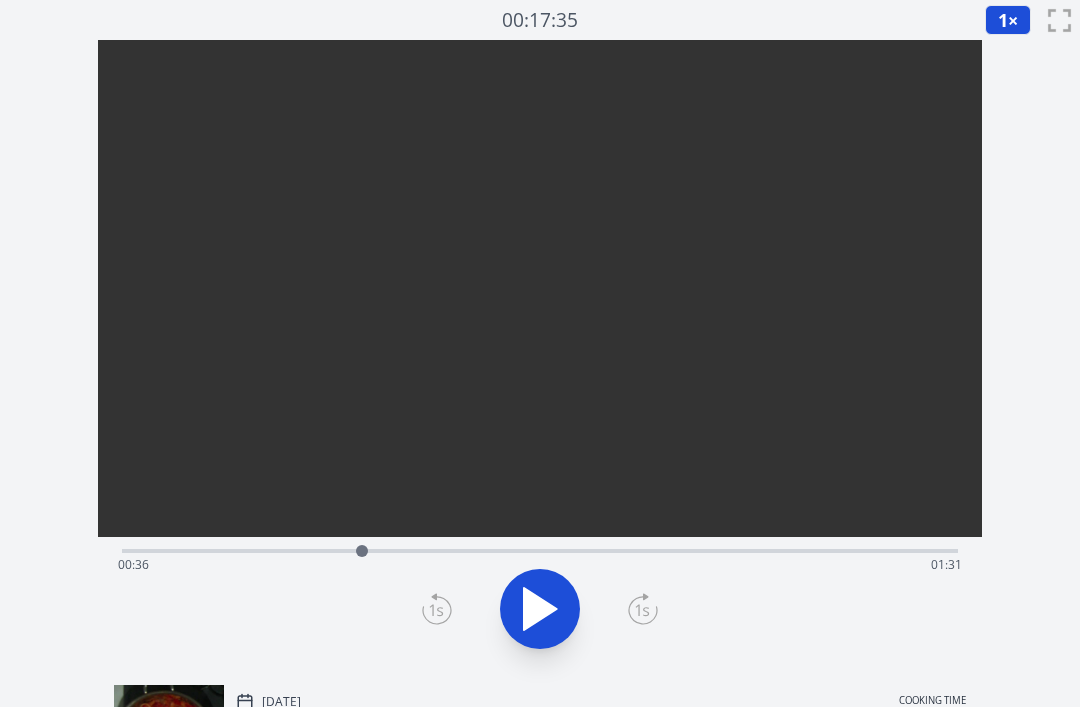 click 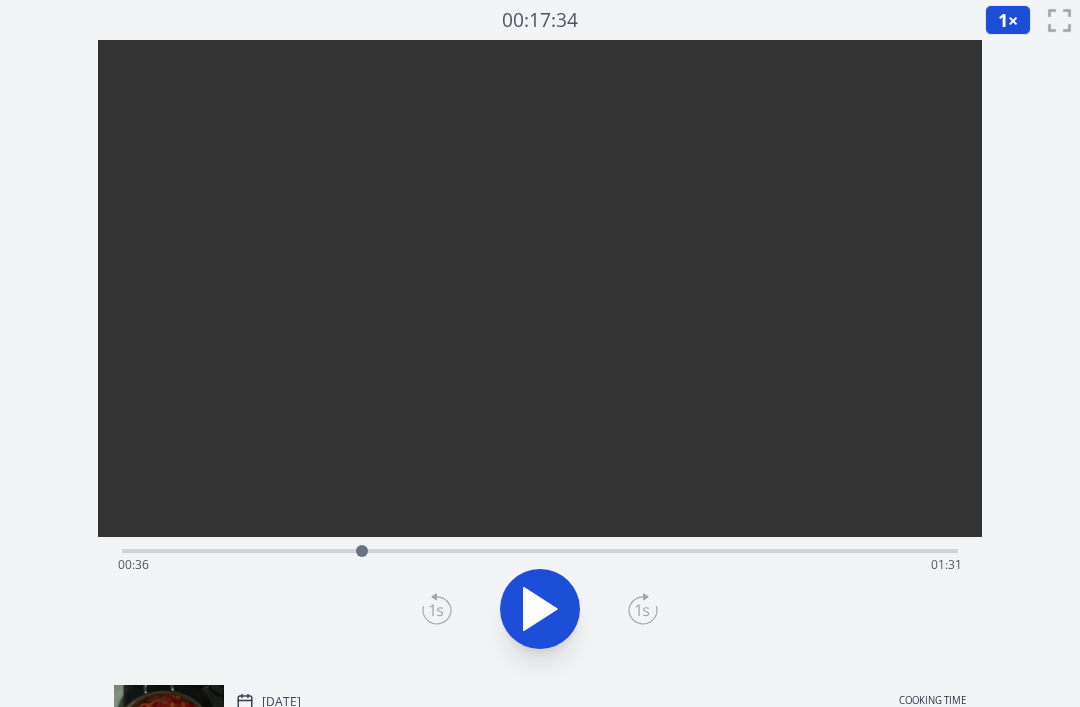 click 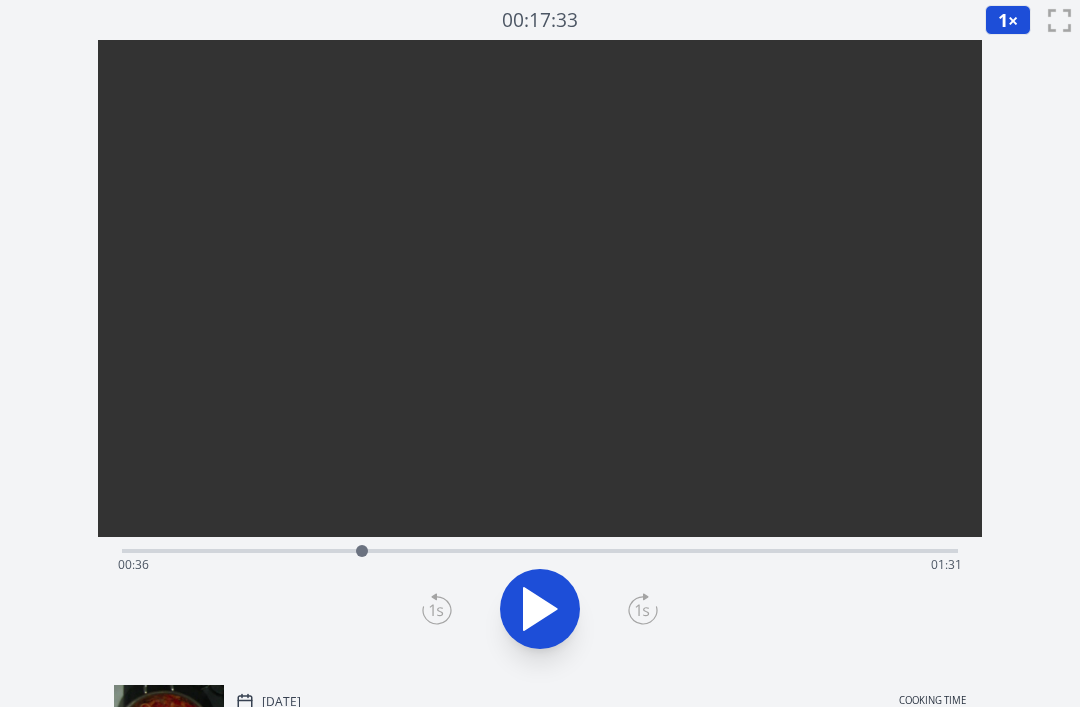 click 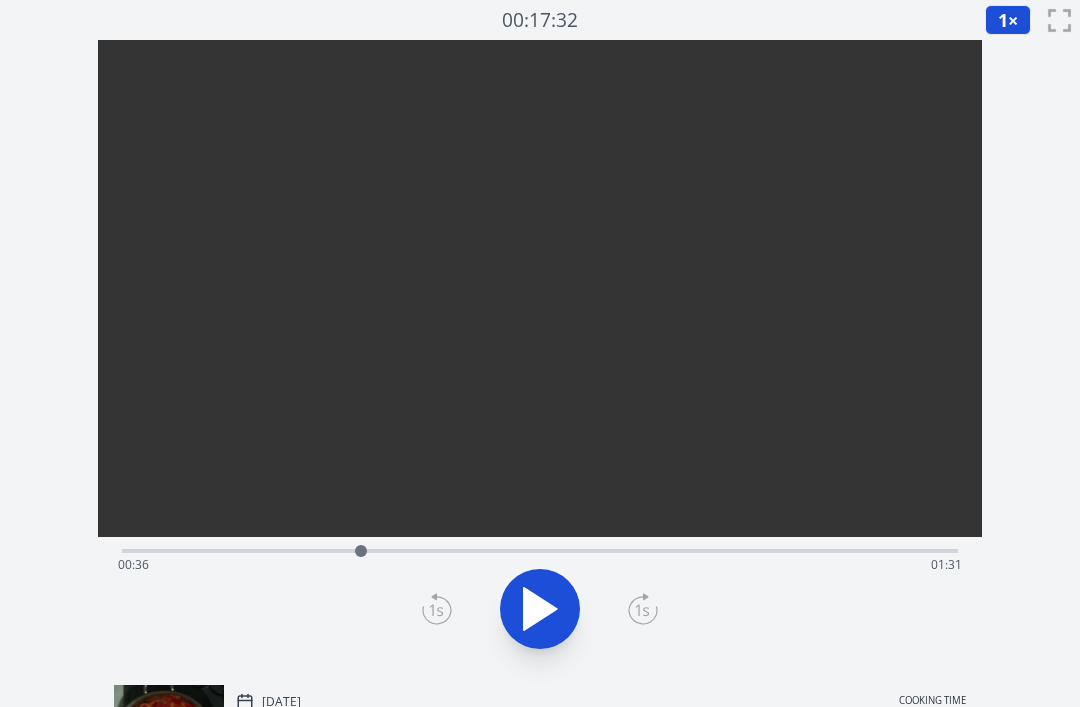 click 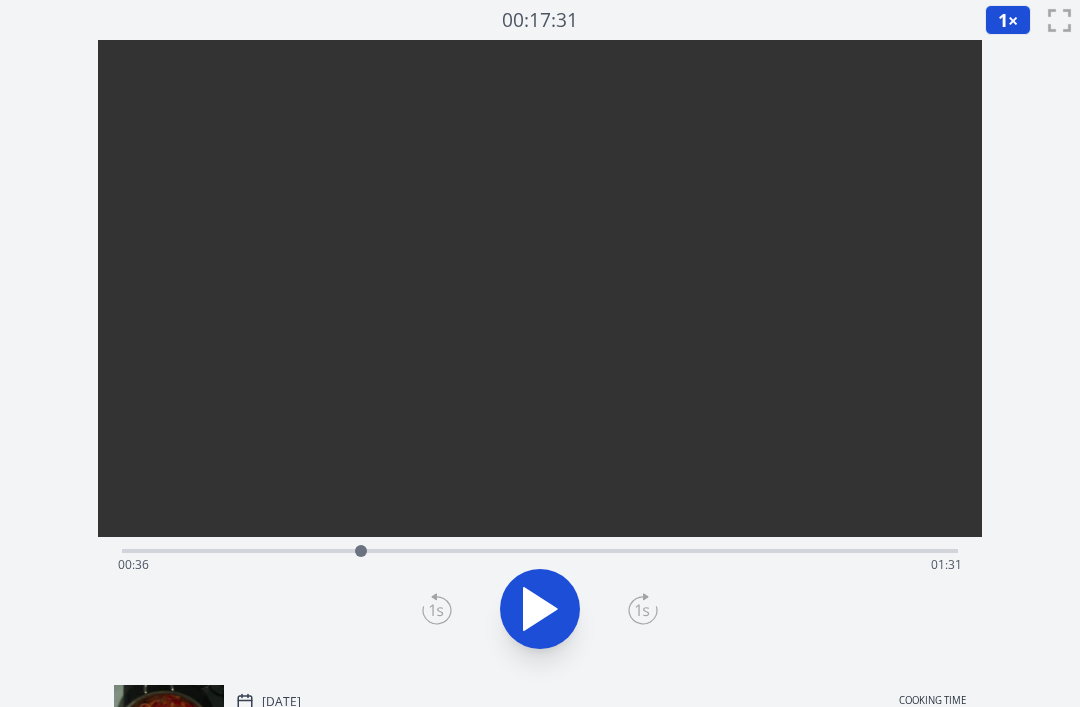 click 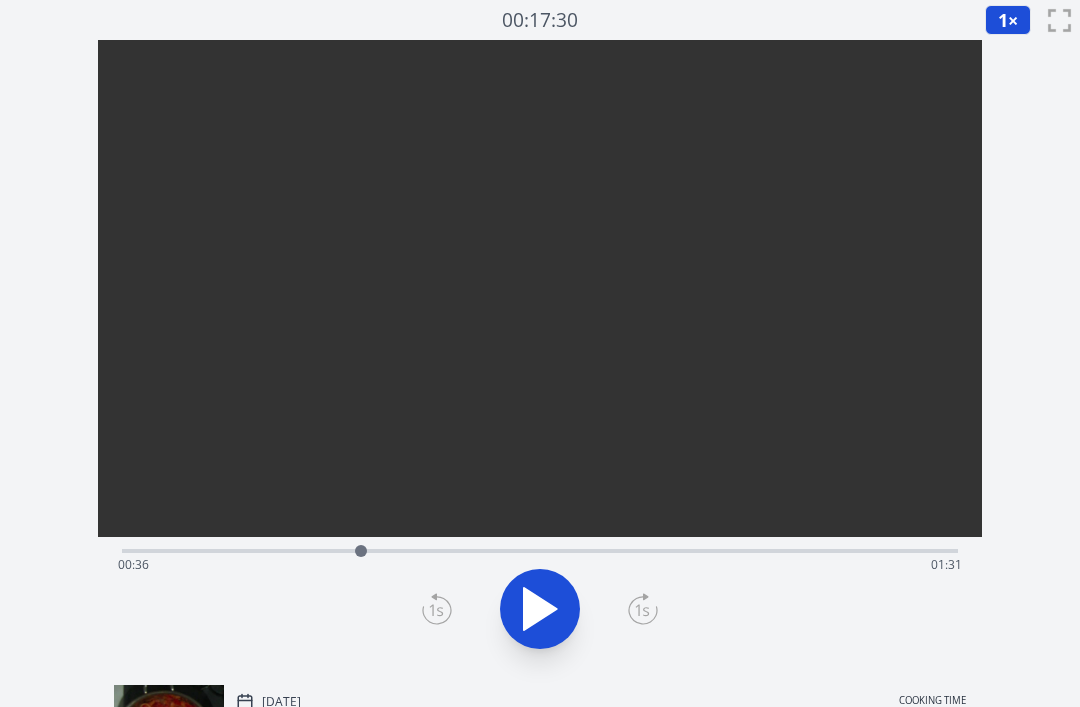 click at bounding box center (540, 609) 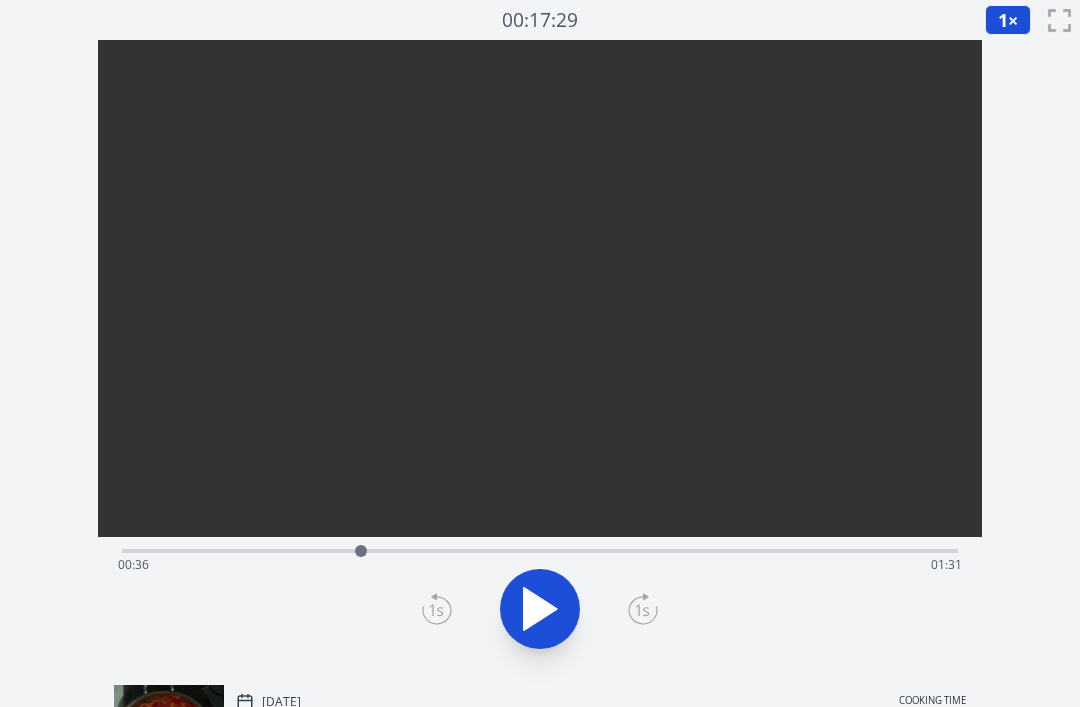 click 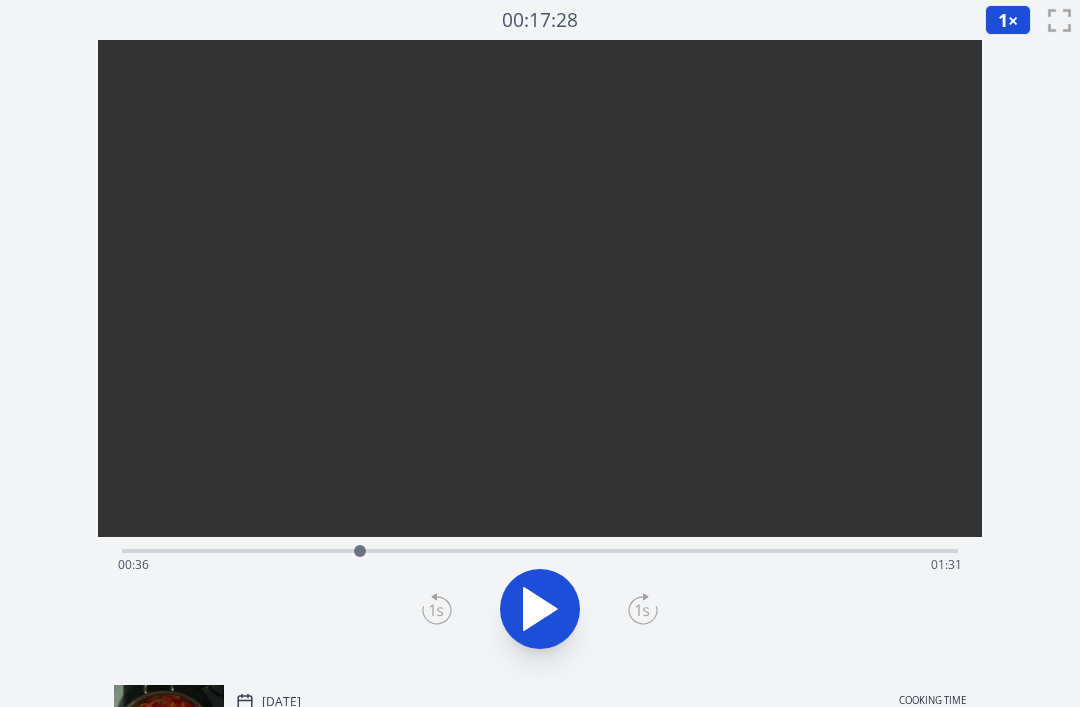 click 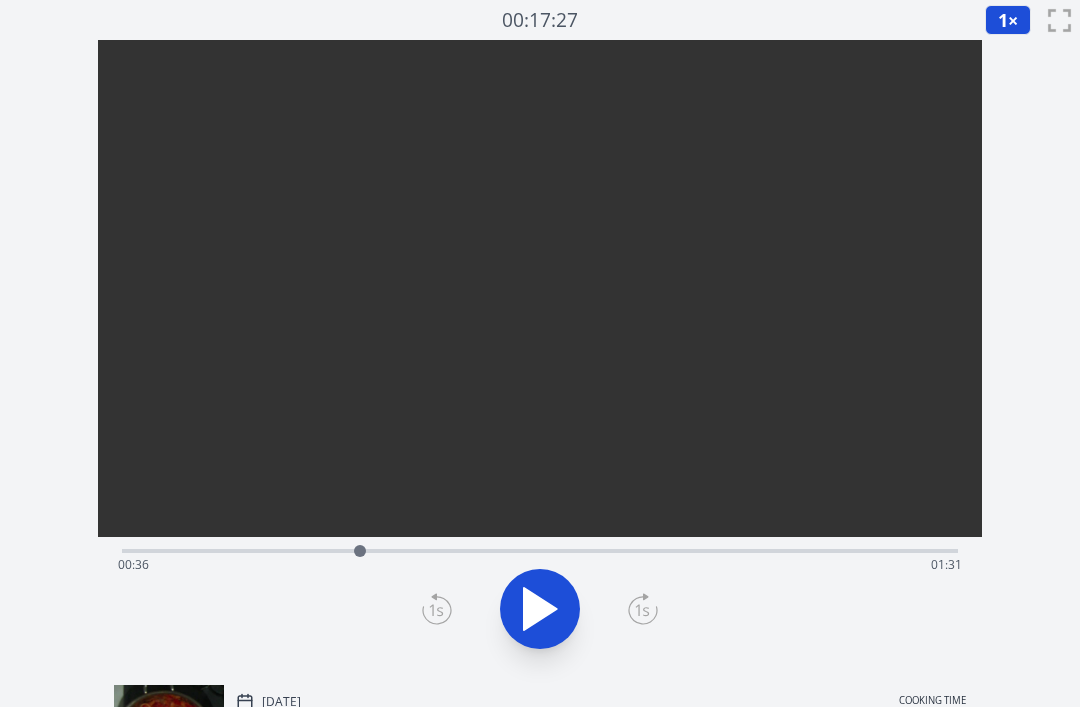 click 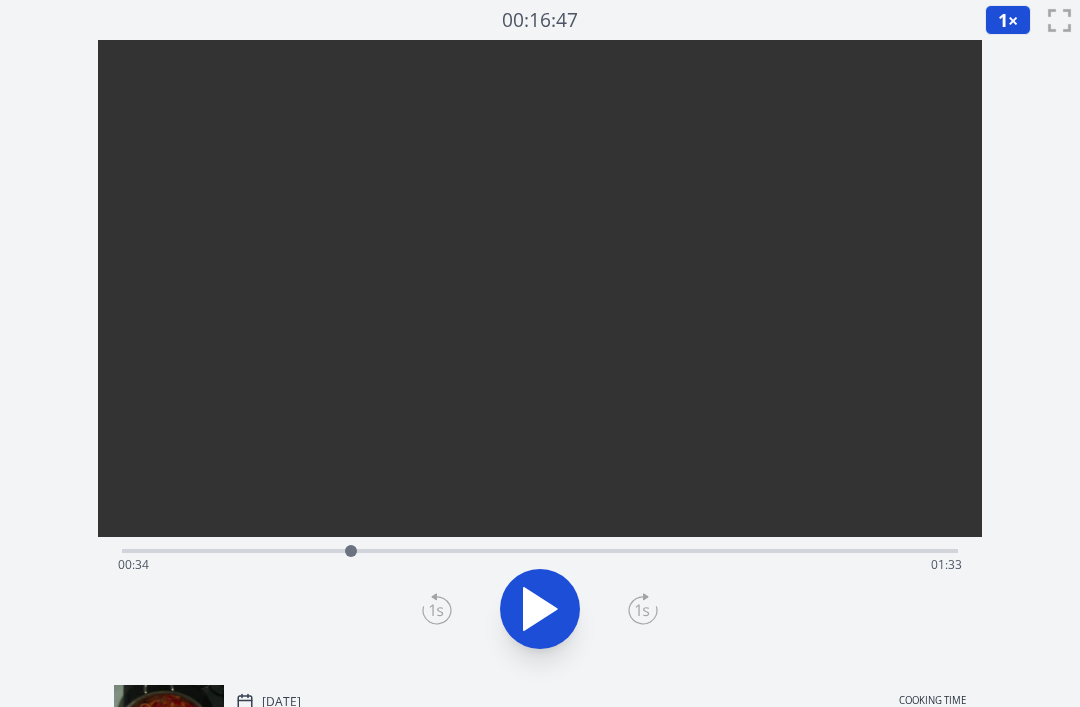 click at bounding box center [351, 551] 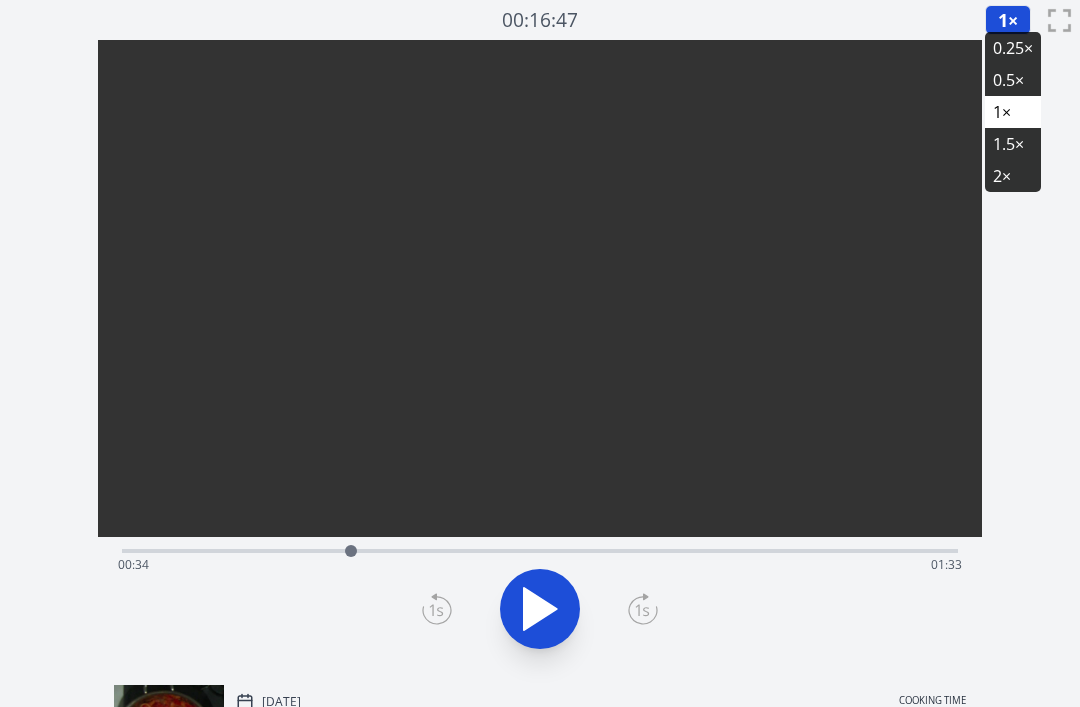 click on "0.25×" at bounding box center (1013, 48) 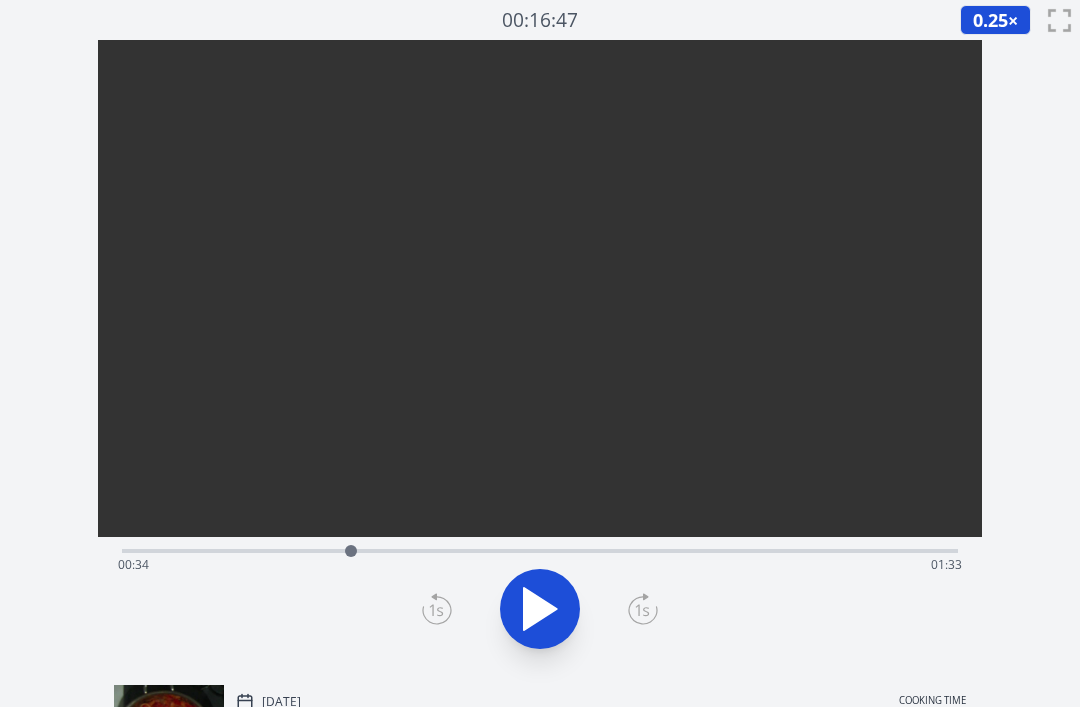 click 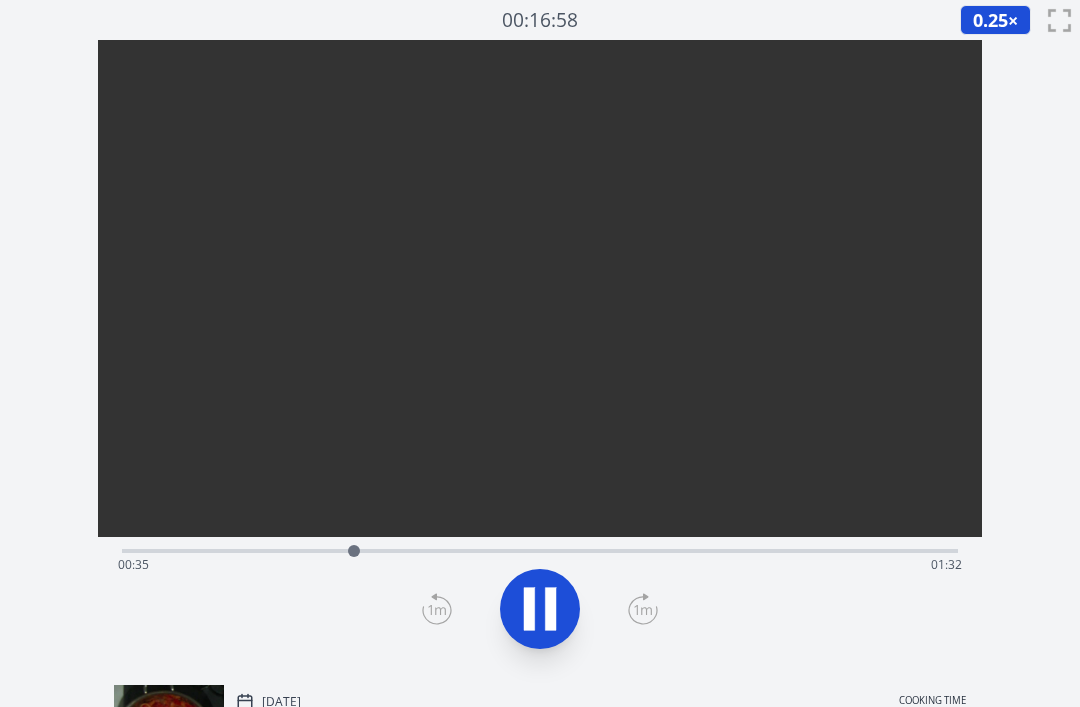click 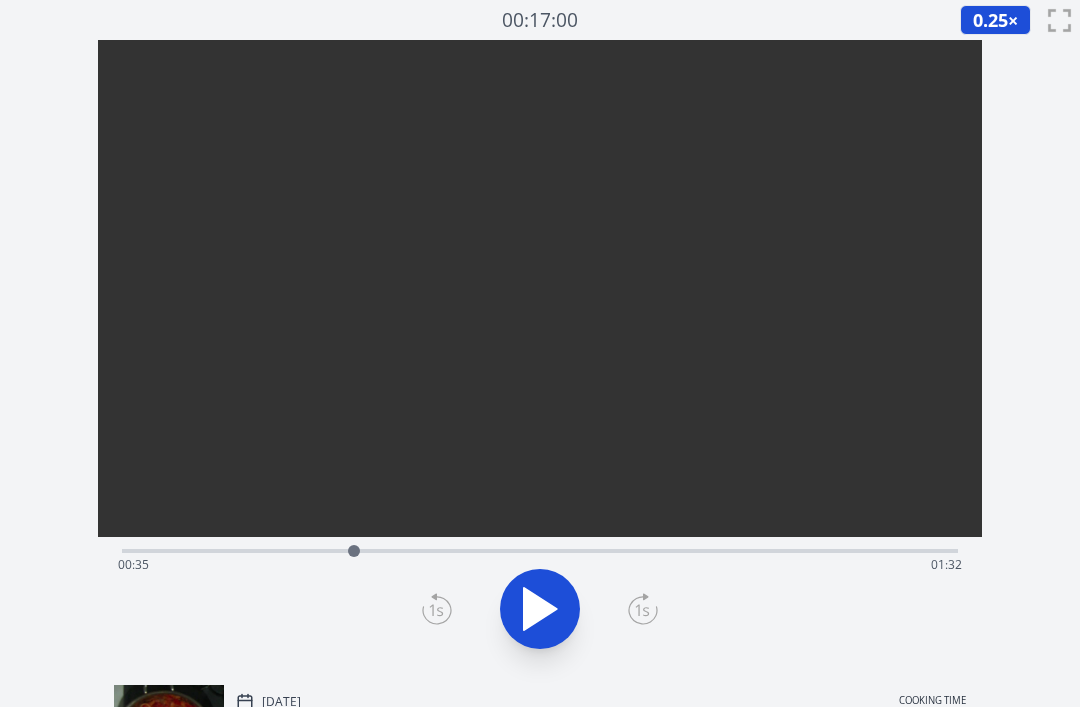 click 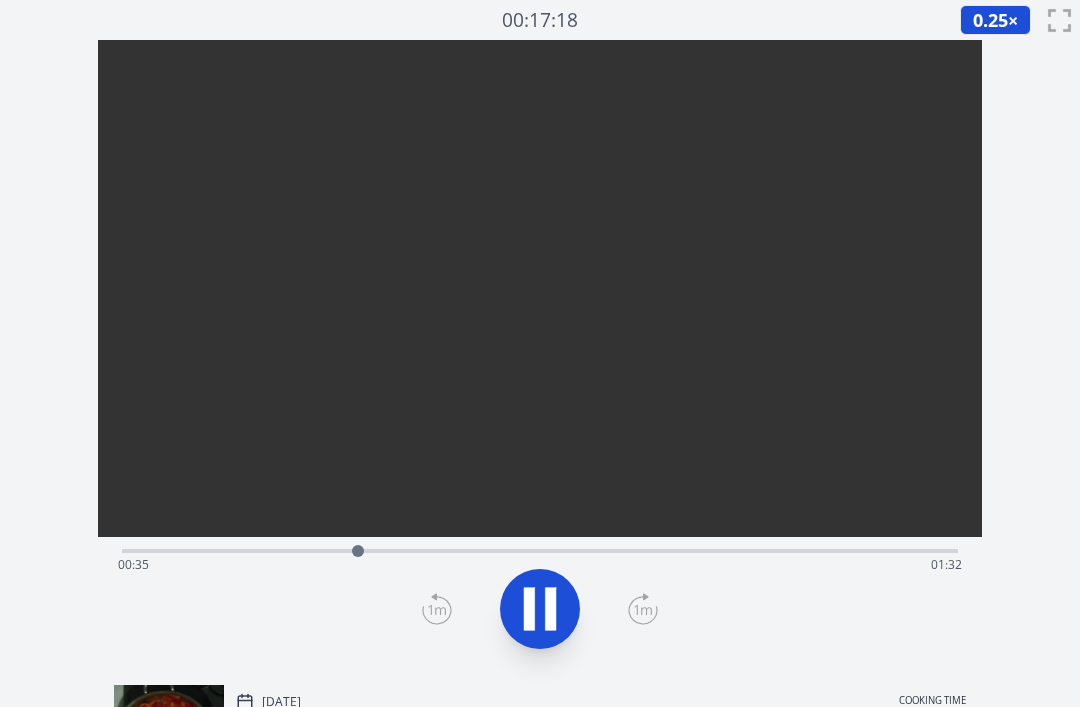 click 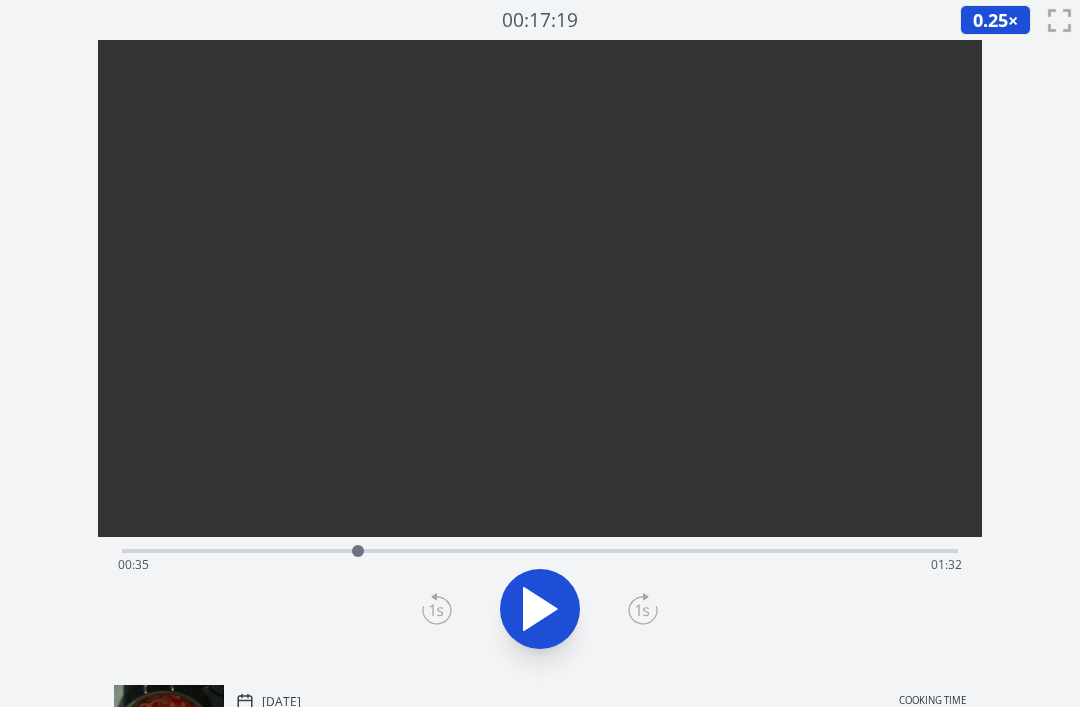 click 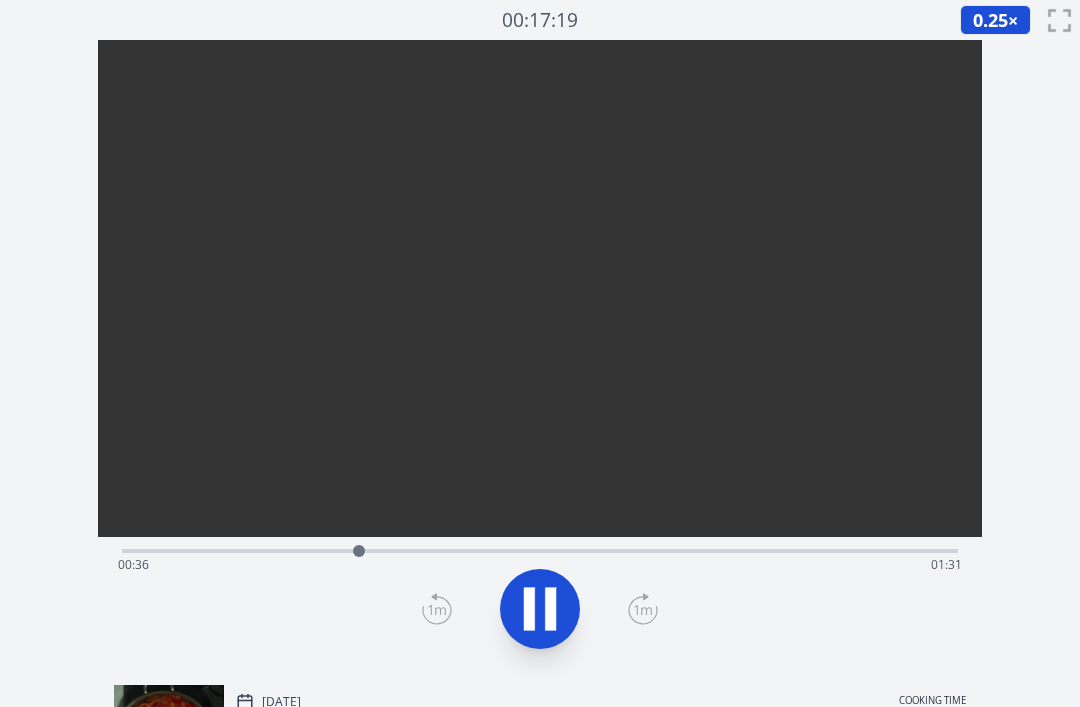 click 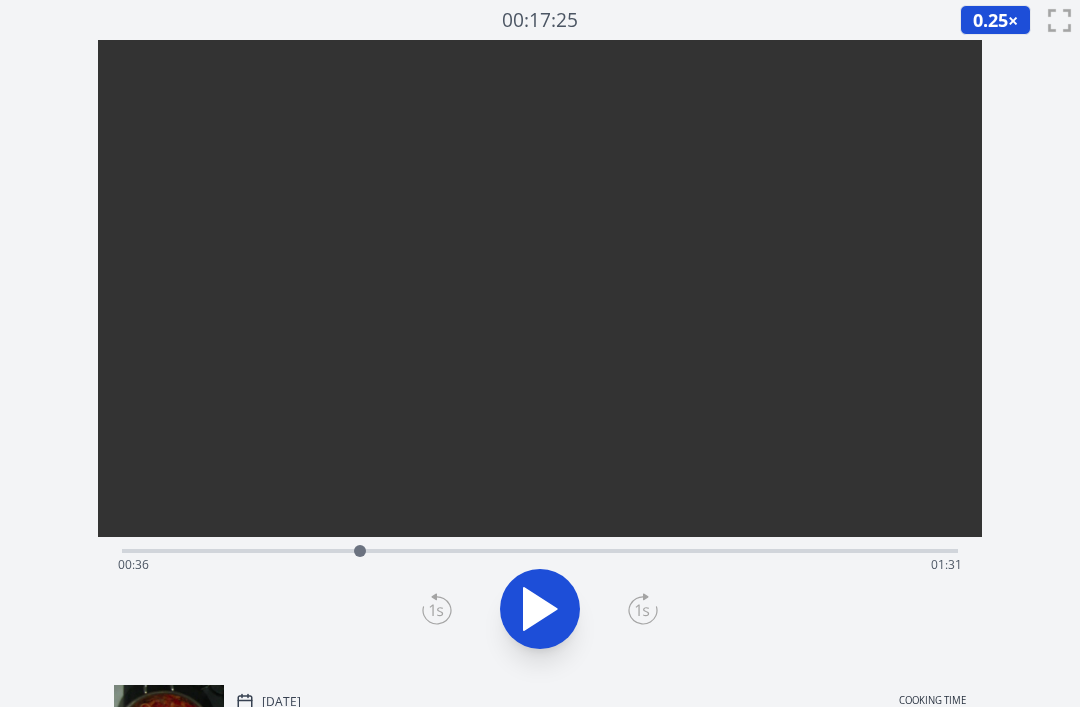 click 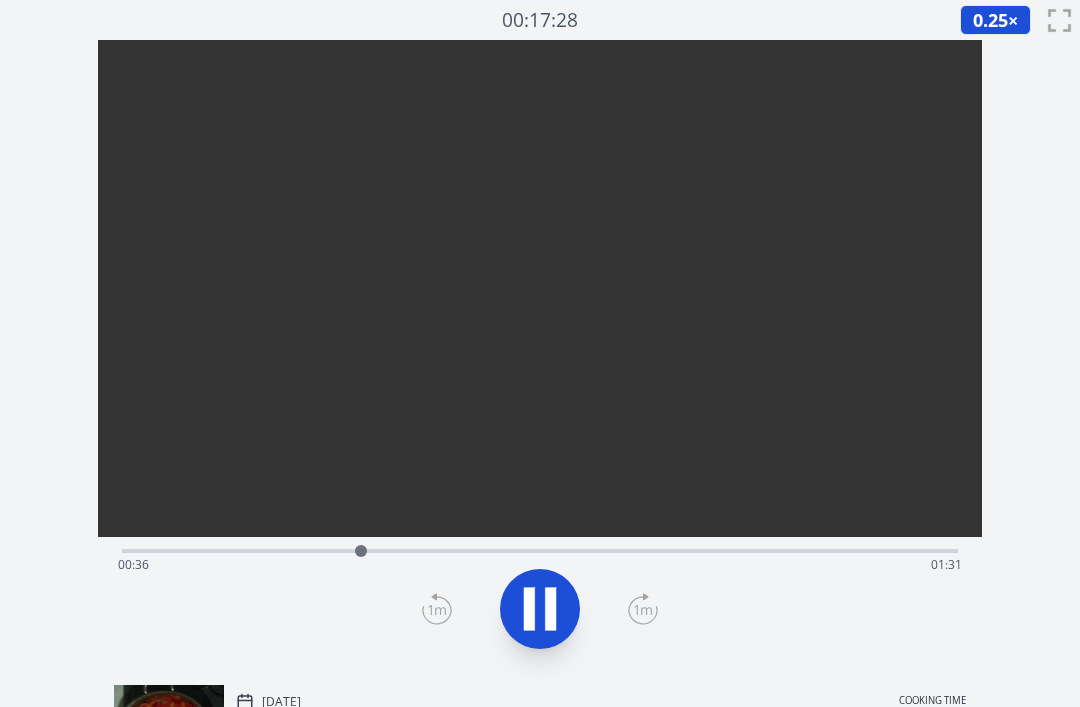 click 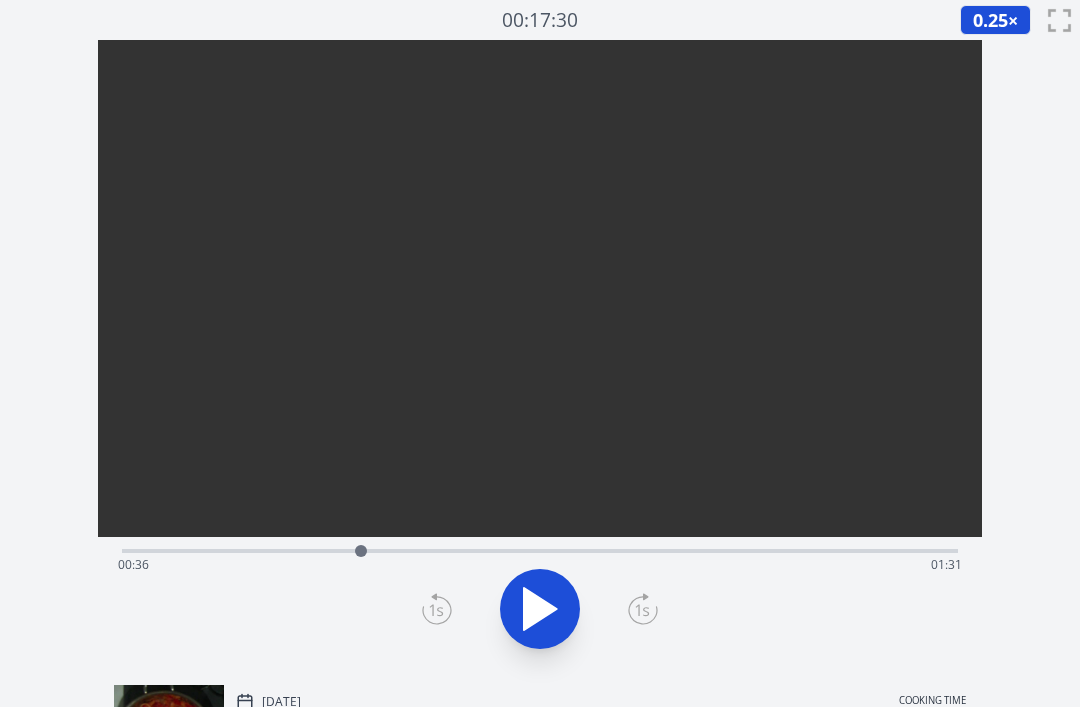 click 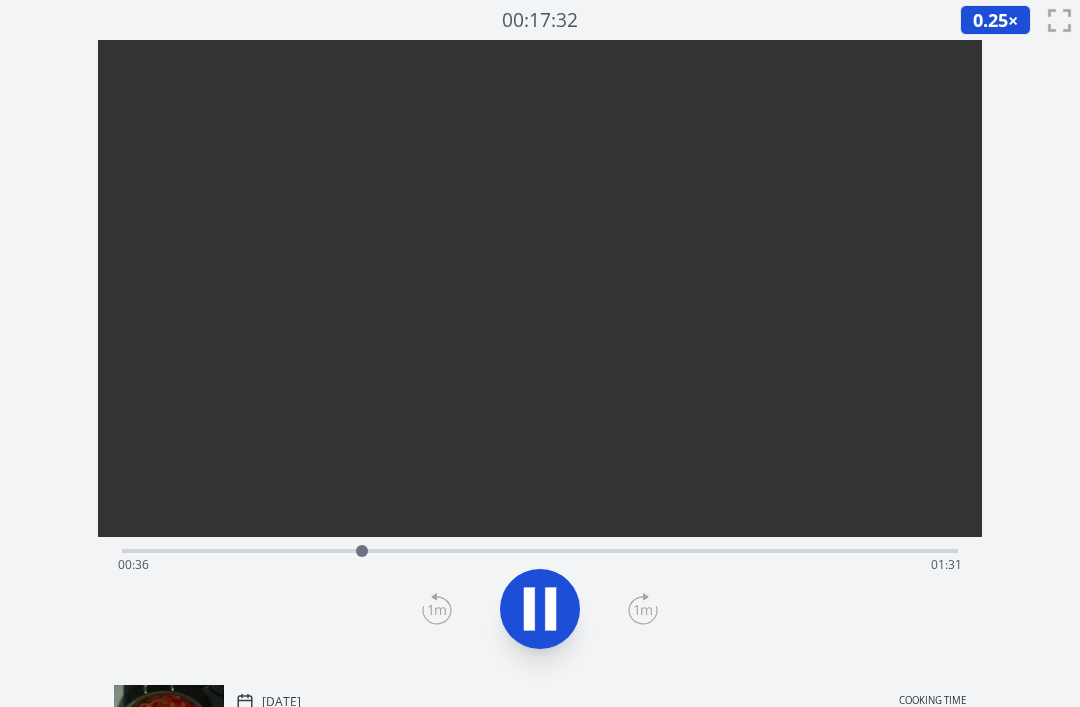 click 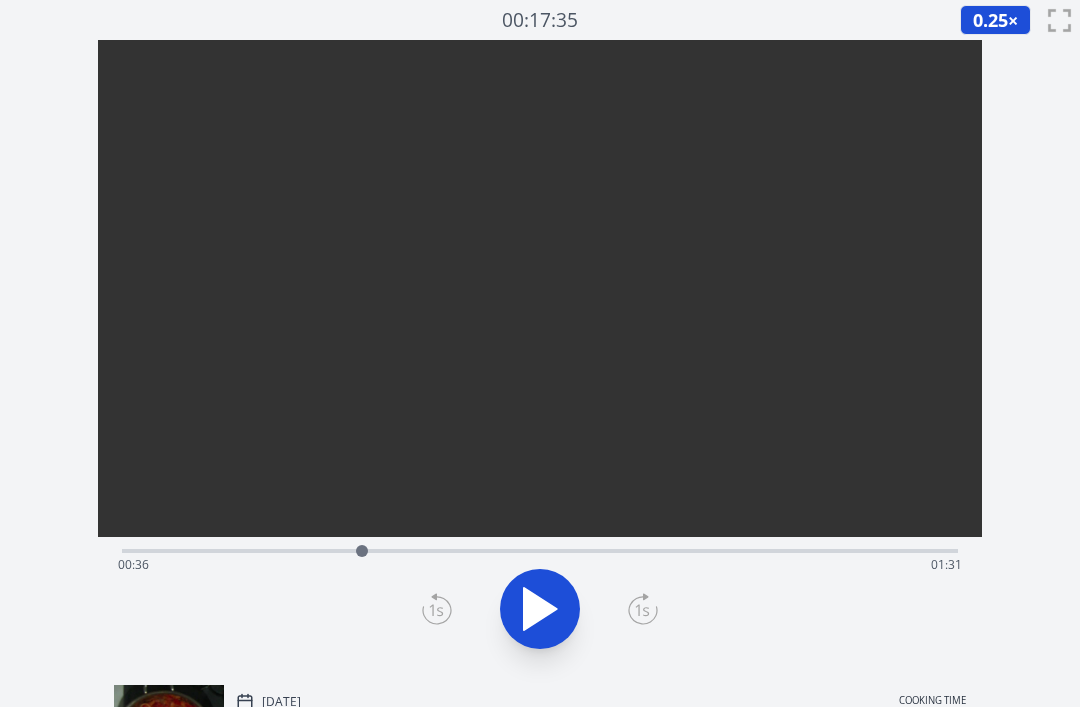 click 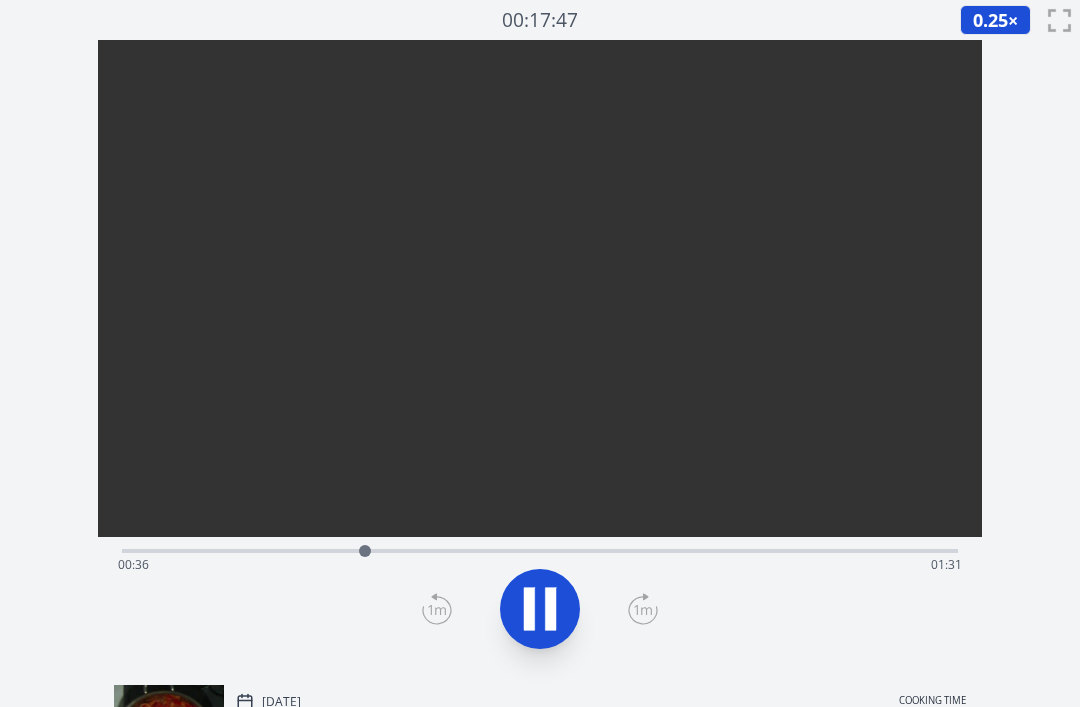 click 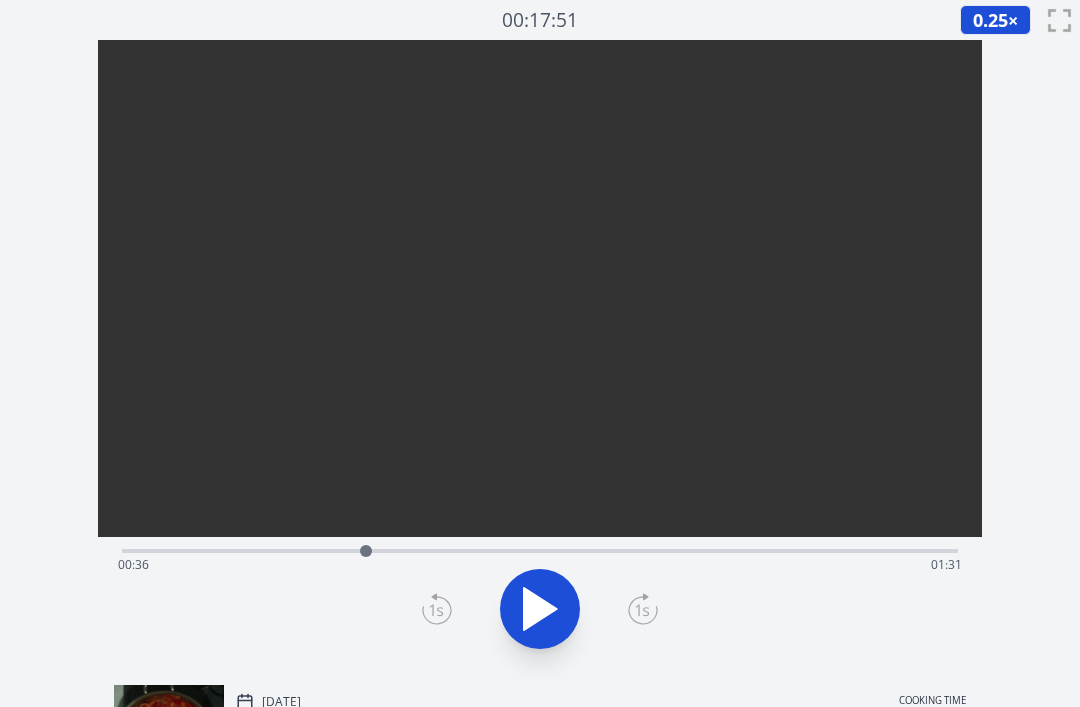 click 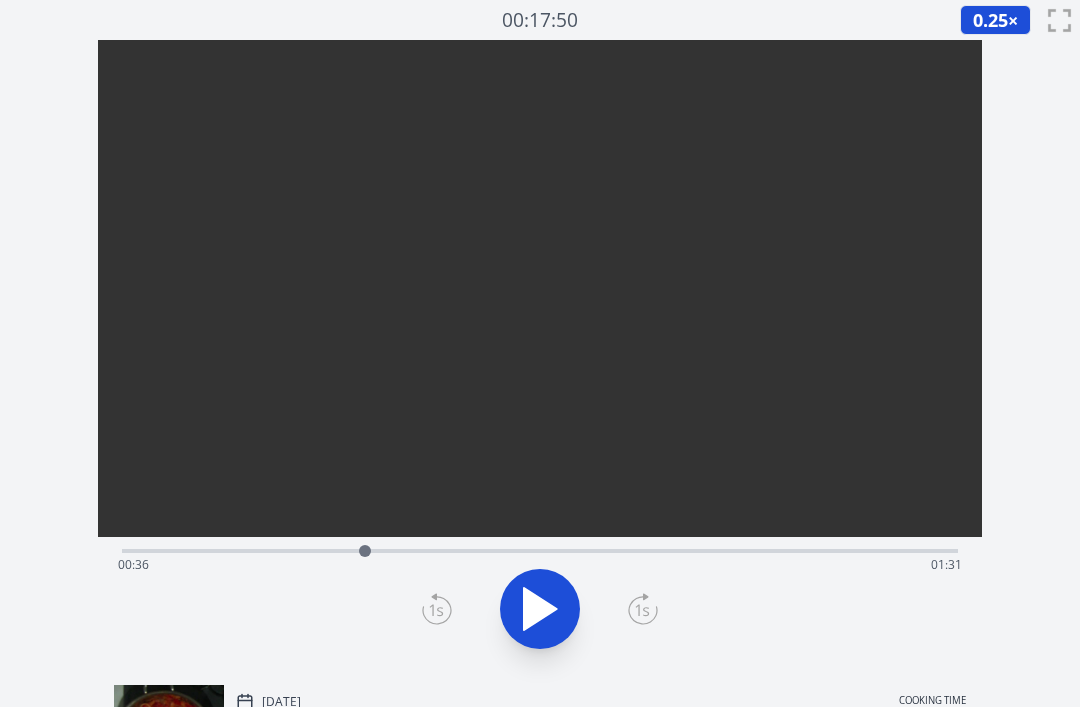 click 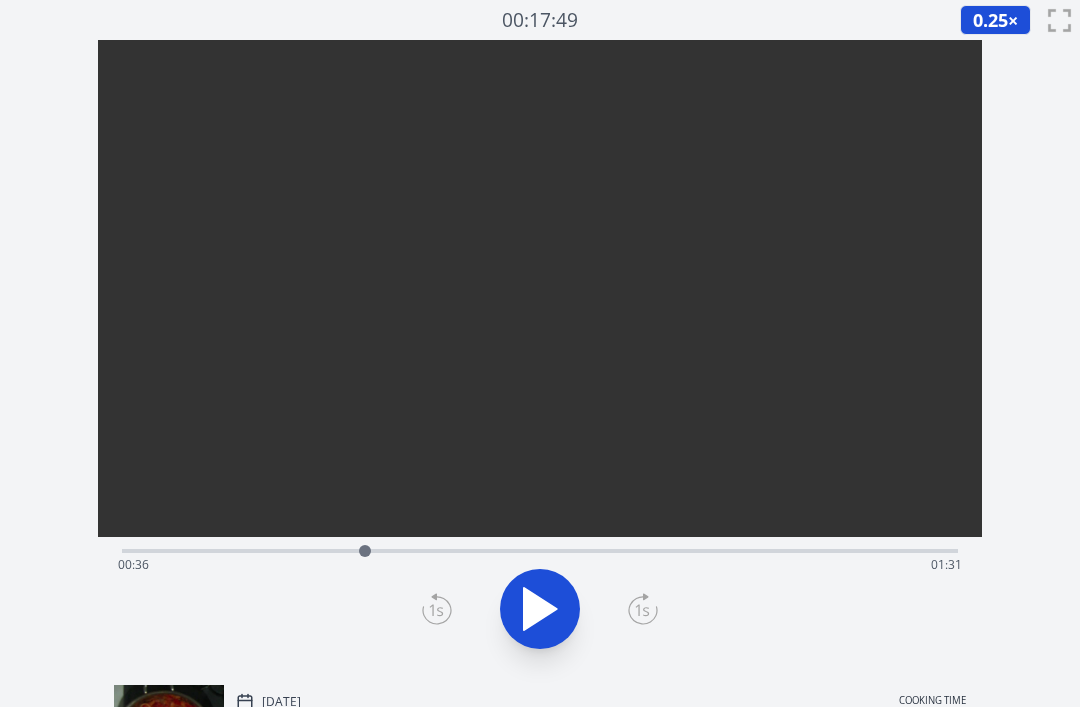 click 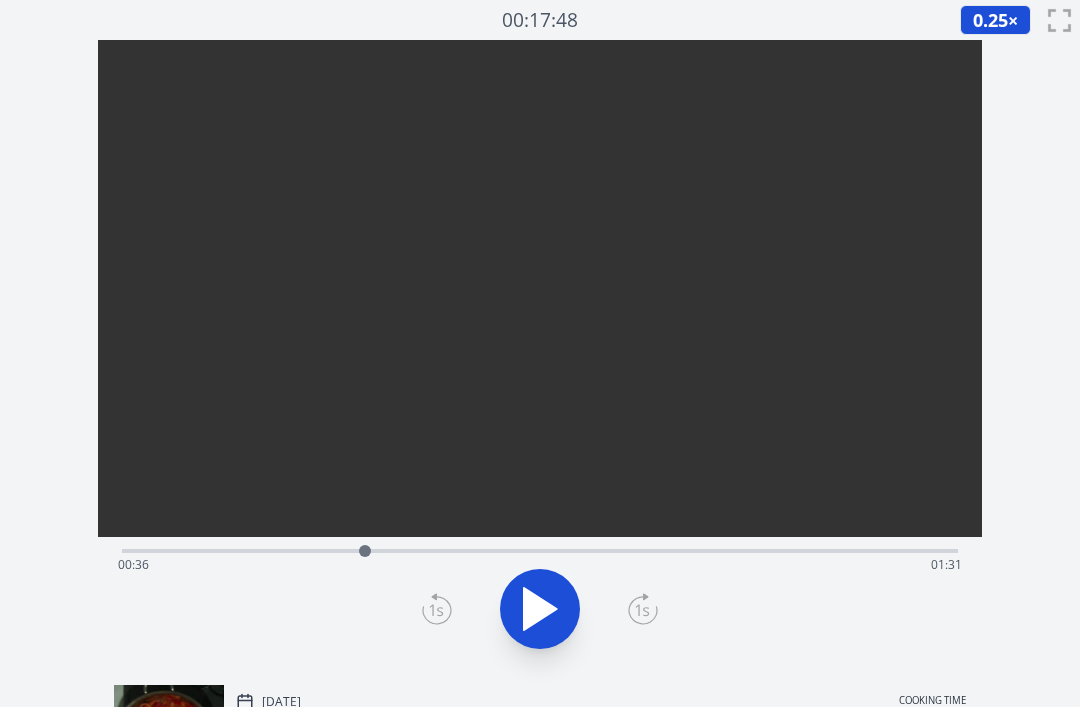 click 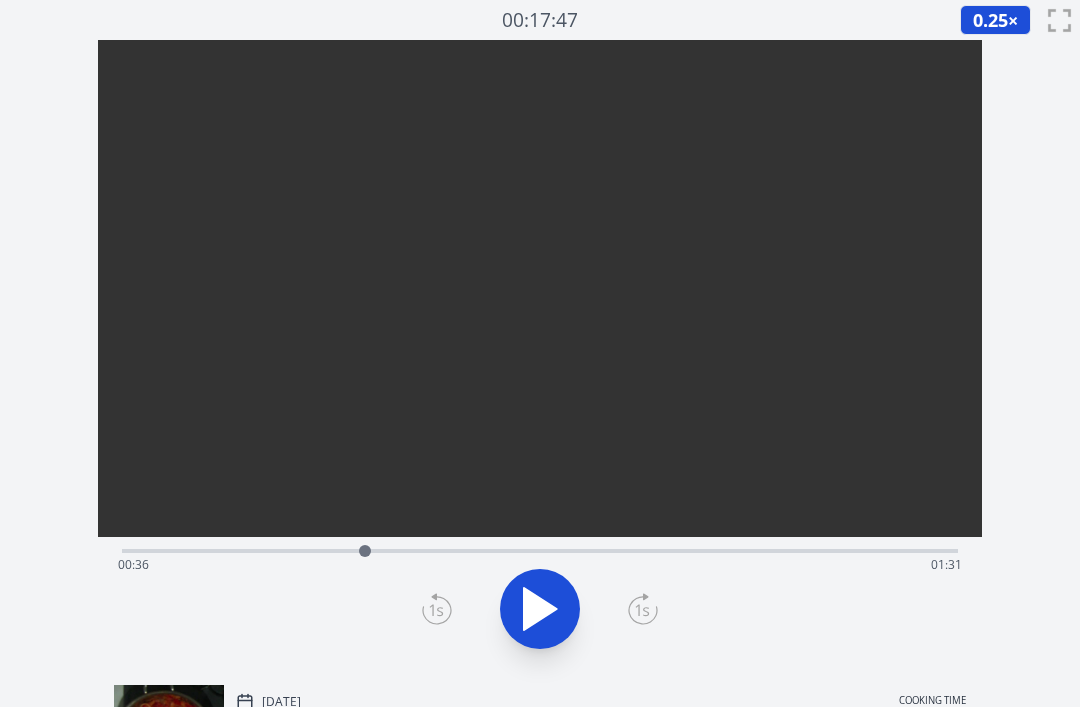 click 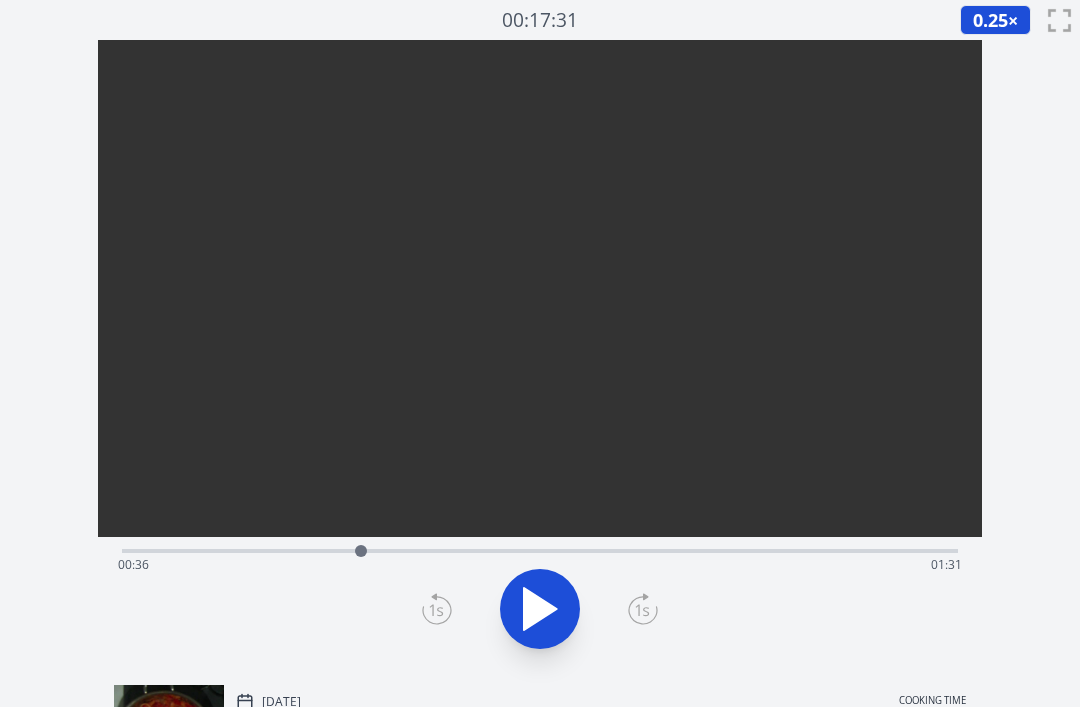 click at bounding box center [361, 551] 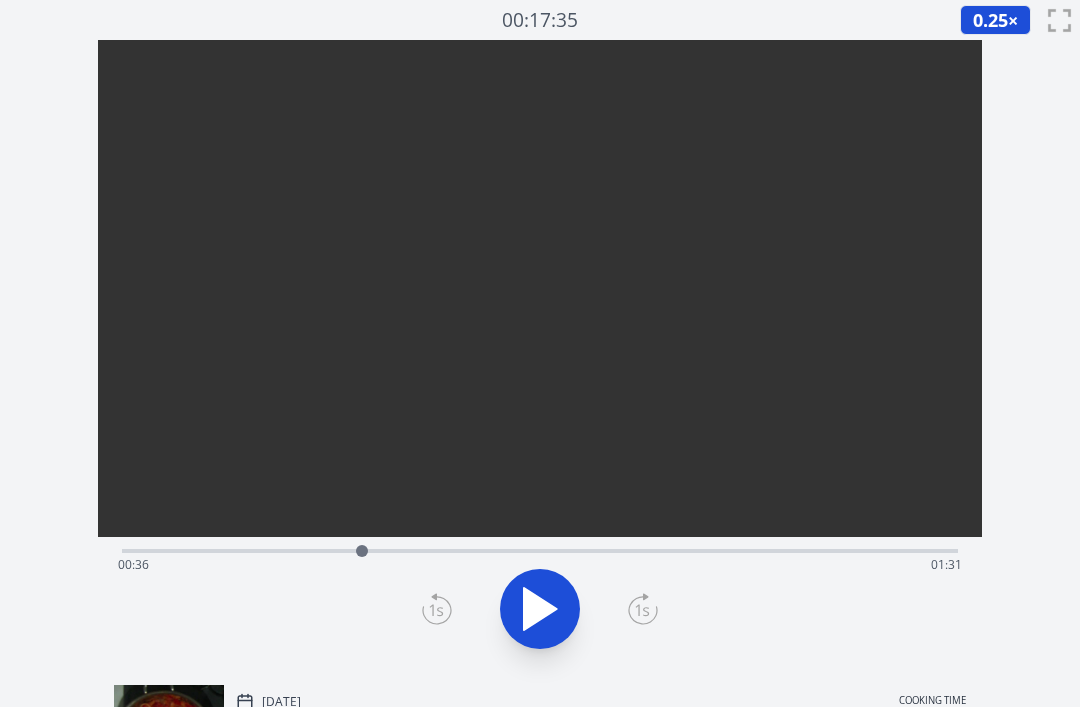click 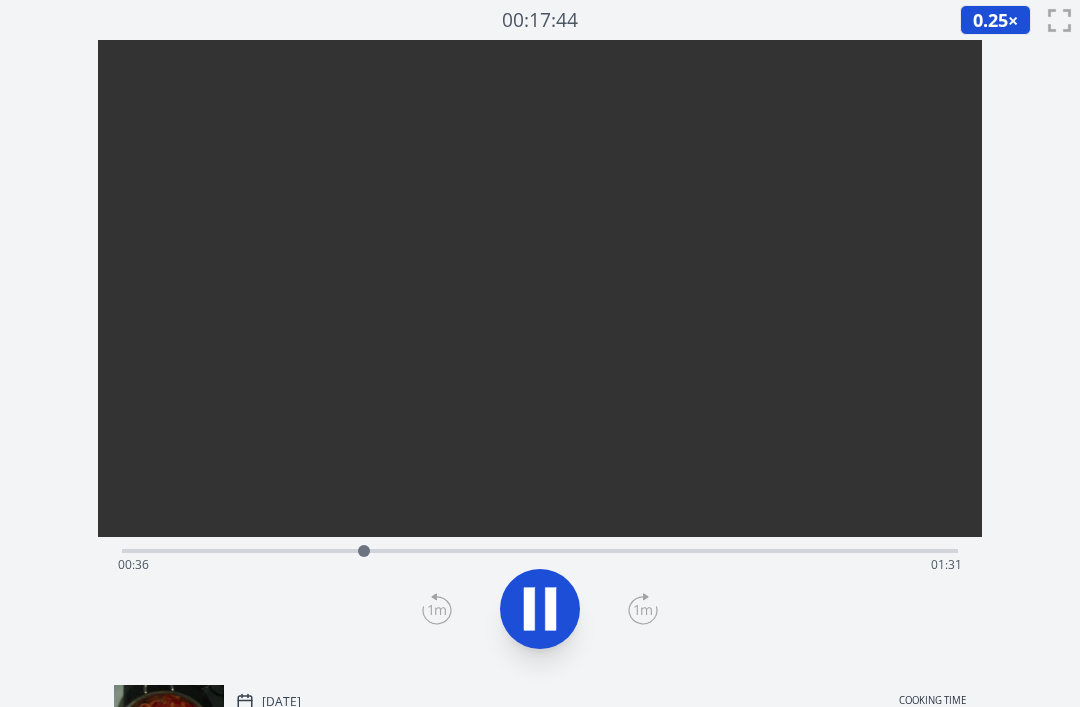 click 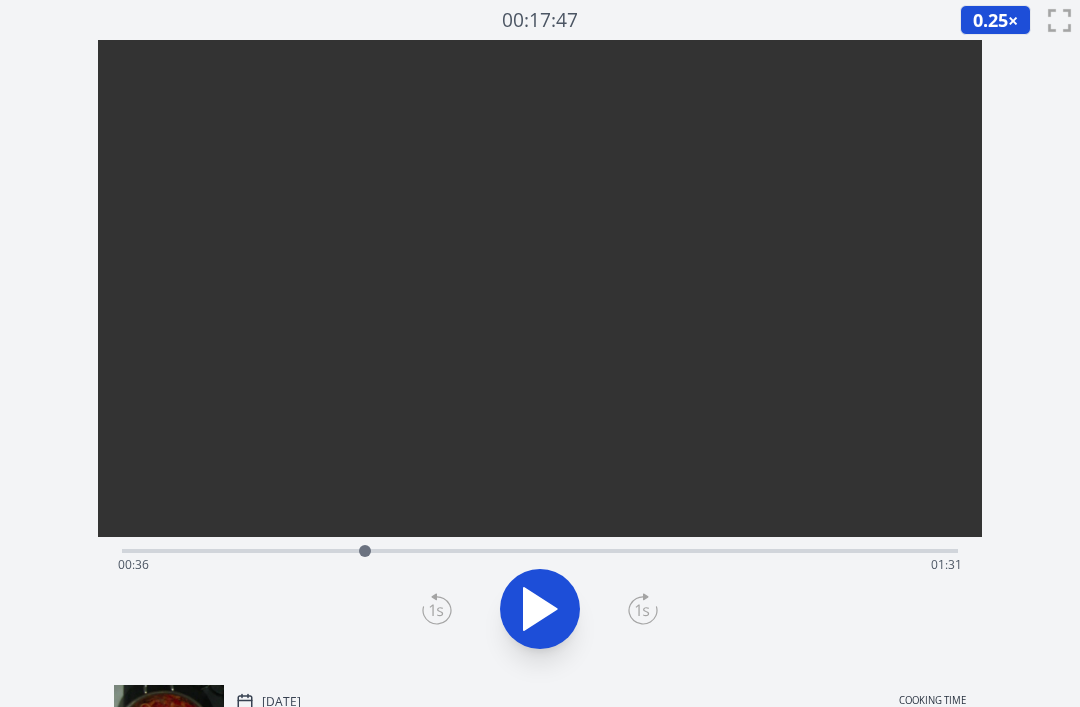 click 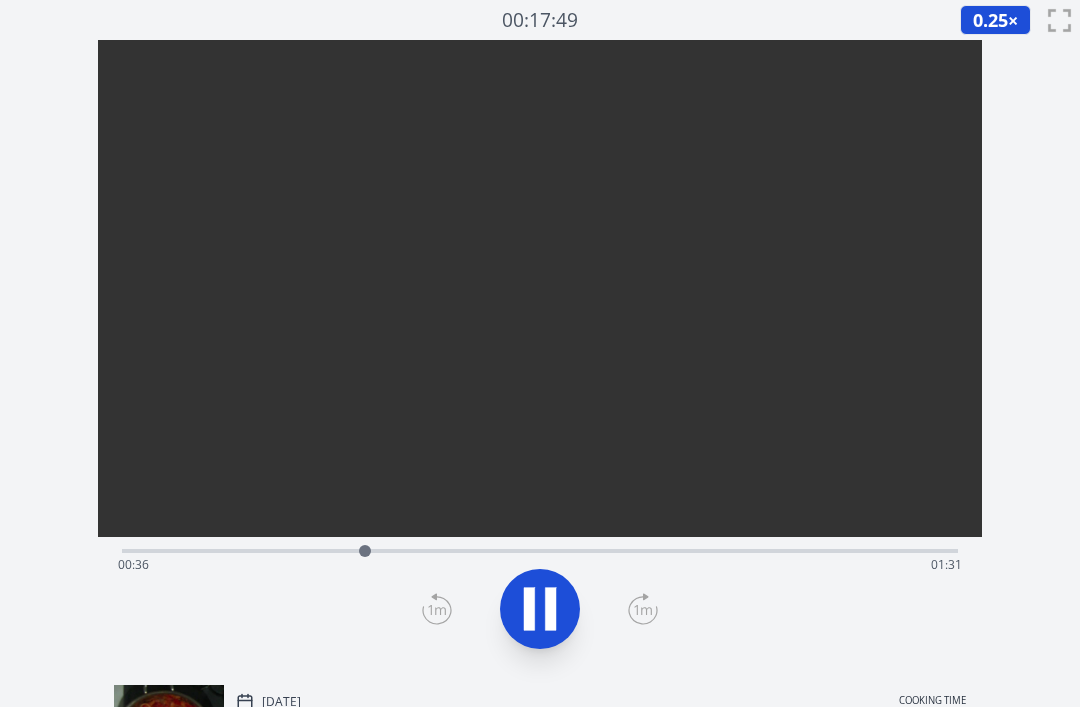 click 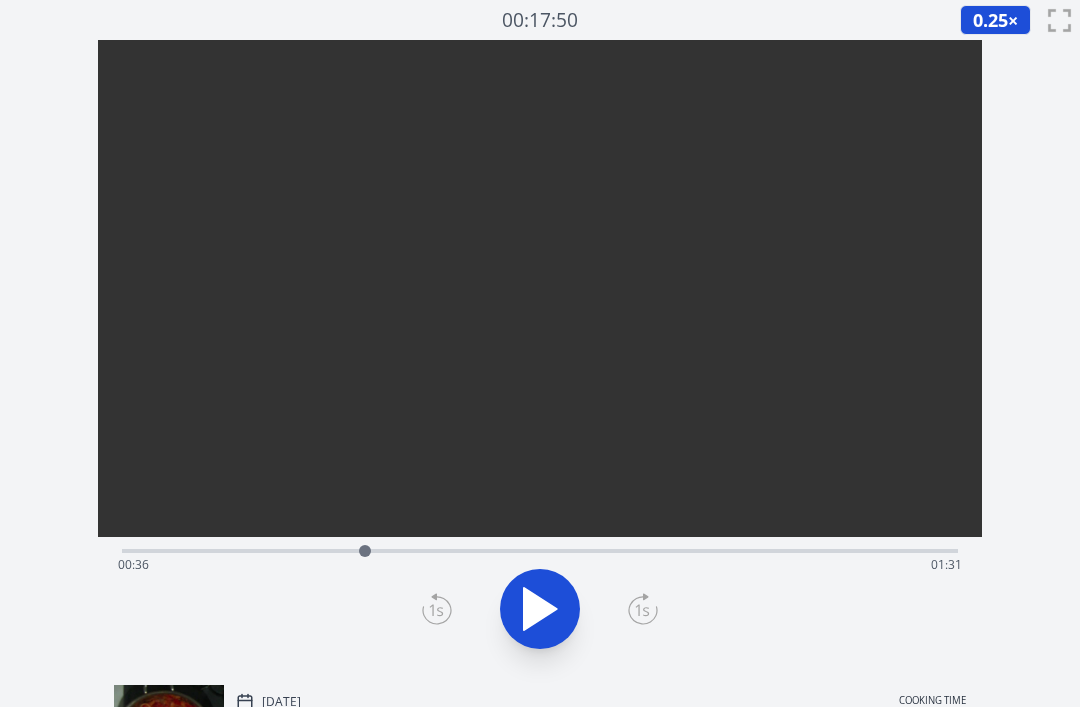 click 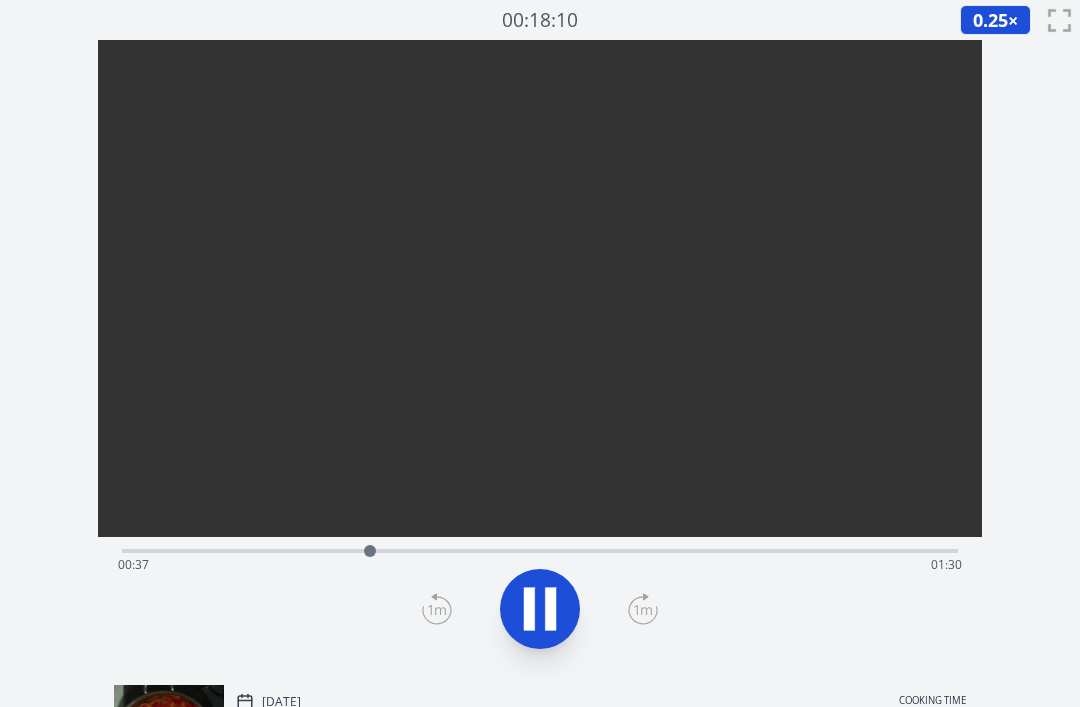 click 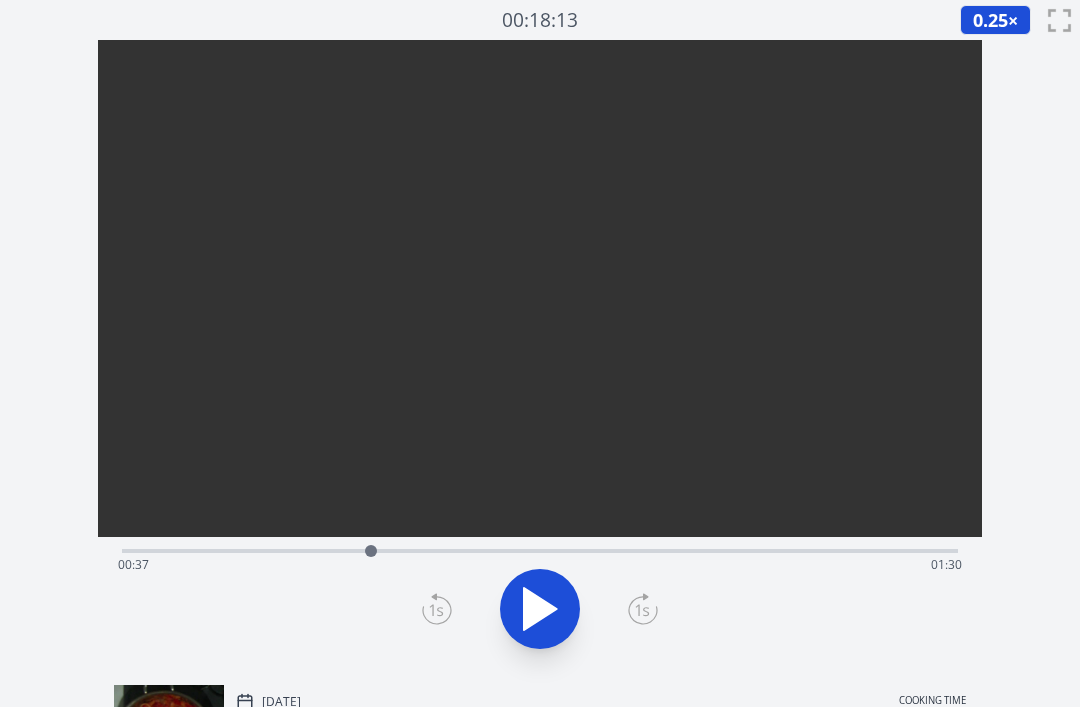 click 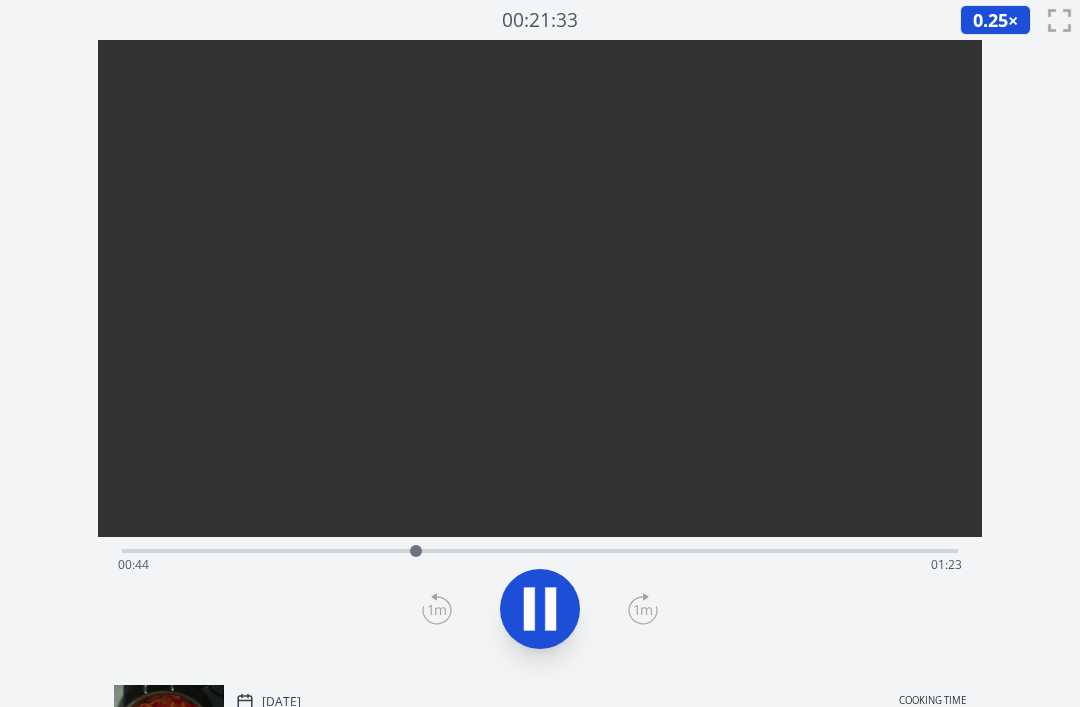 click 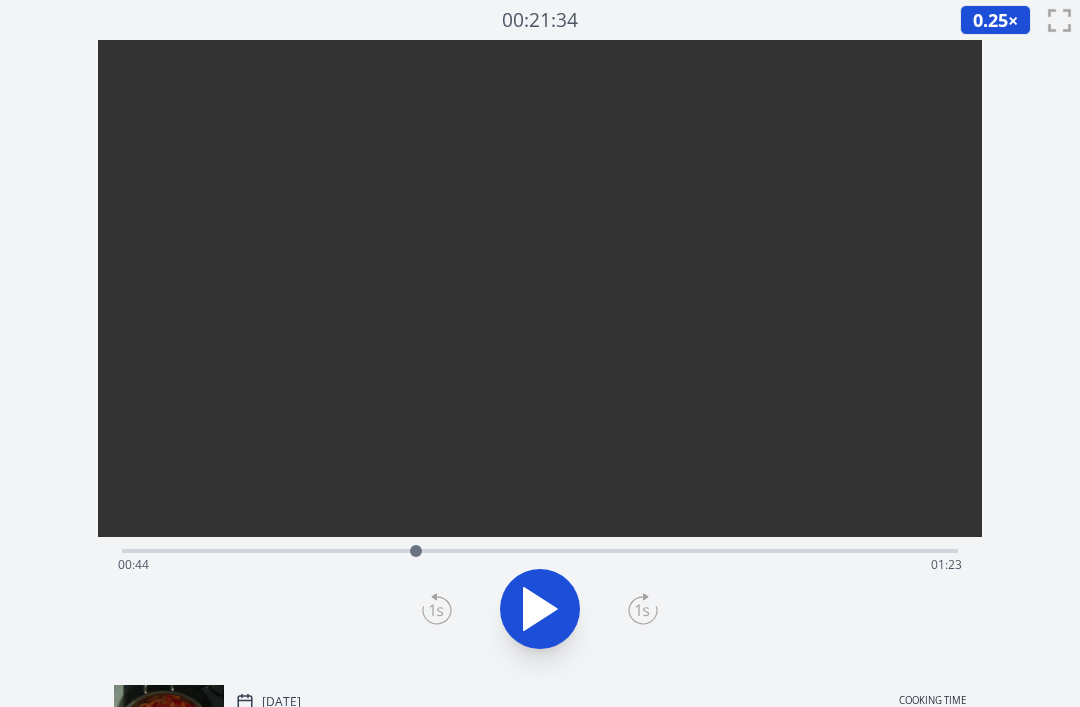 click on "Time elapsed:  00:44
Time remaining:  01:23" at bounding box center (540, 549) 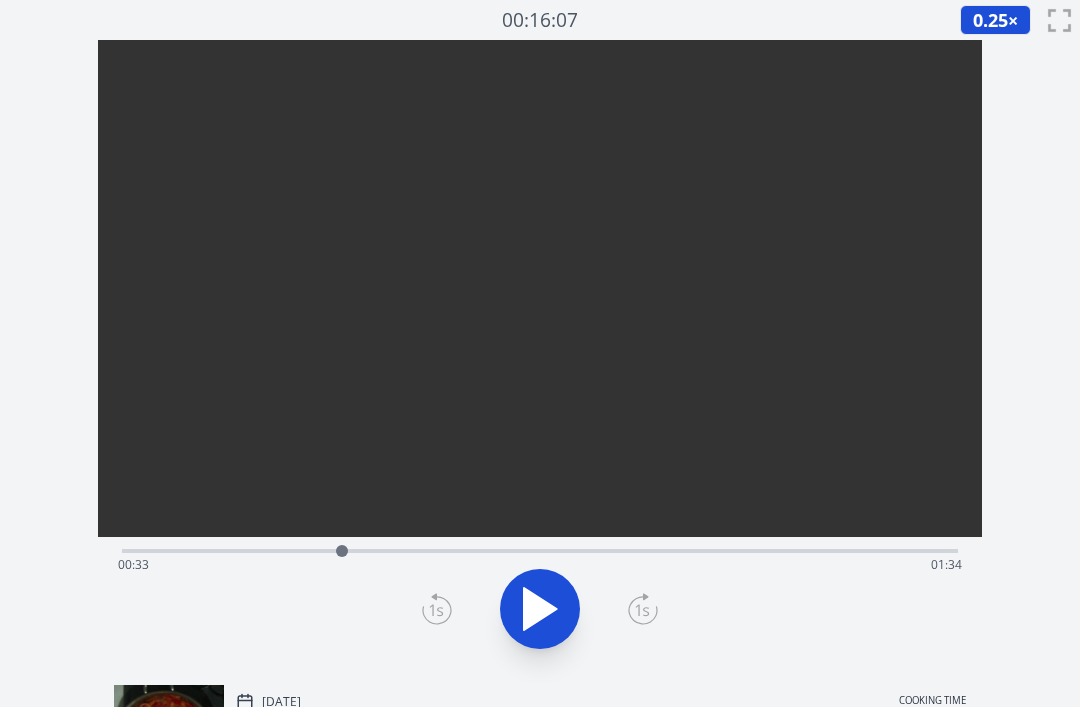 click on "Time elapsed:  00:33
Time remaining:  01:34" at bounding box center (540, 549) 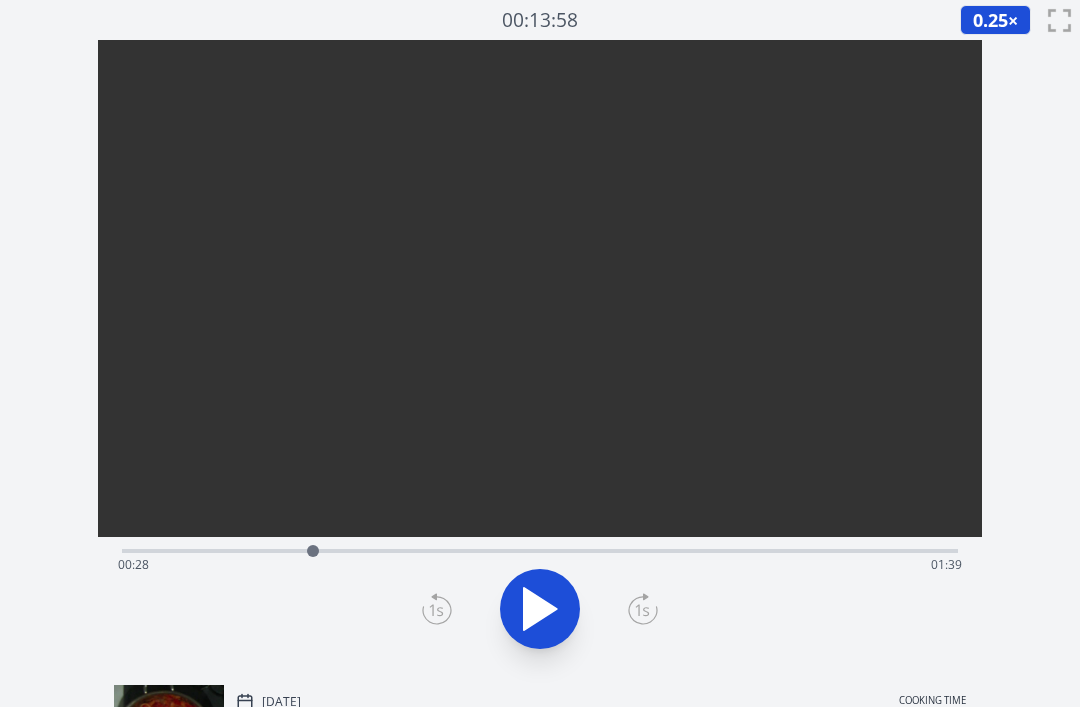 click on "Time elapsed:  00:28
Time remaining:  01:39" at bounding box center [540, 565] 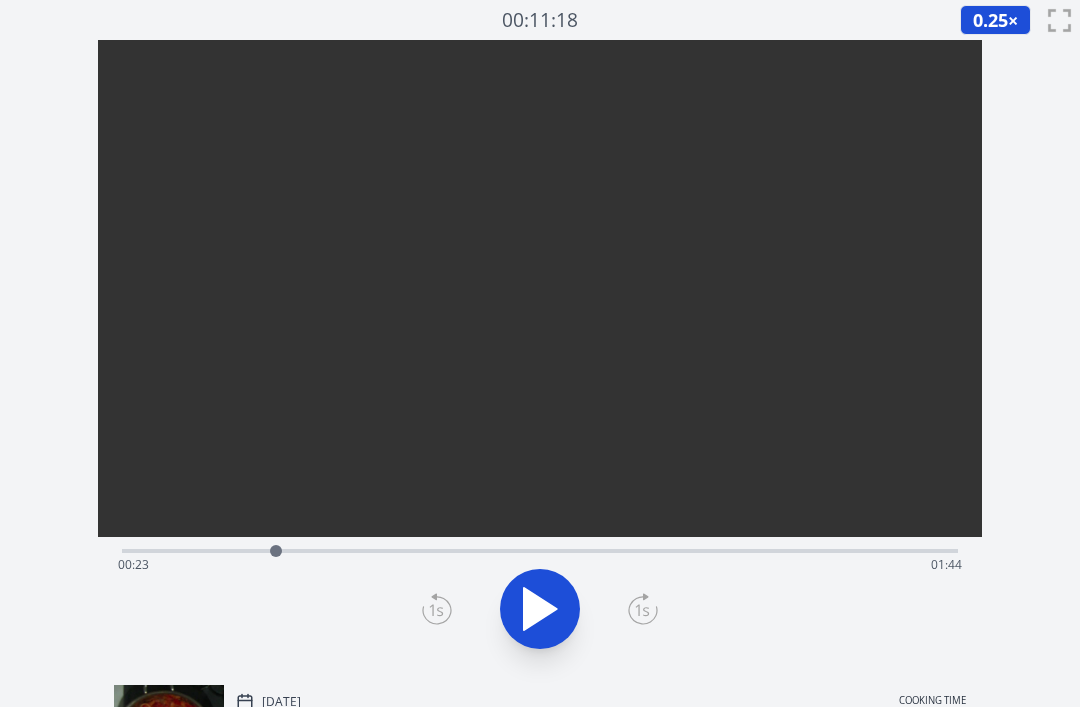 click on "Time elapsed:  00:23
Time remaining:  01:44" at bounding box center [540, 549] 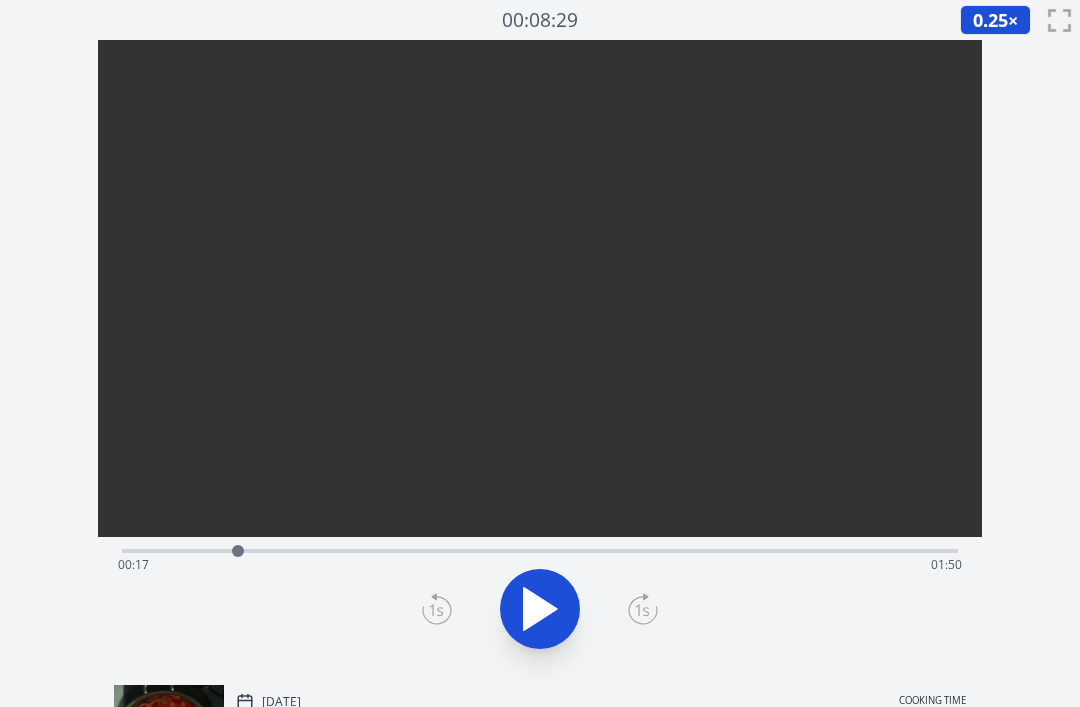 click on "Time elapsed:  00:17
Time remaining:  01:50" at bounding box center (540, 565) 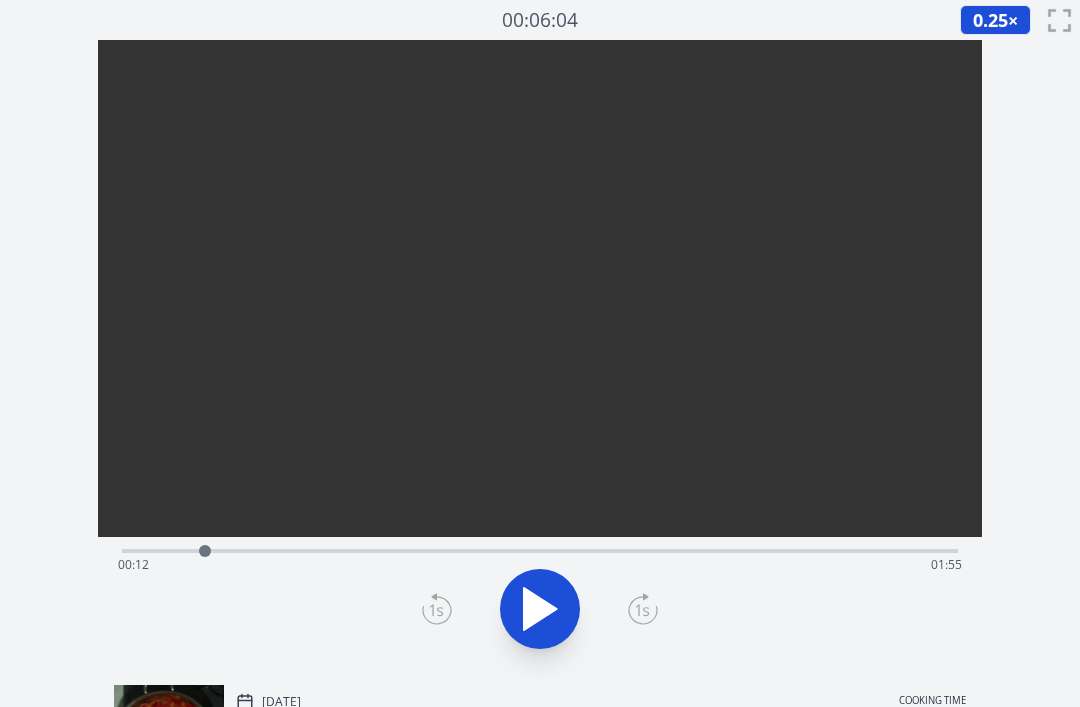 click on "Time elapsed:  00:12
Time remaining:  01:55" at bounding box center [540, 565] 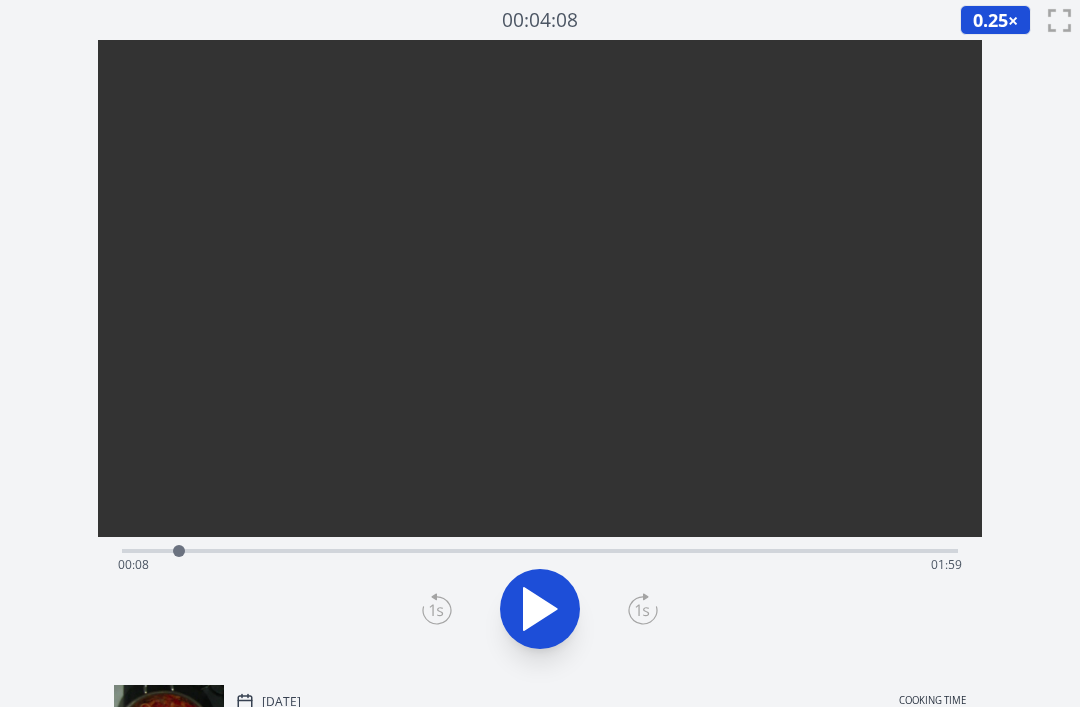 click 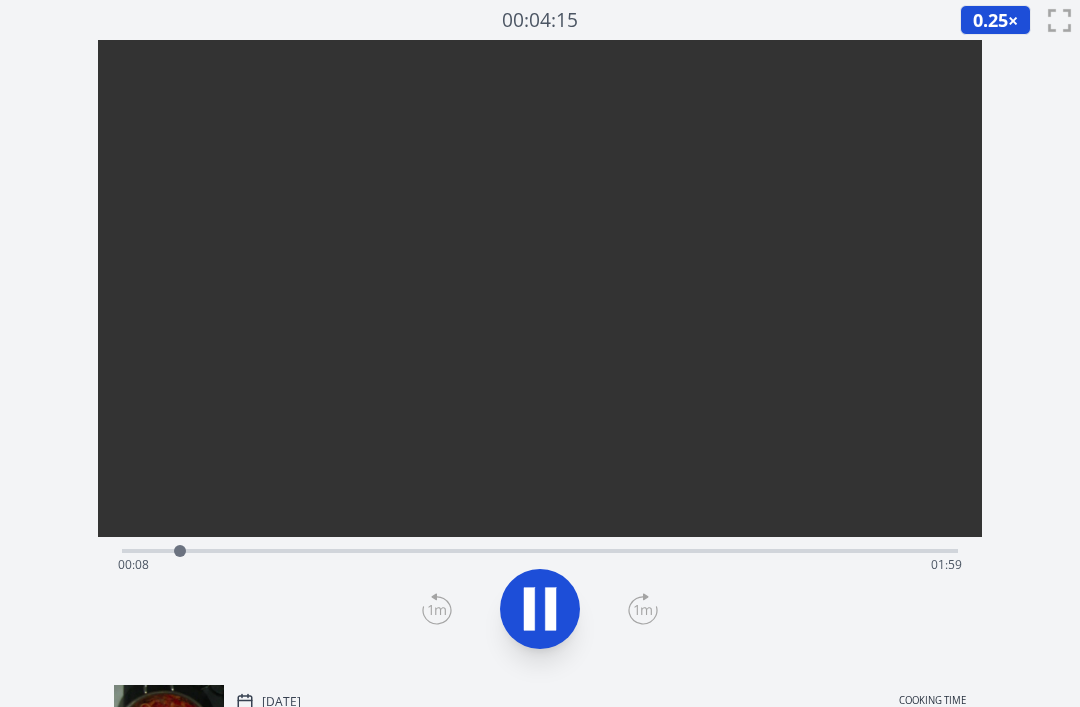 click 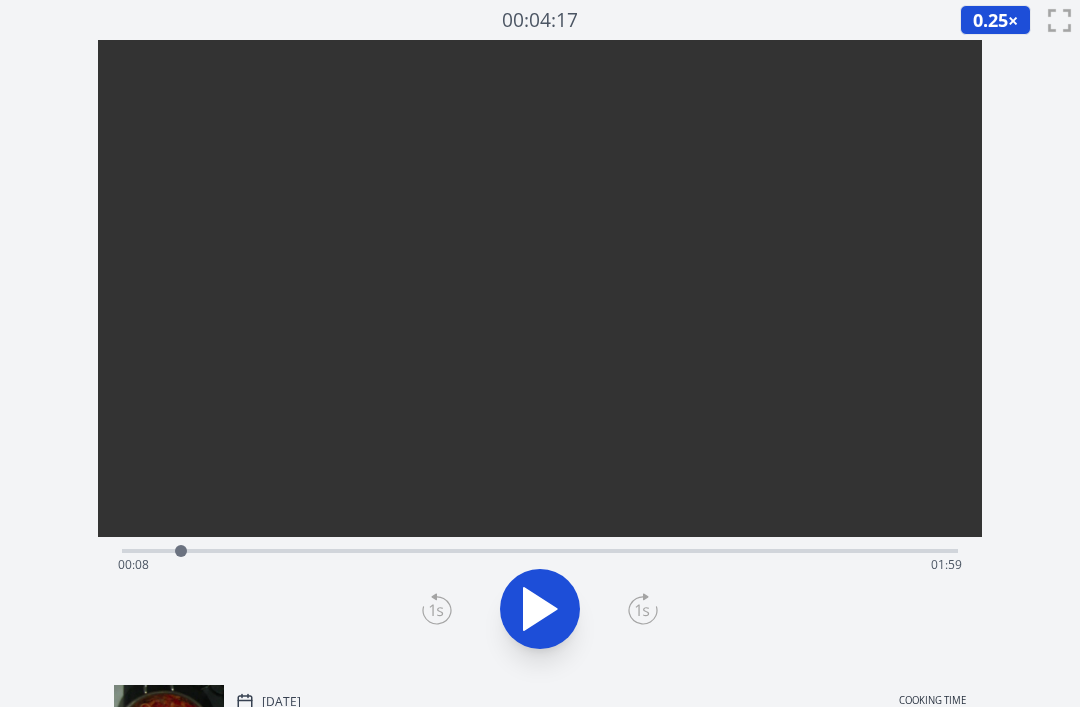 click 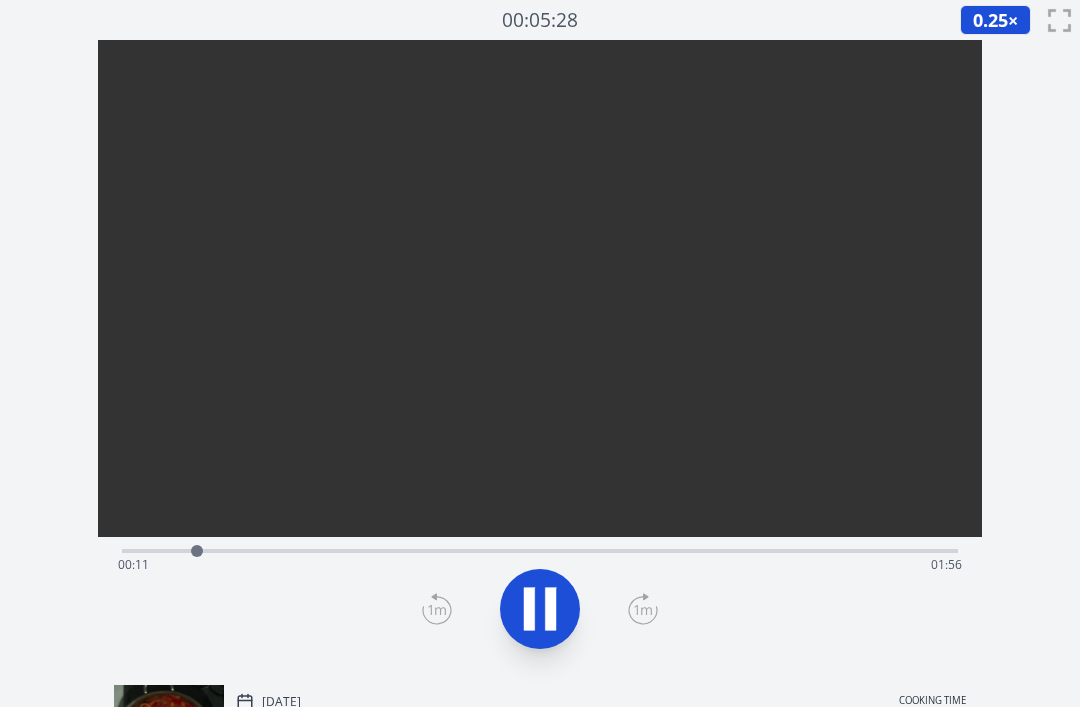 click 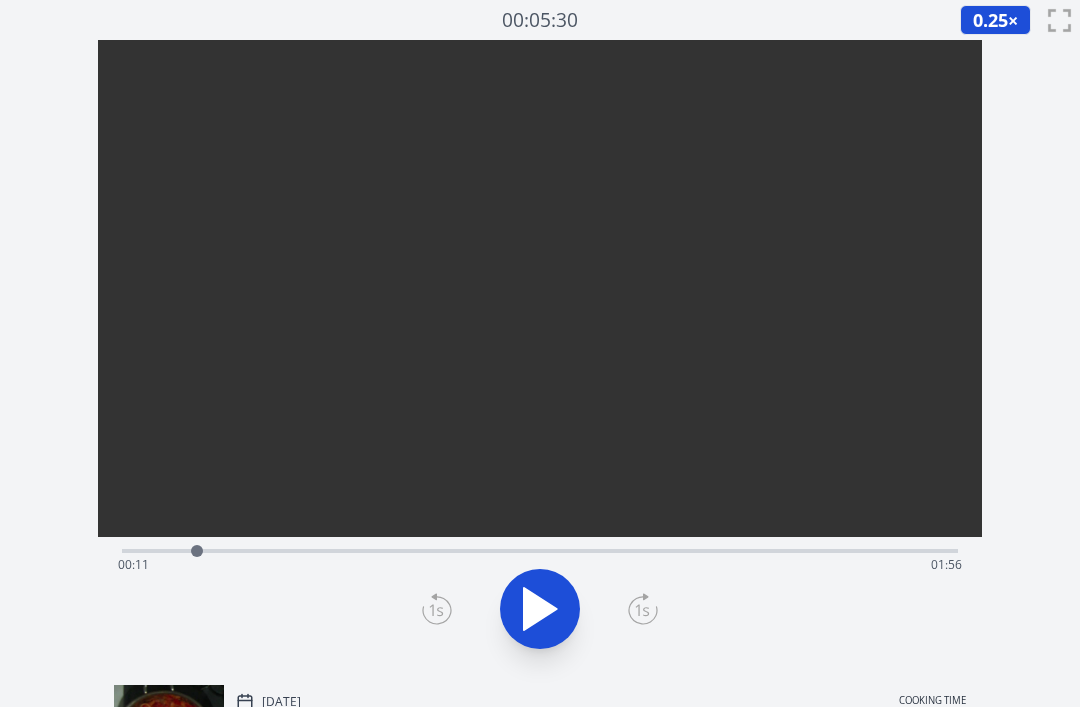 click at bounding box center (540, 609) 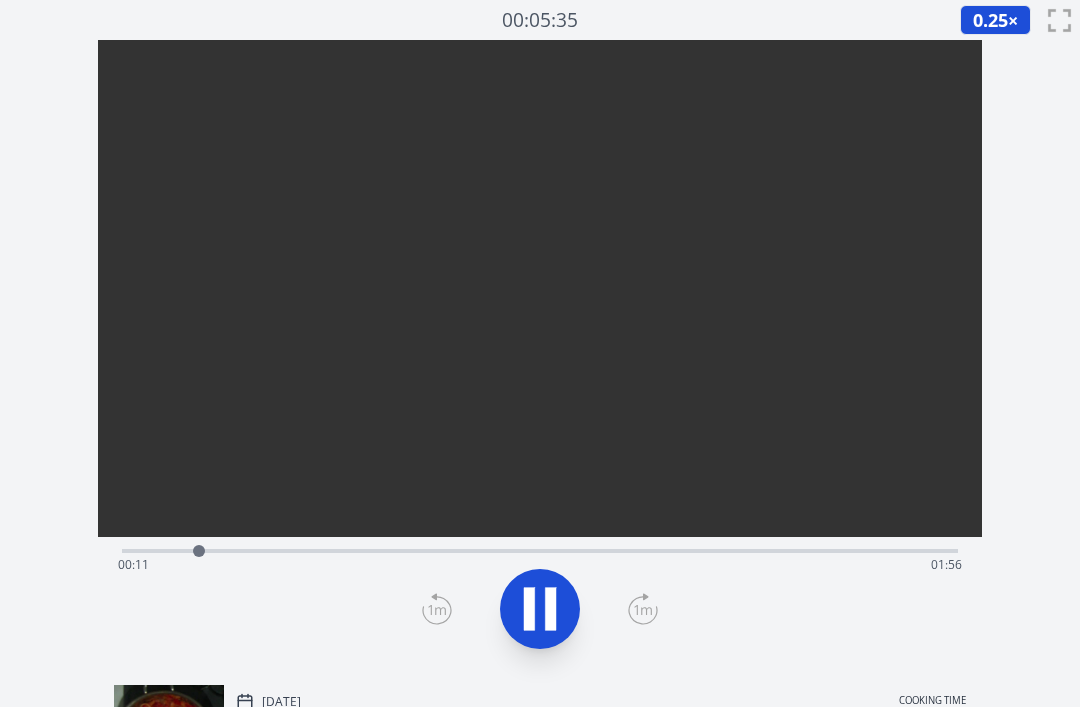 click 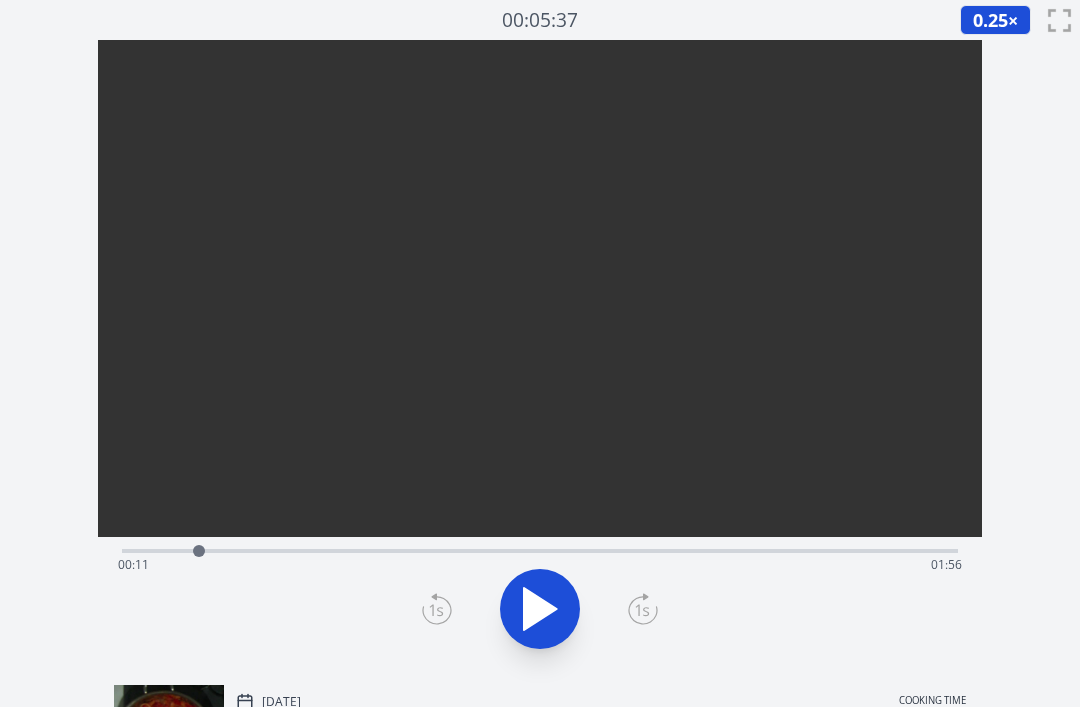 click 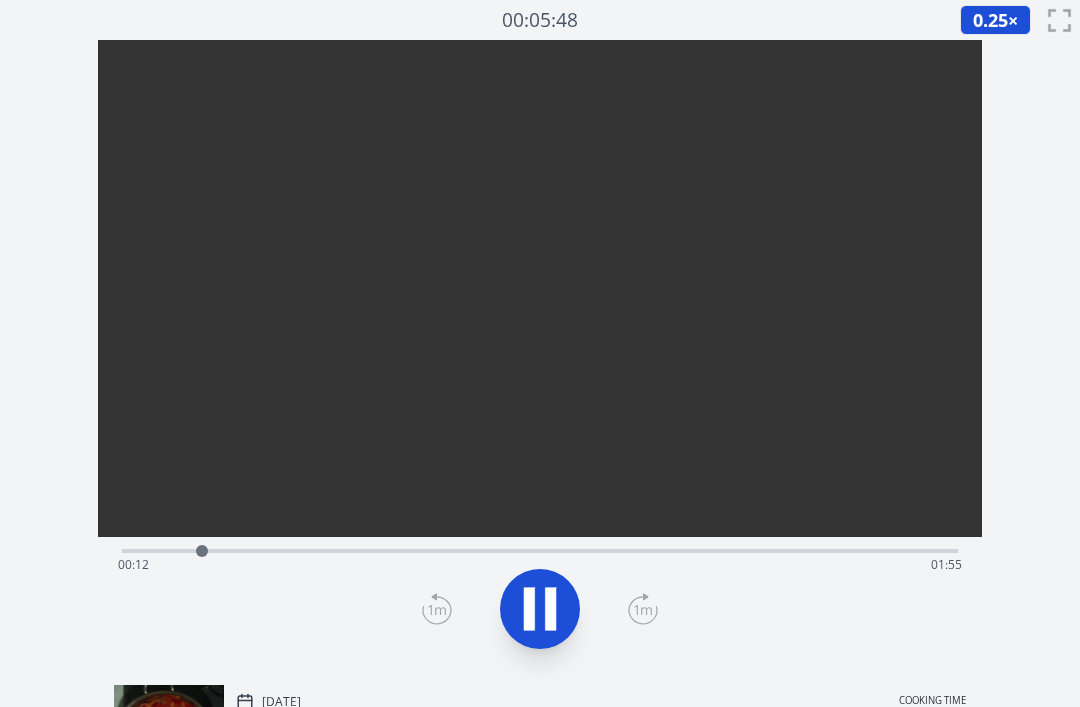 click 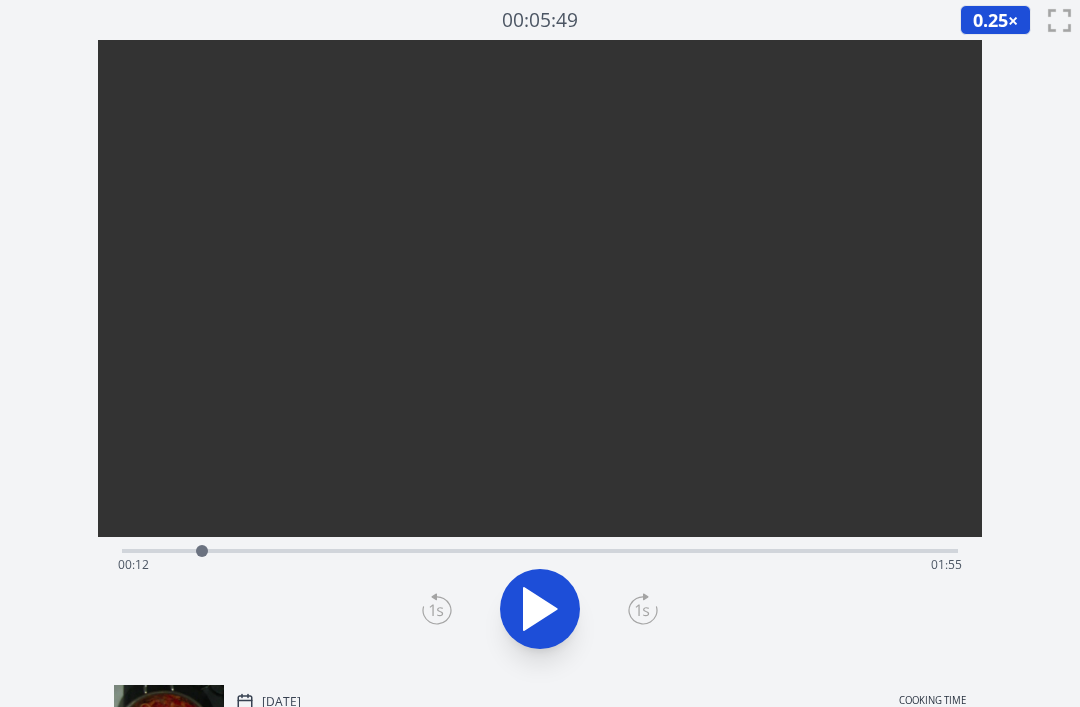 click 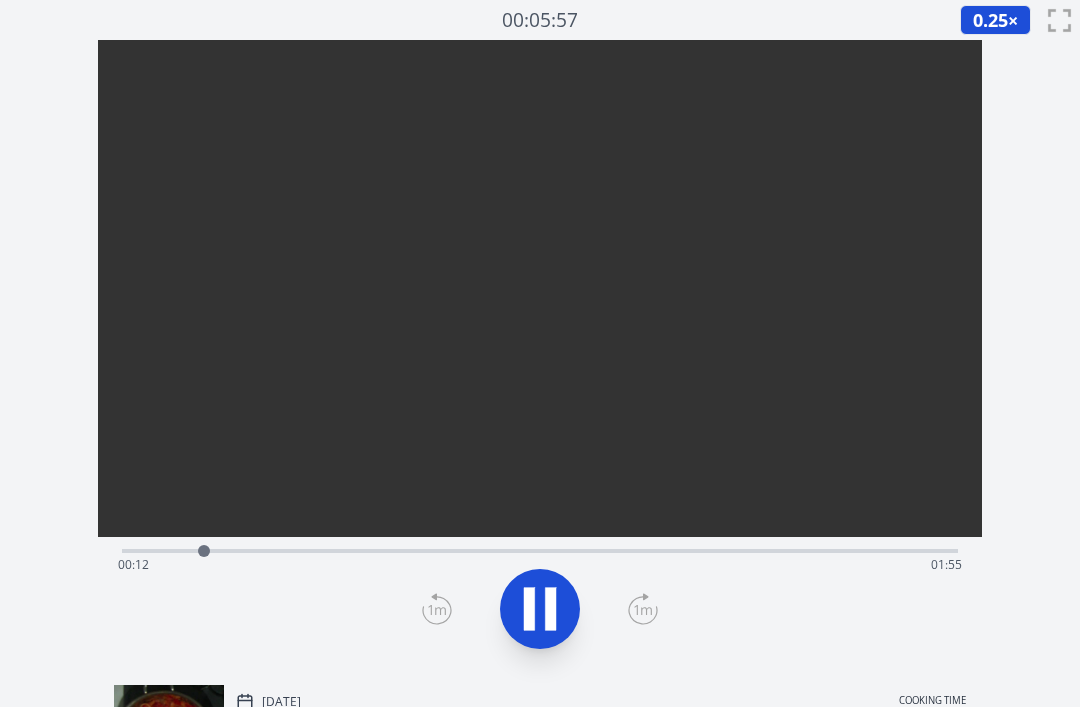 click 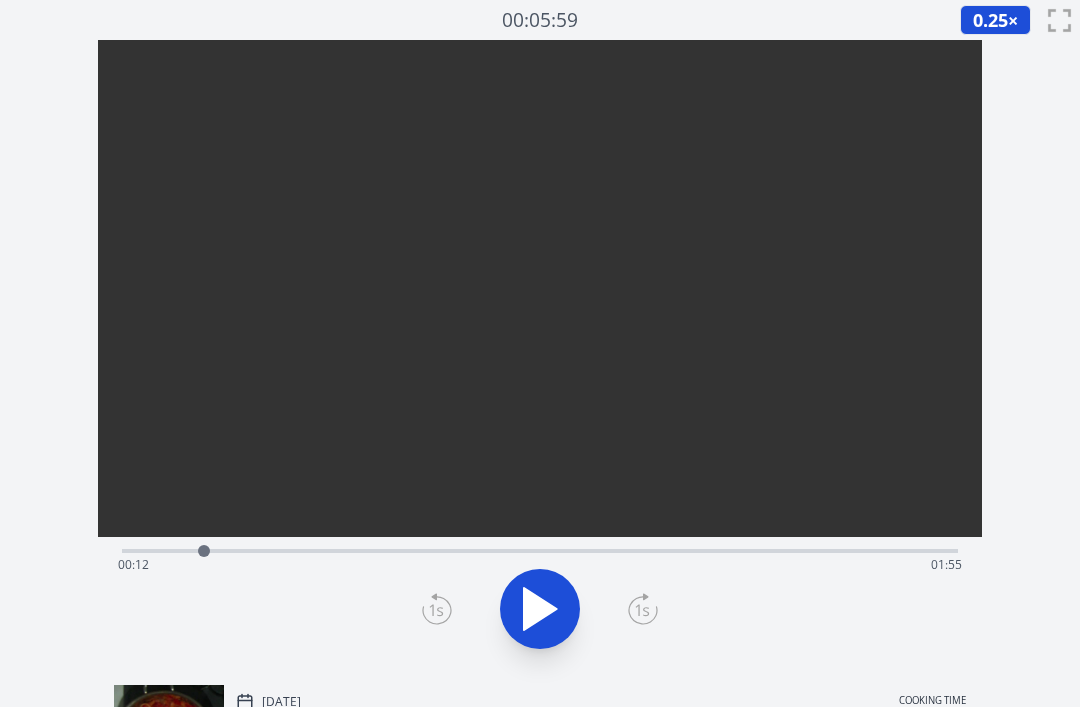 click 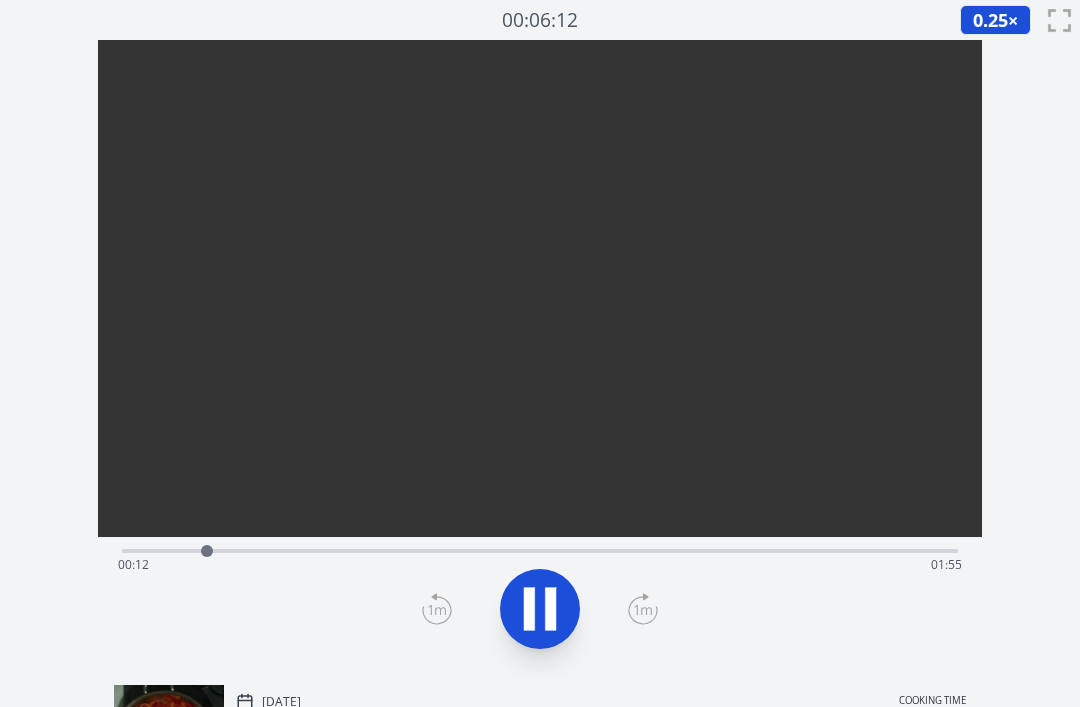 click 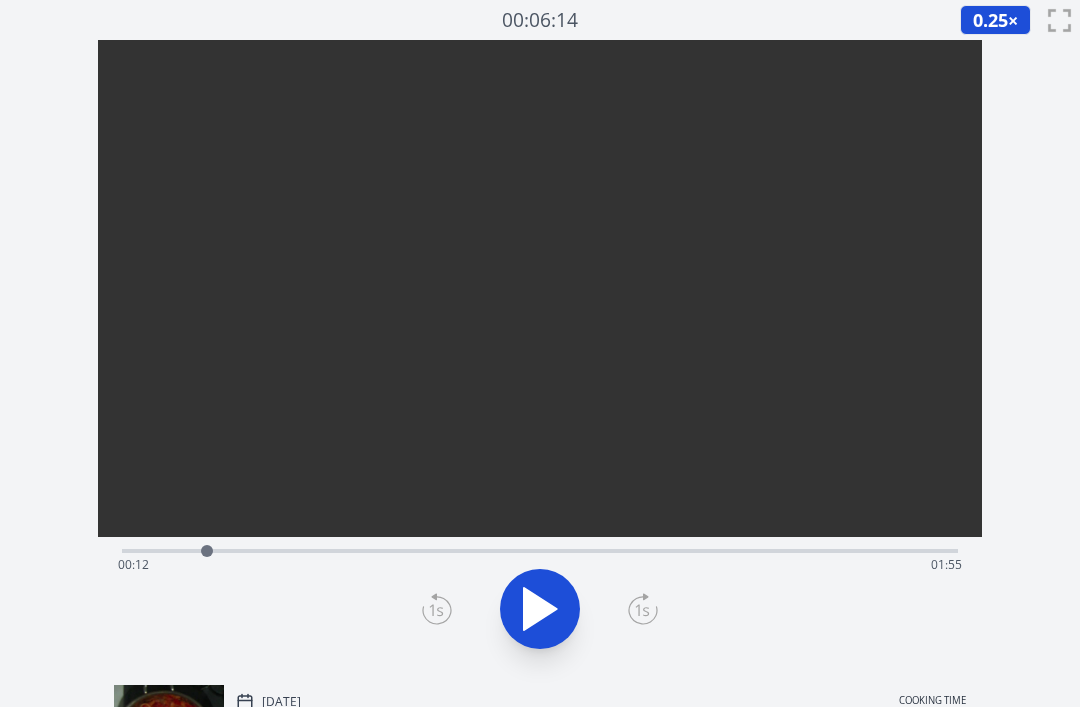 click on "Time elapsed:  00:12
Time remaining:  01:55" at bounding box center (540, 565) 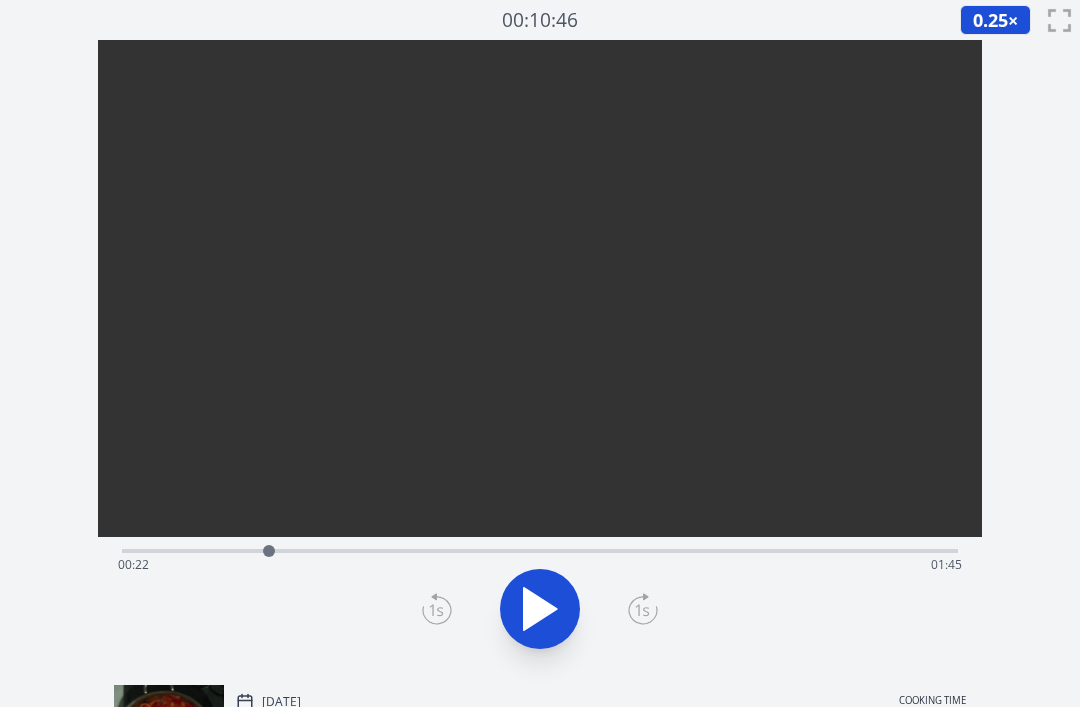 click at bounding box center [540, 609] 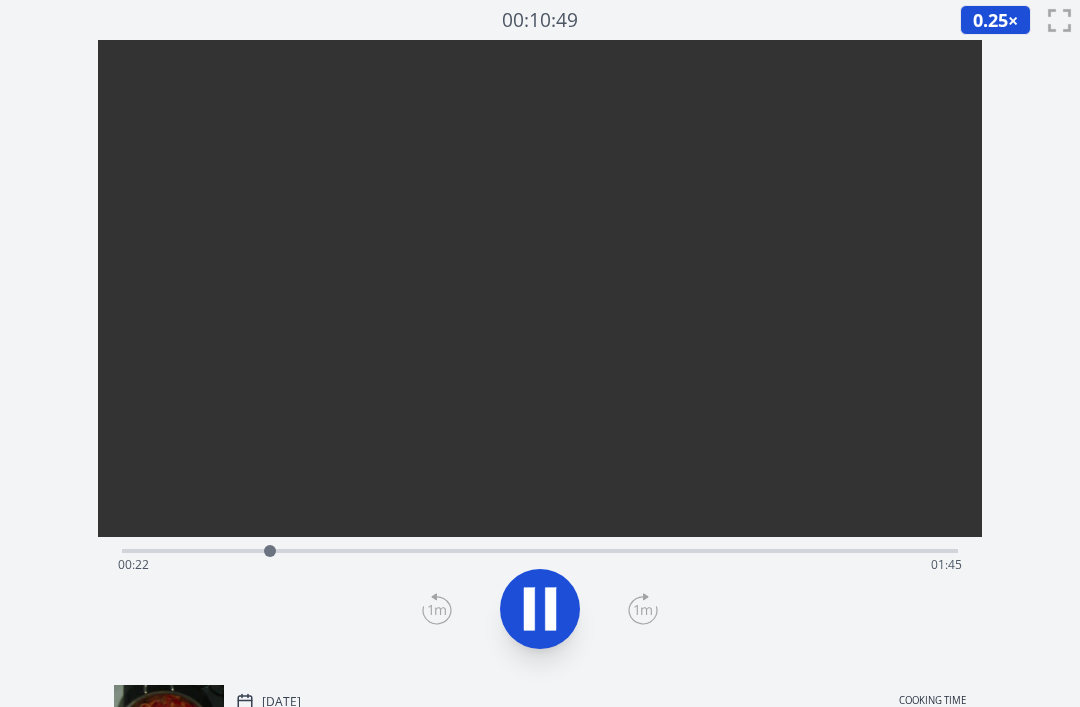 click 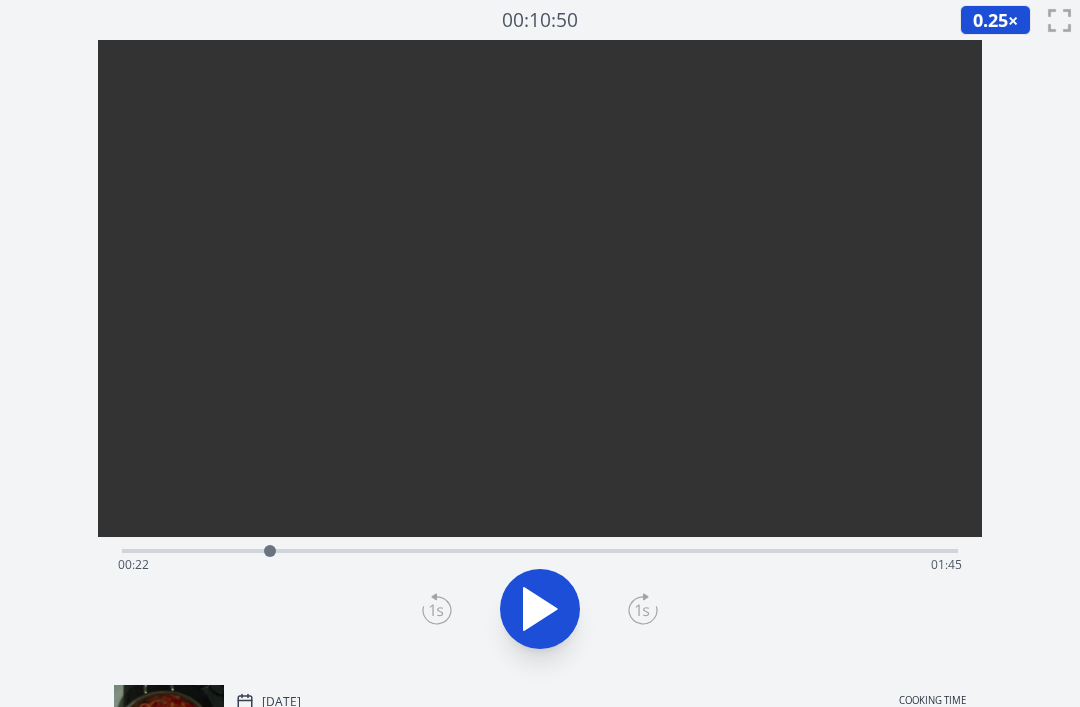 click 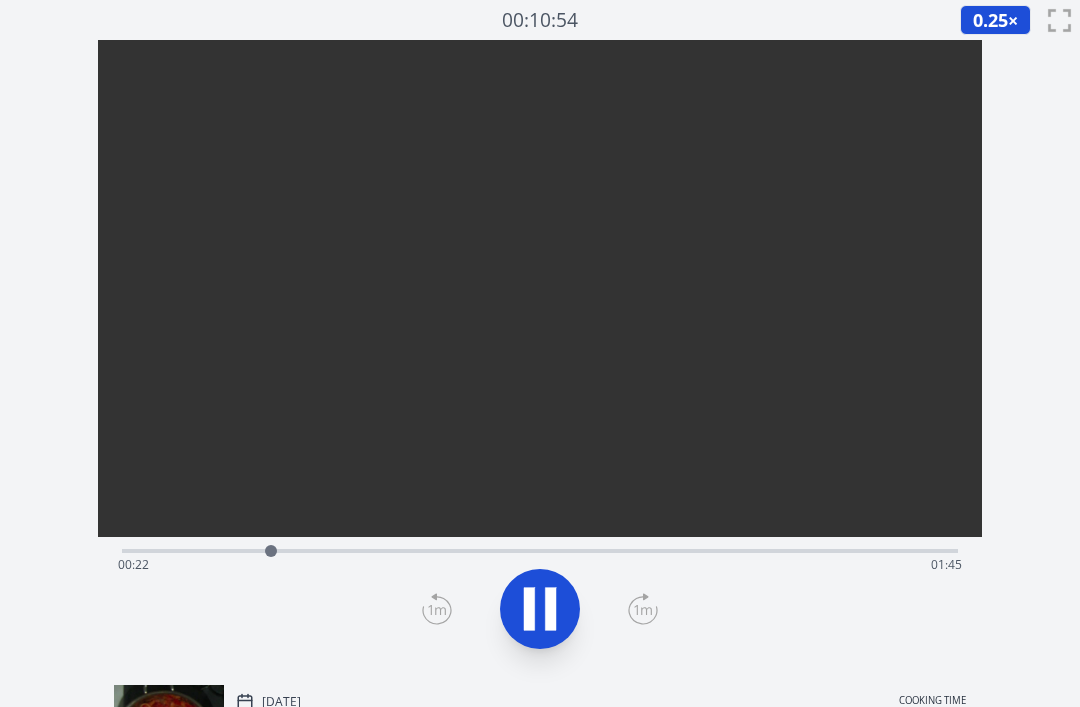 click 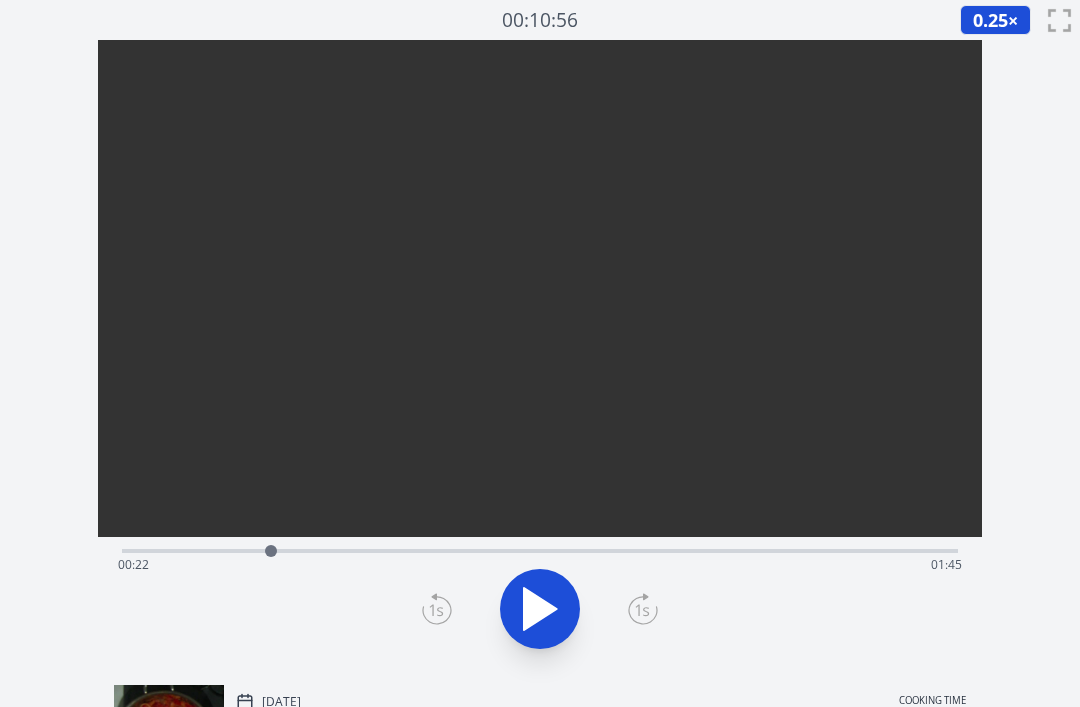 click 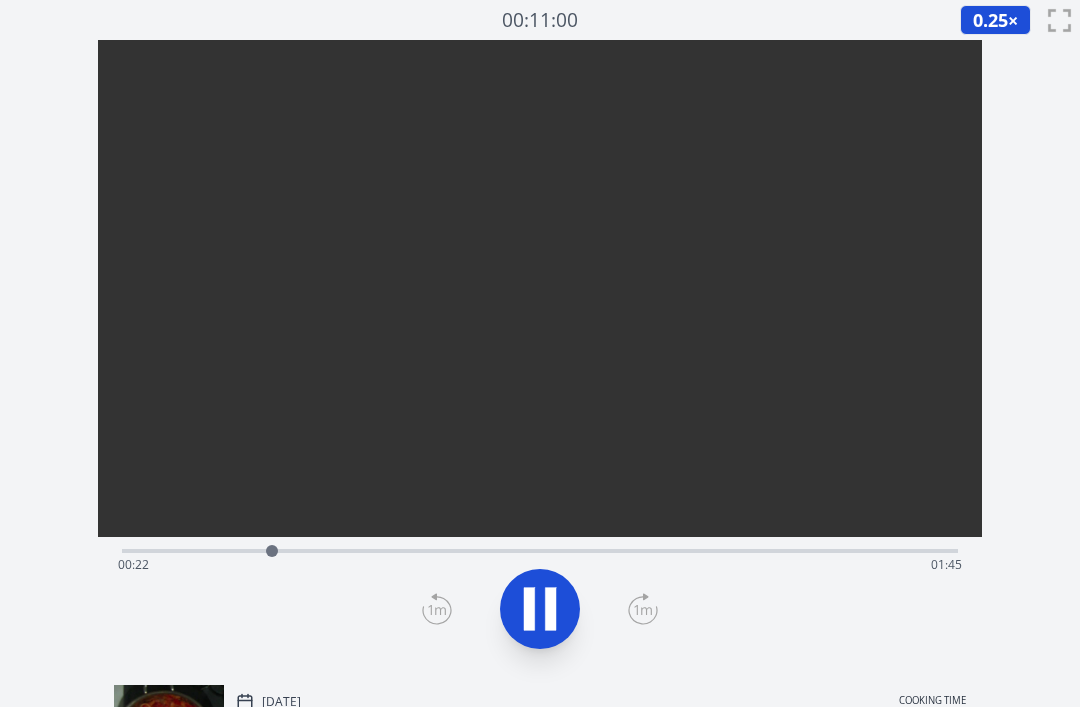 click 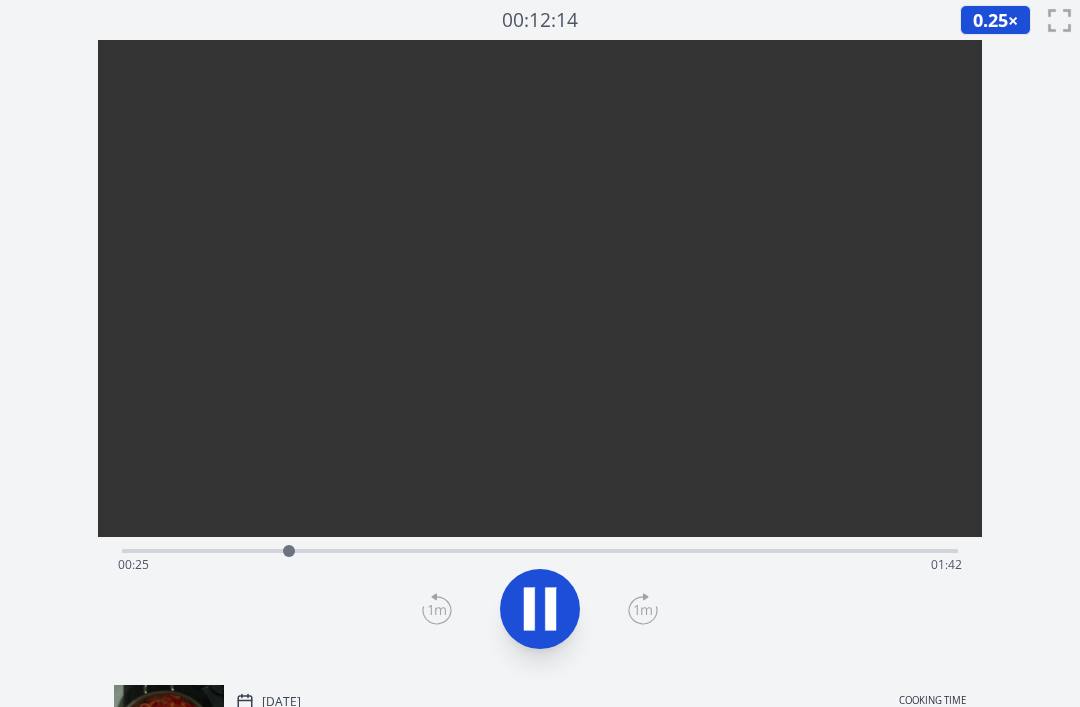 click 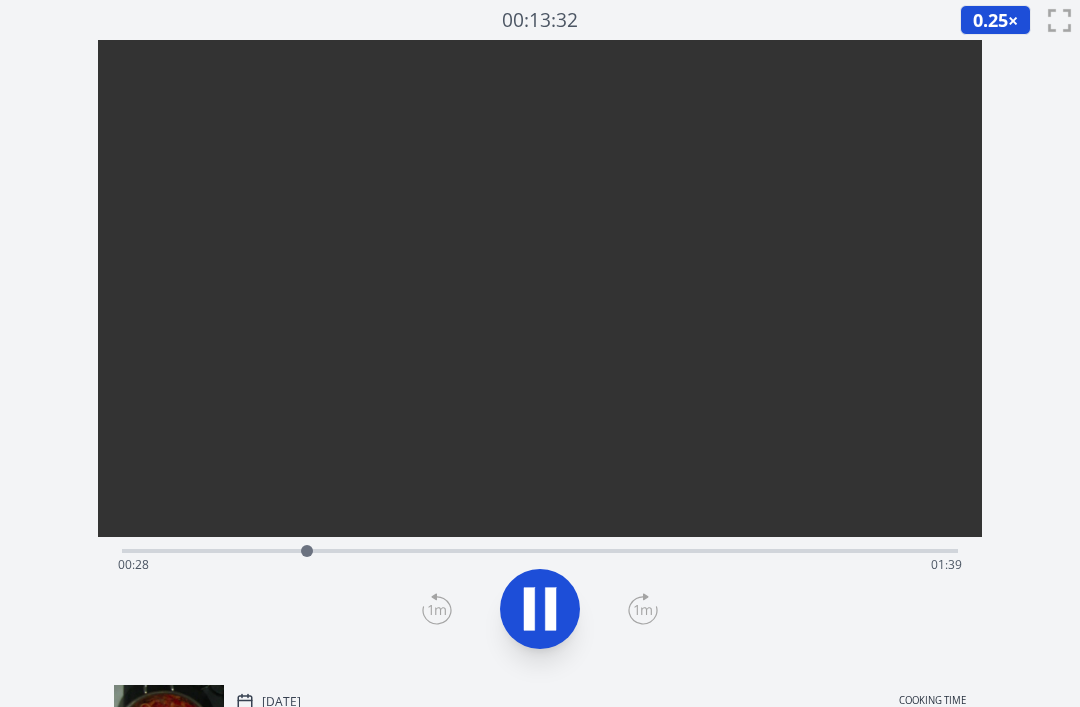 click 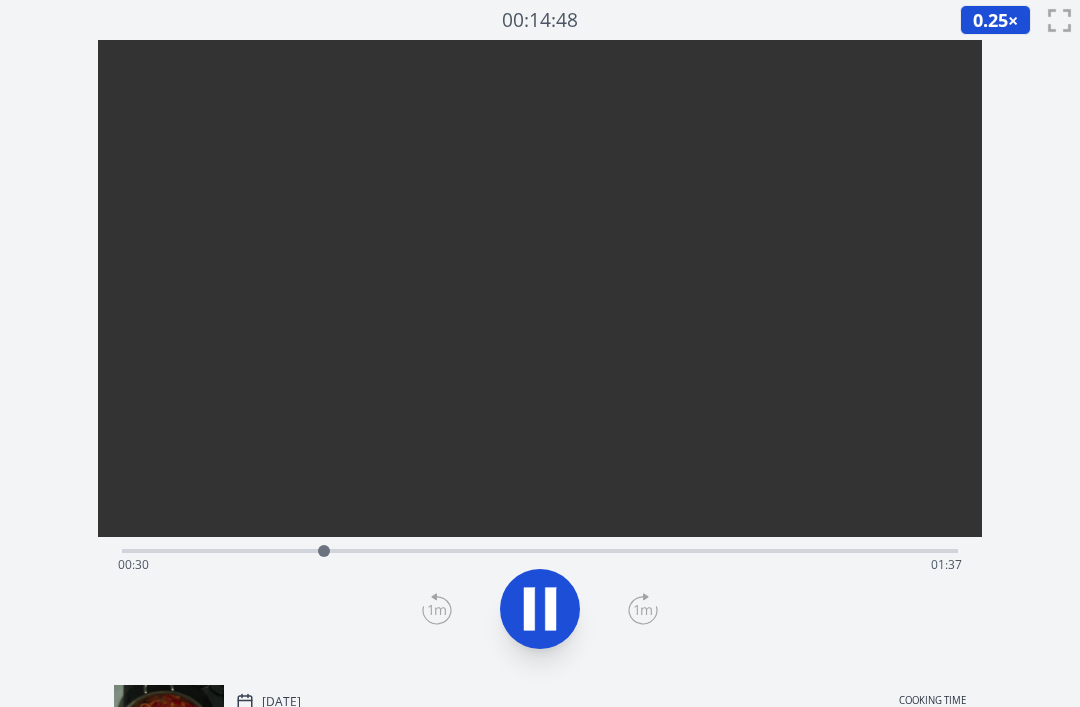click 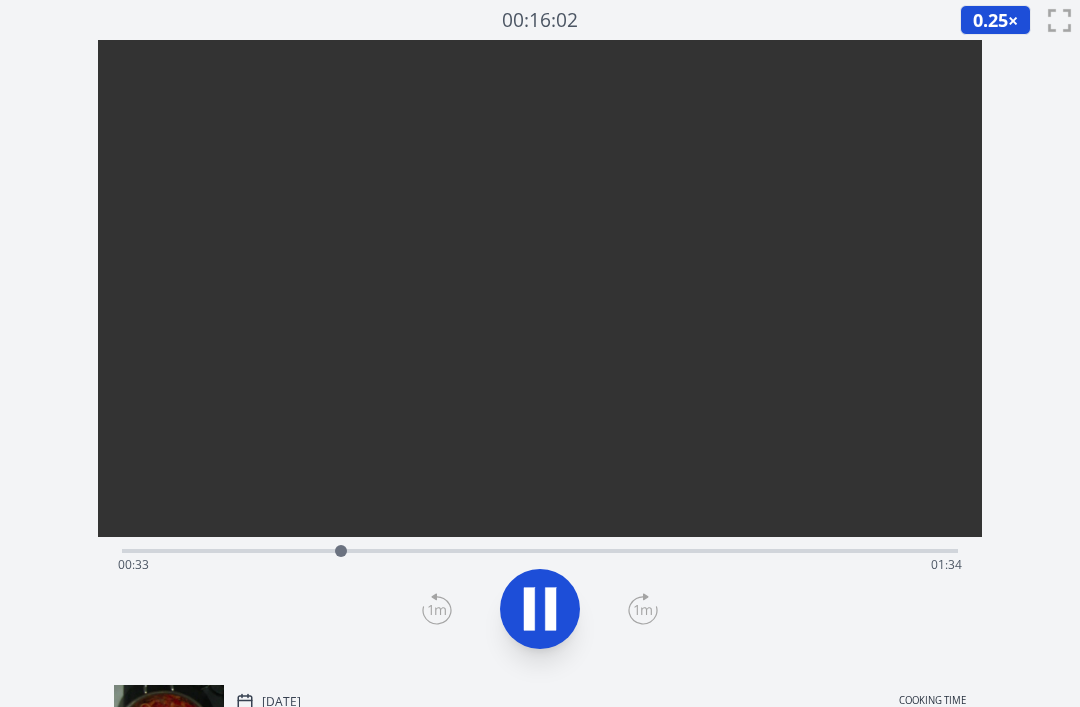 click 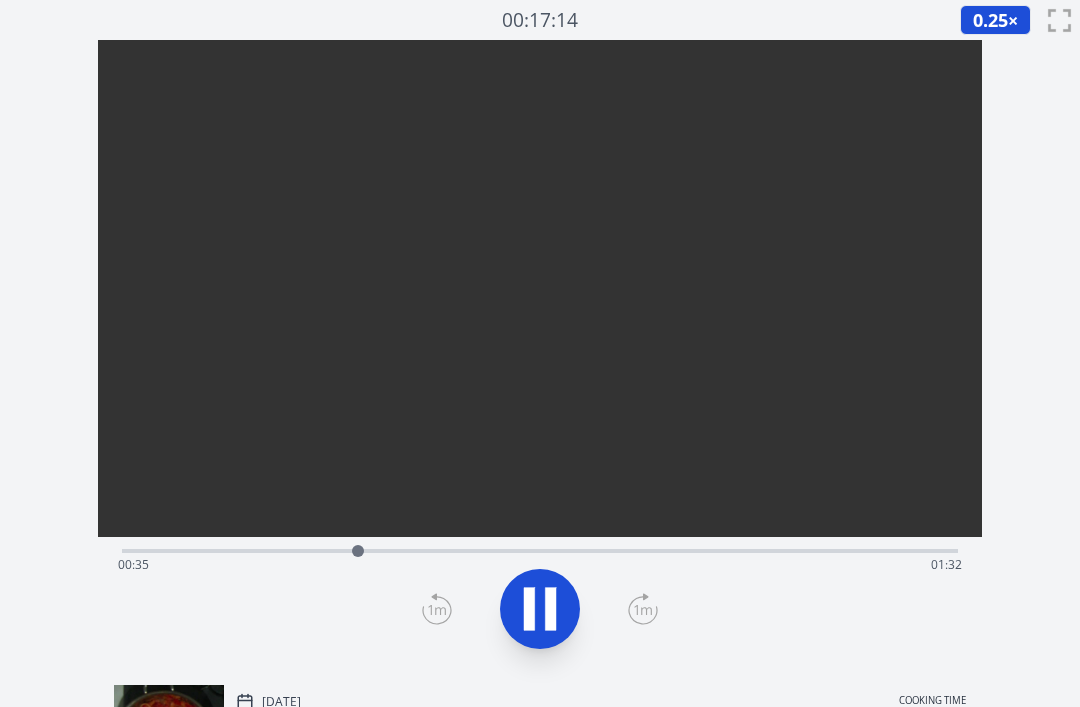 click 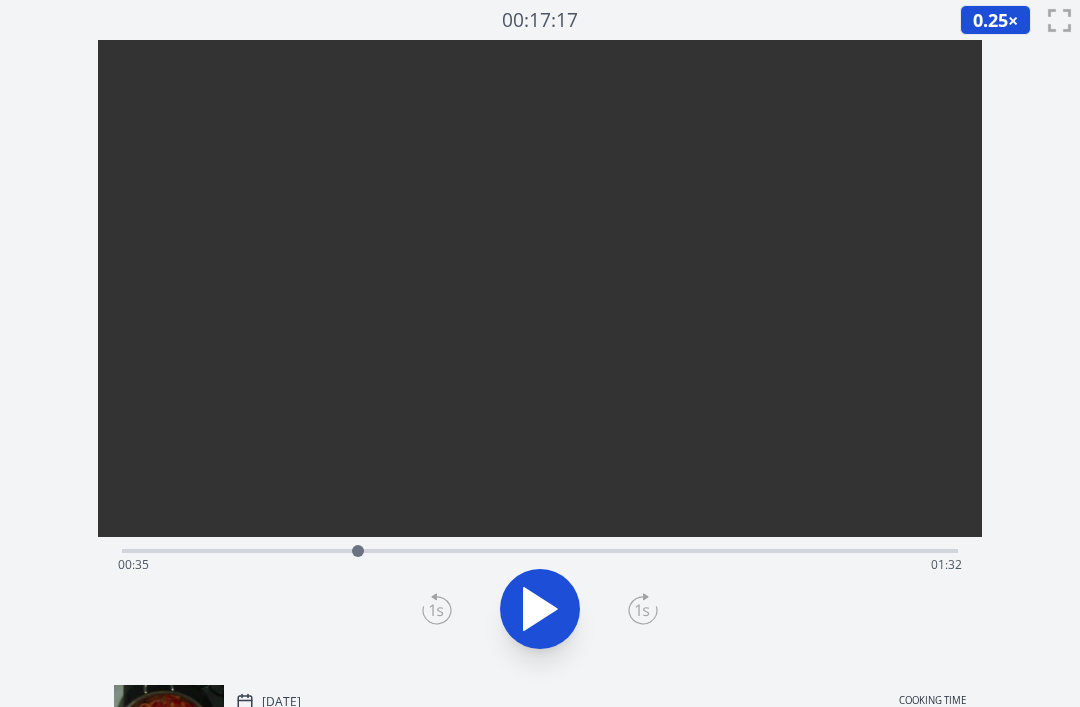 click on "Time elapsed:  00:35
Time remaining:  01:32" at bounding box center [540, 565] 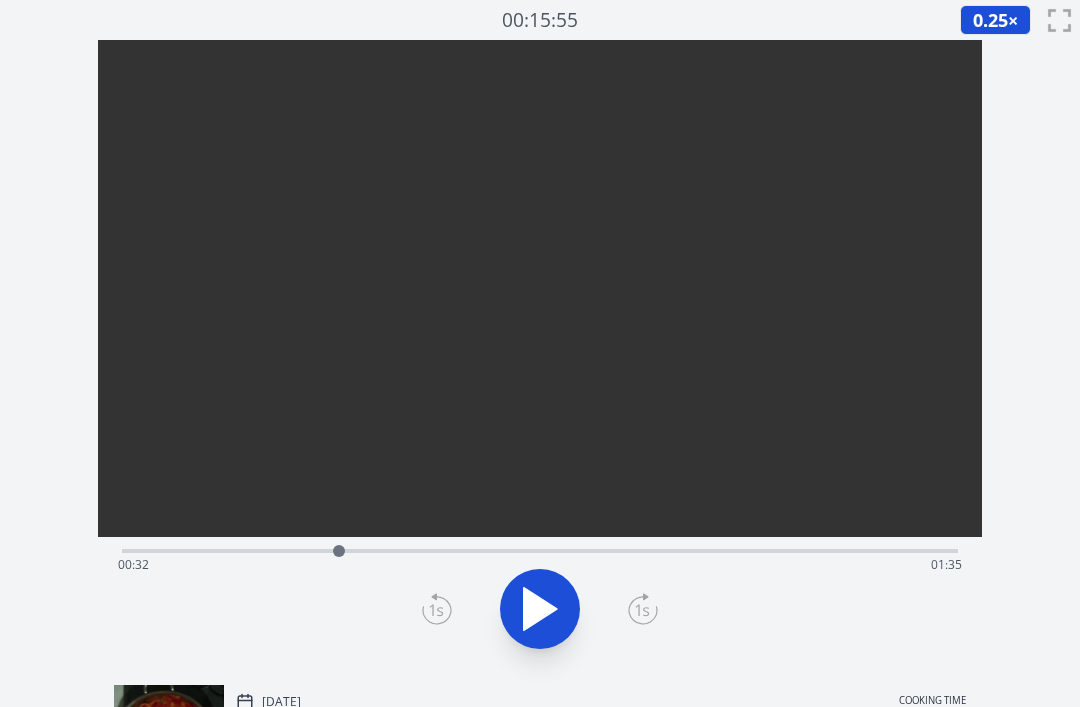 click 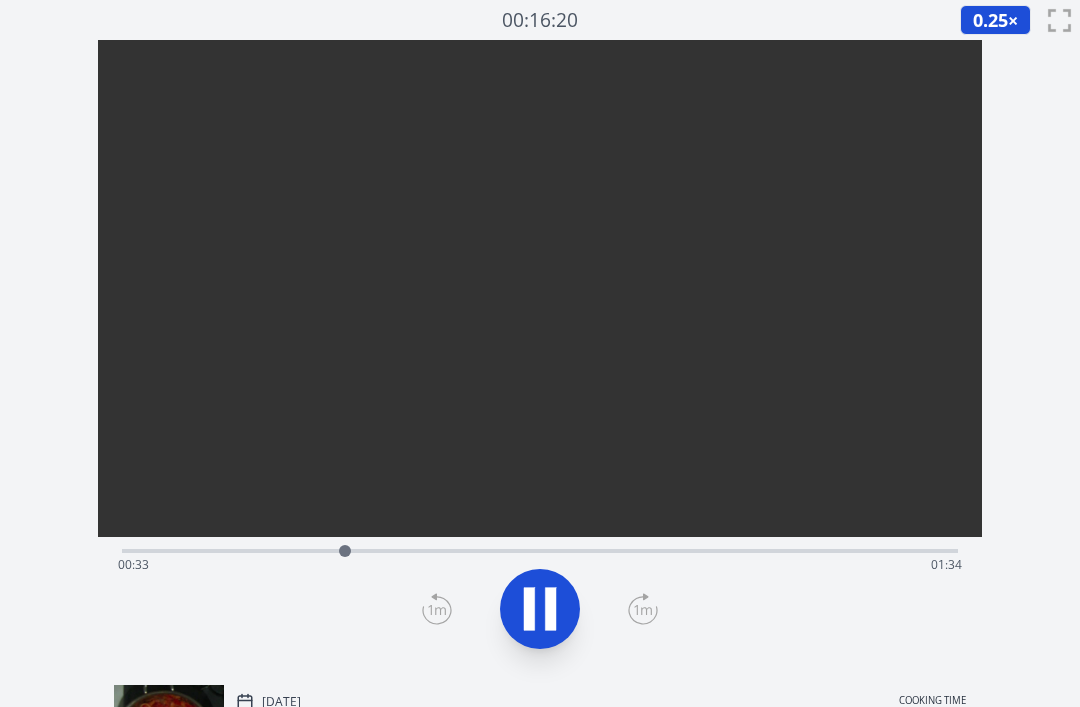 click on "Time elapsed:  00:33
Time remaining:  01:34" at bounding box center [540, 549] 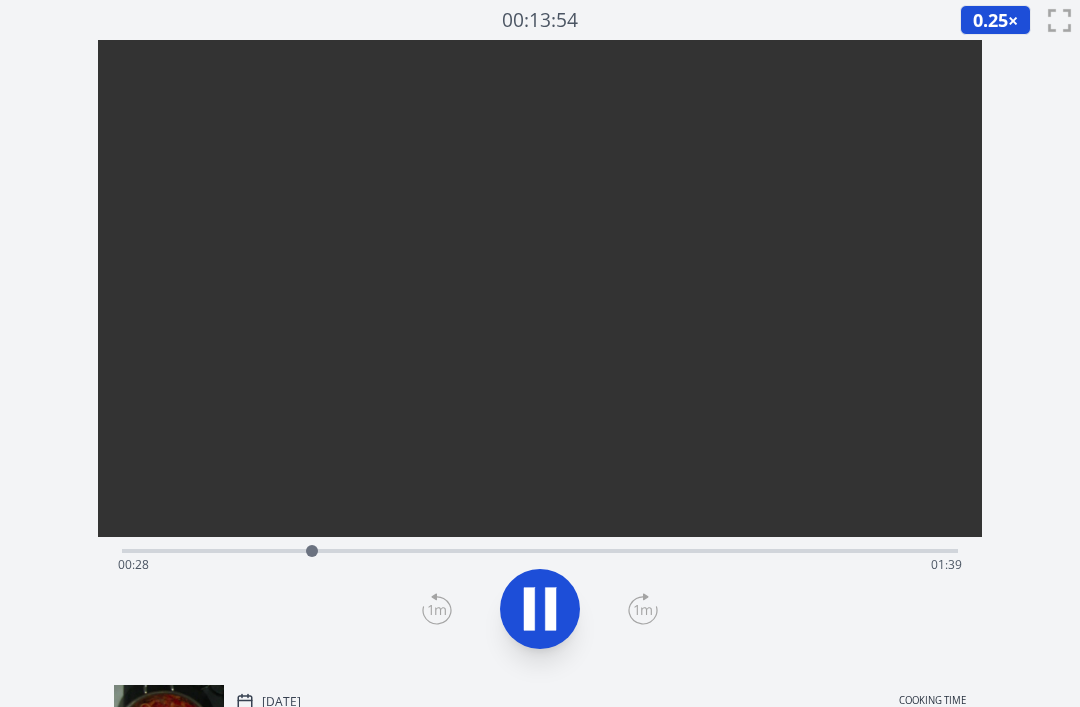 click 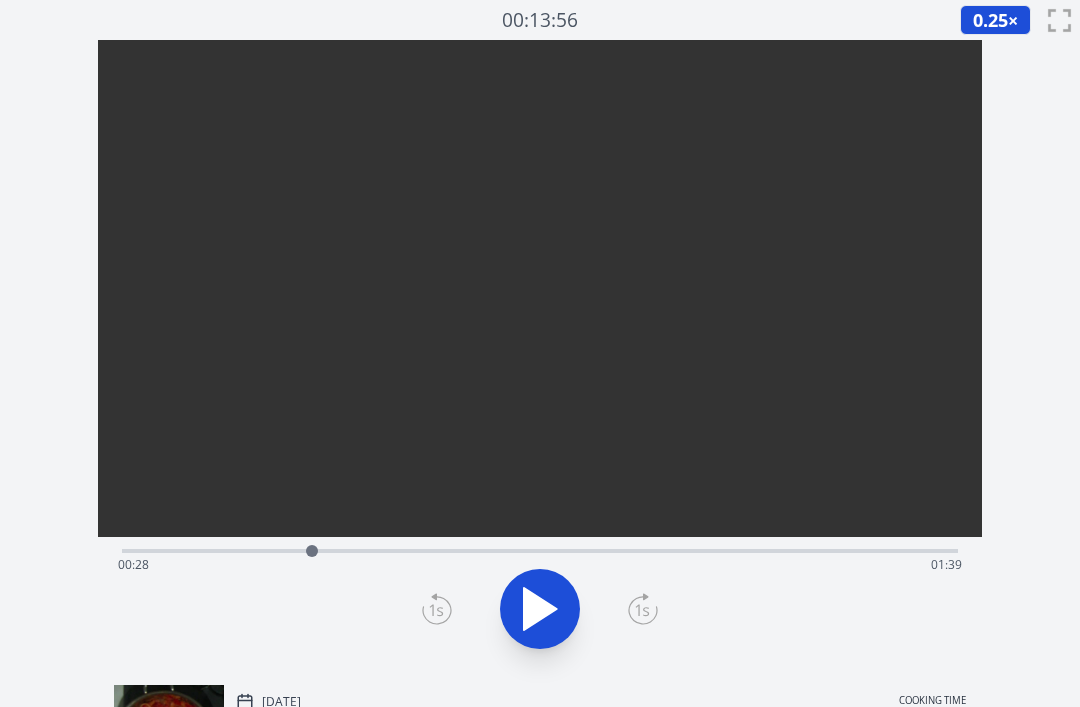 click 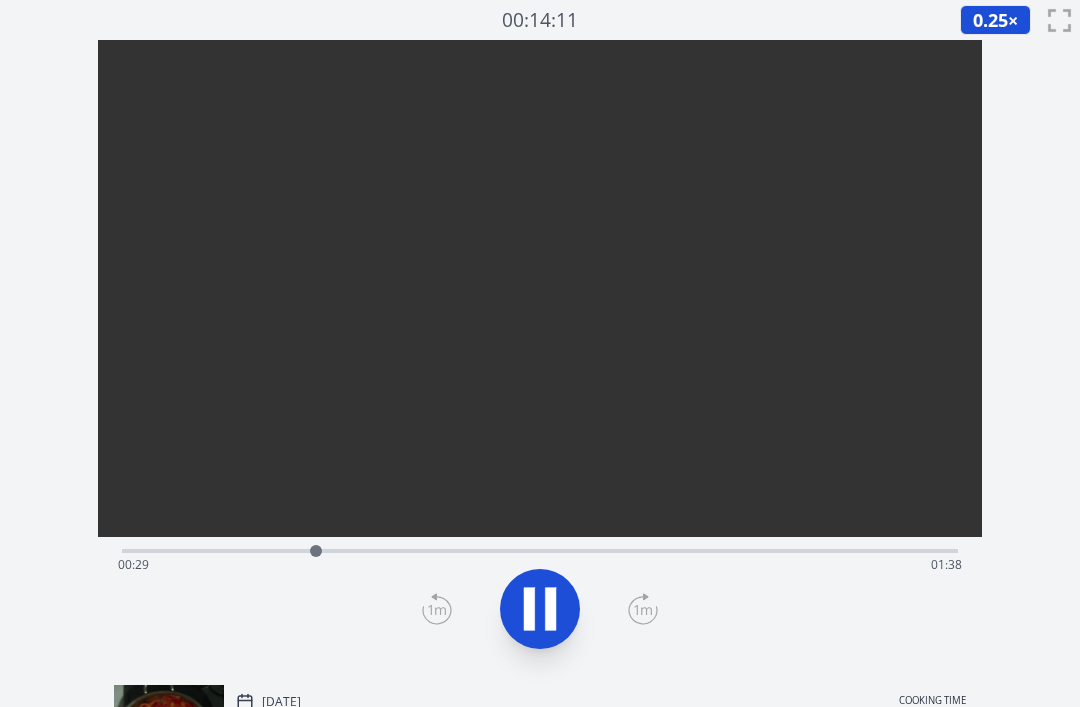 click 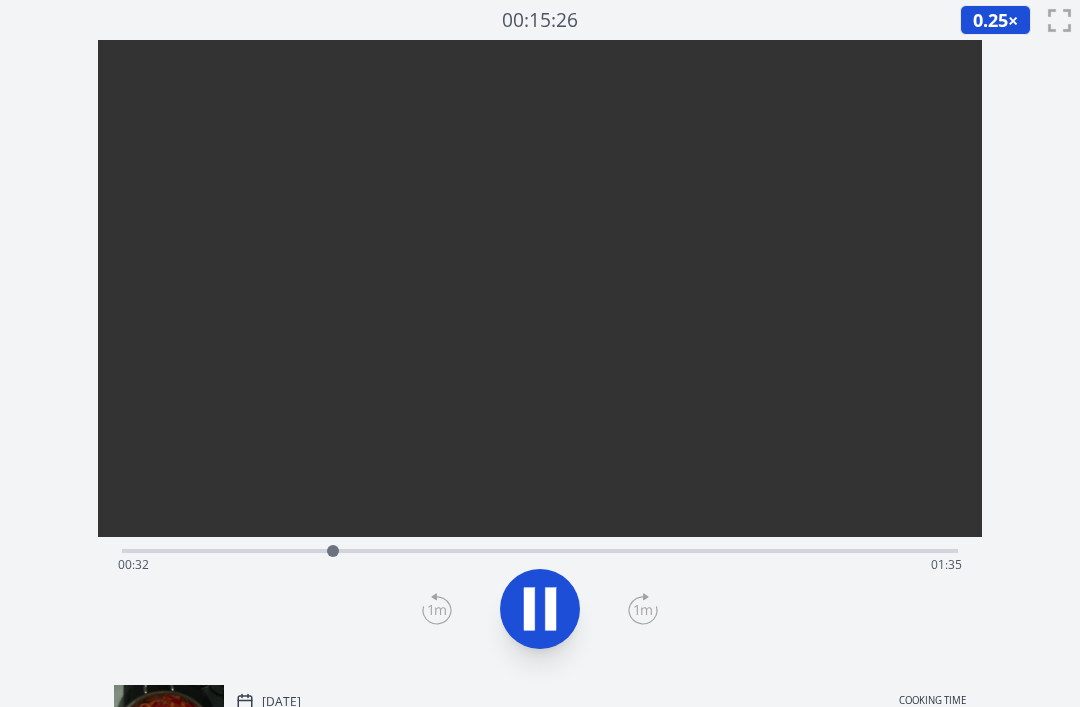 click 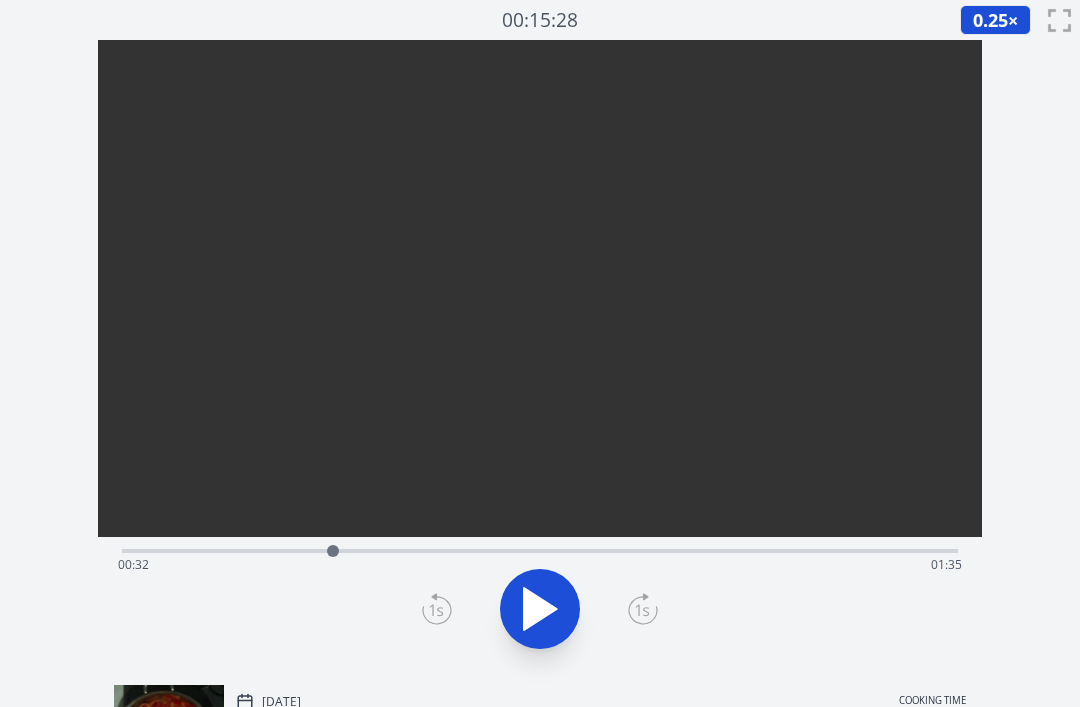 click 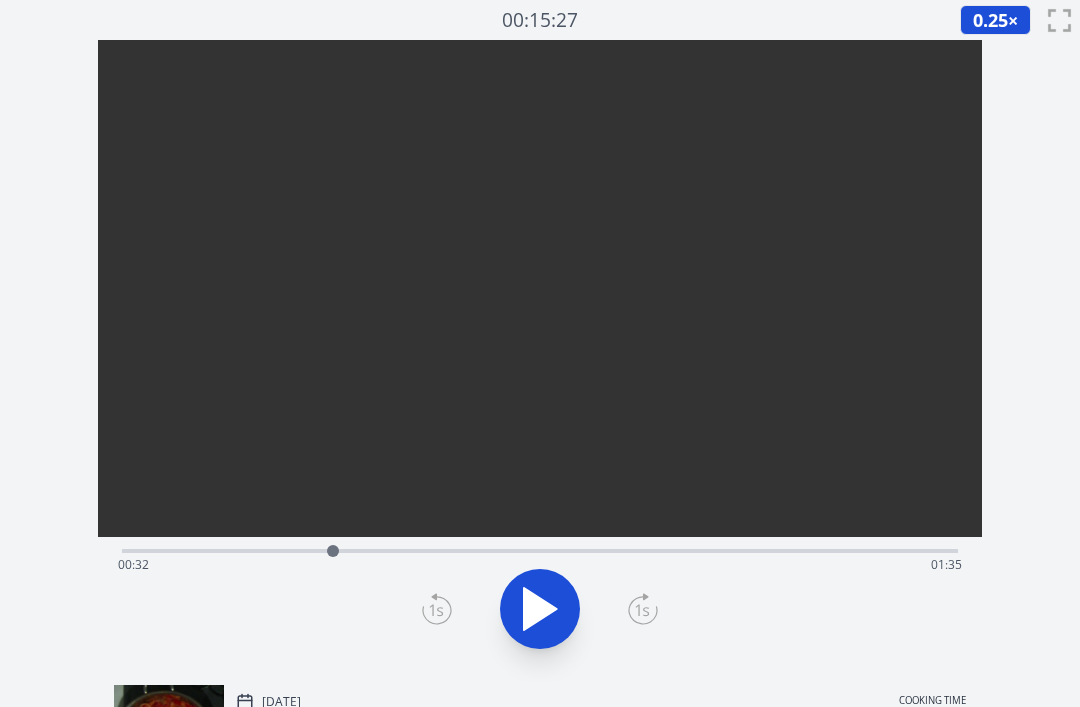 click 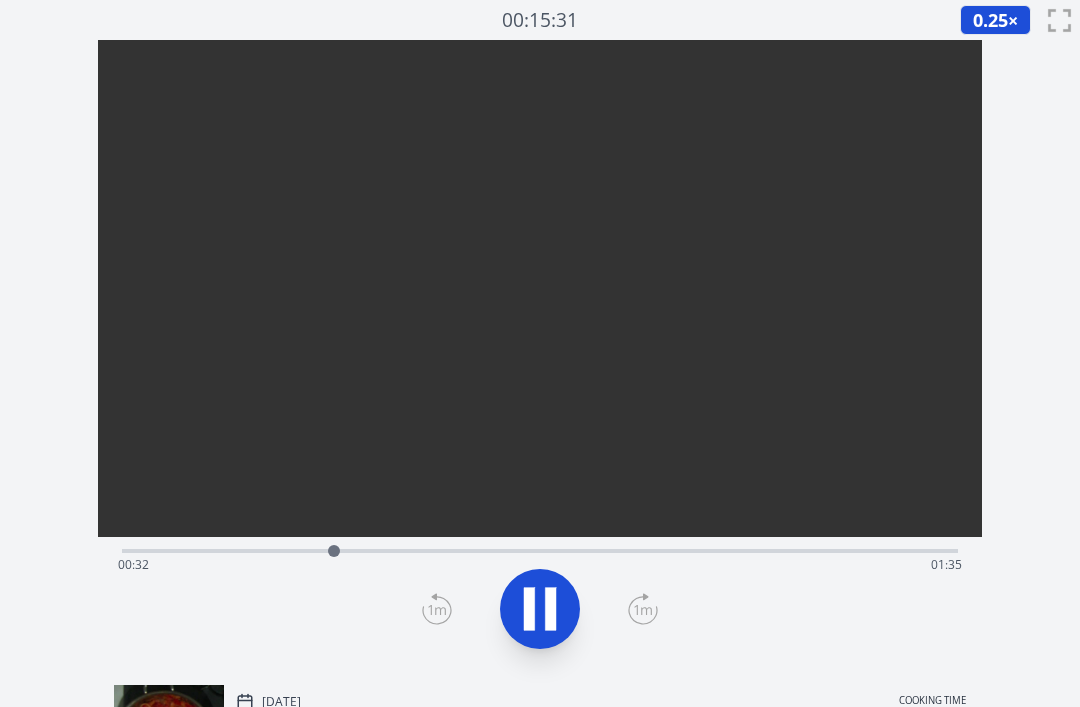 click 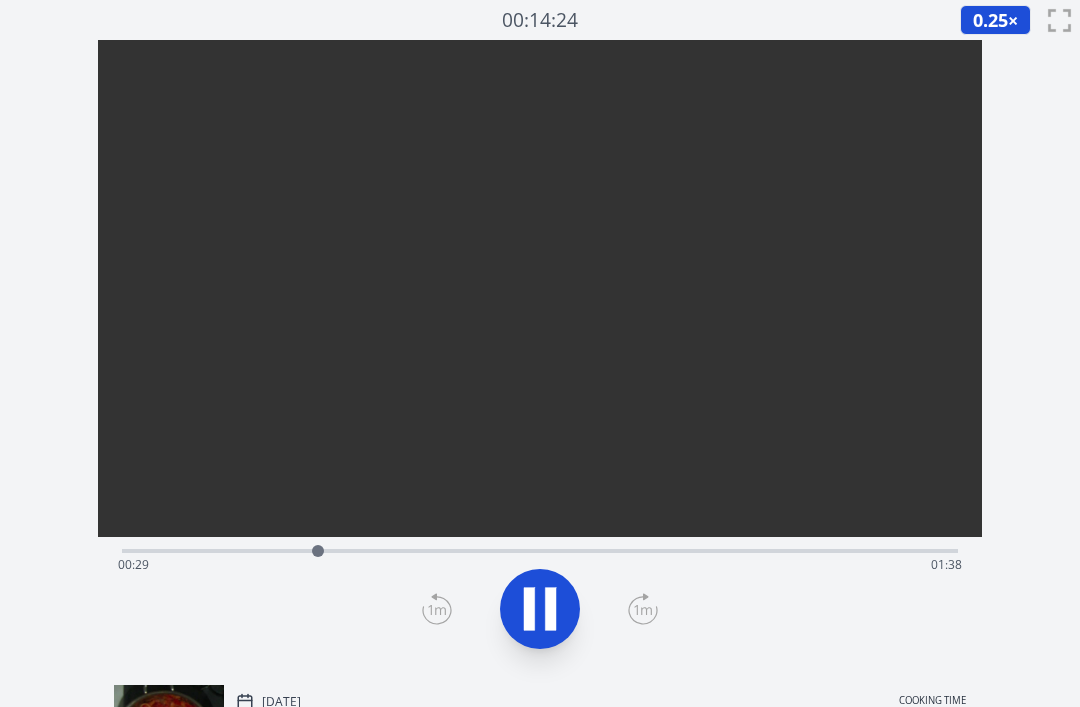 click 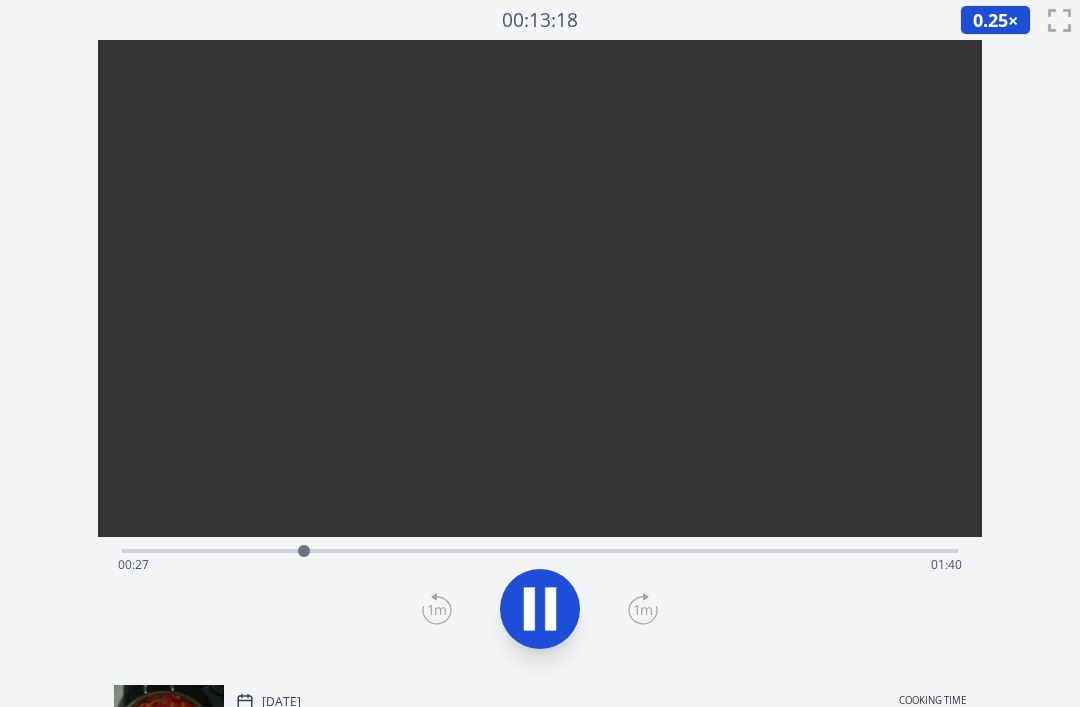click 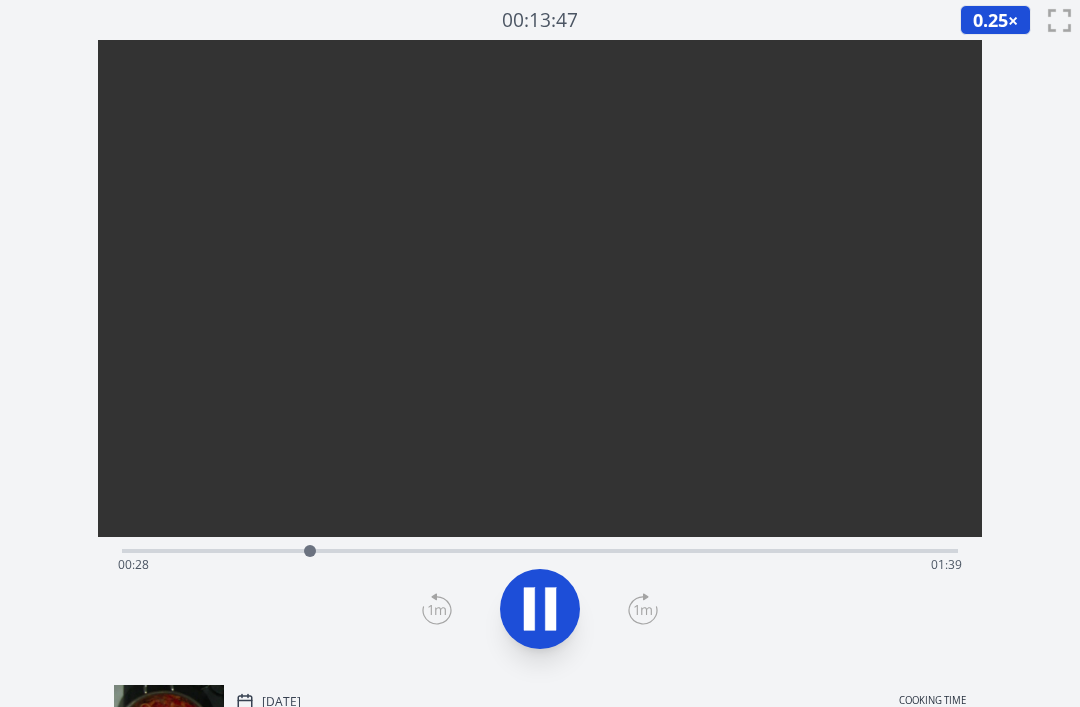 click 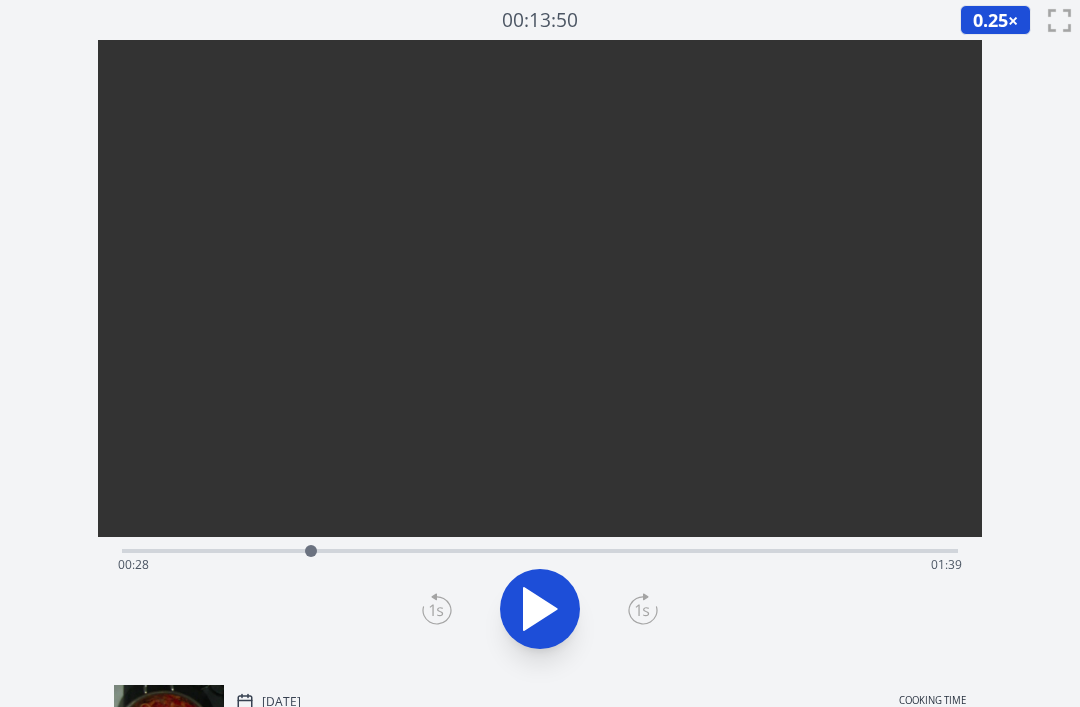 click 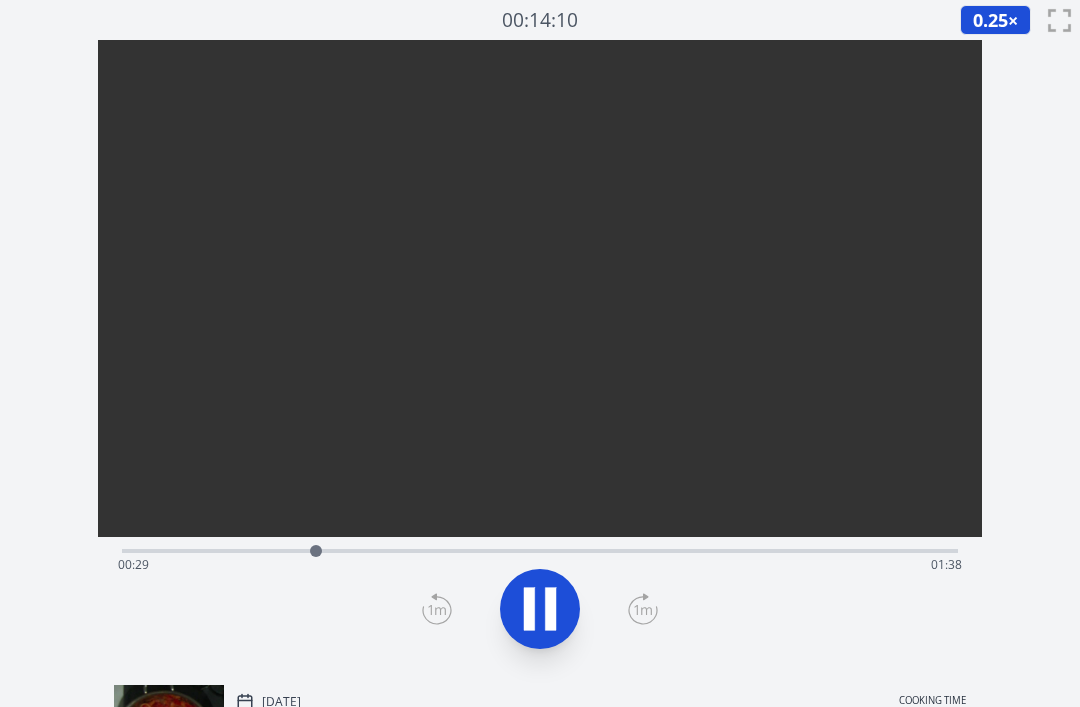 click 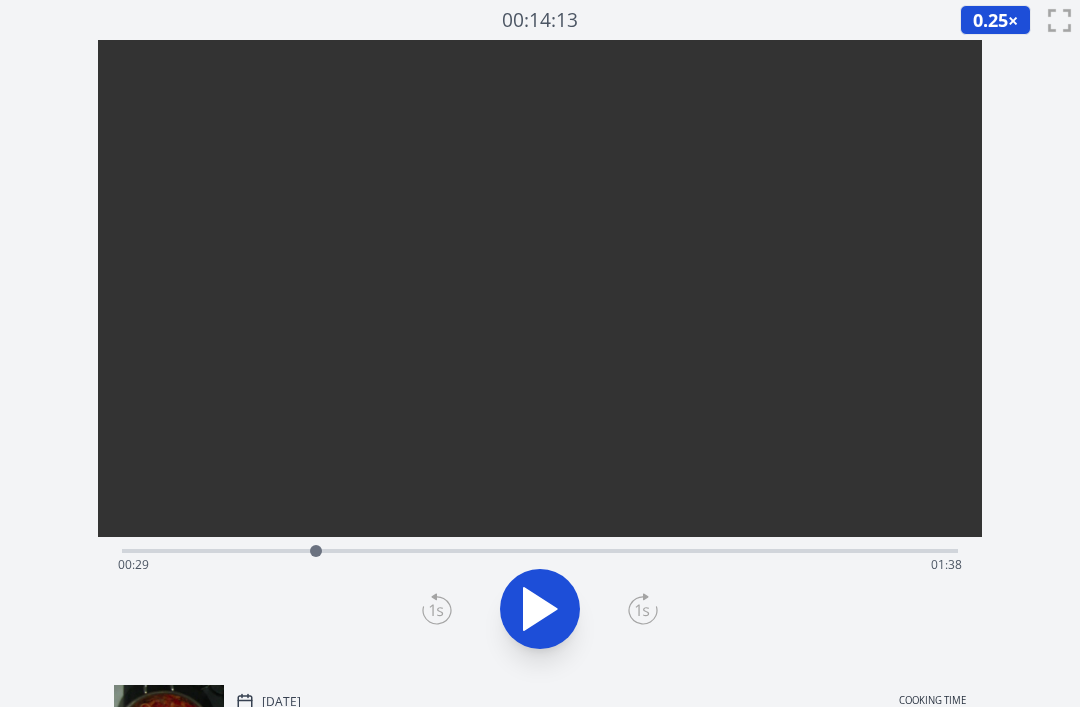 click on "Time elapsed:  00:29
Time remaining:  01:38" at bounding box center (540, 549) 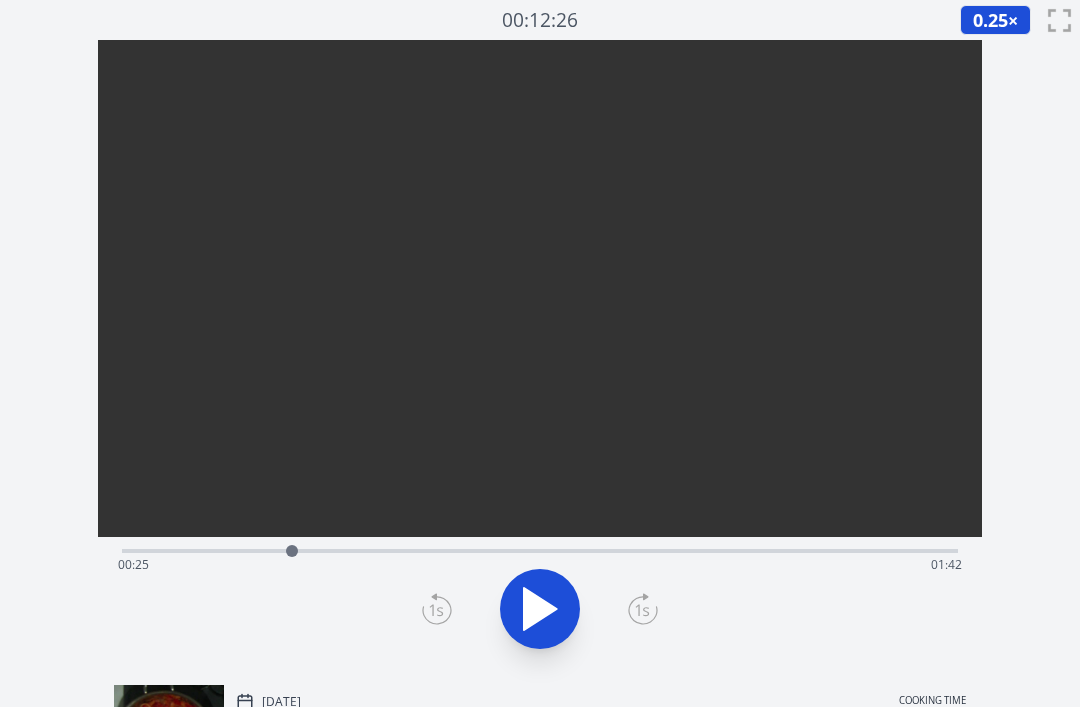 click 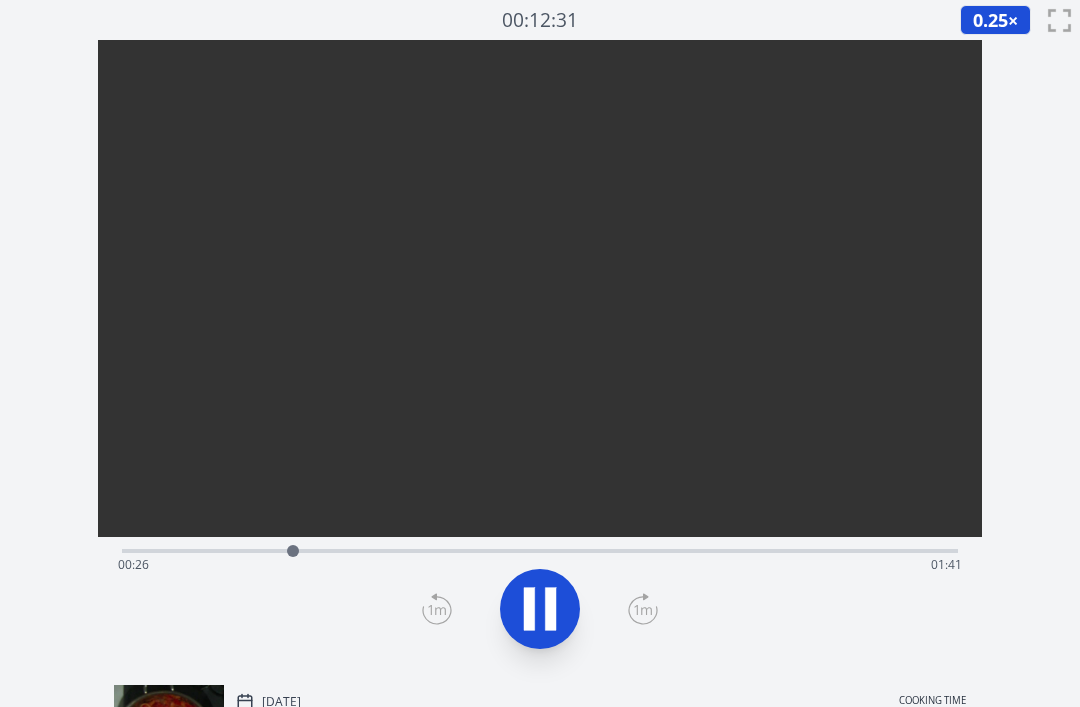click 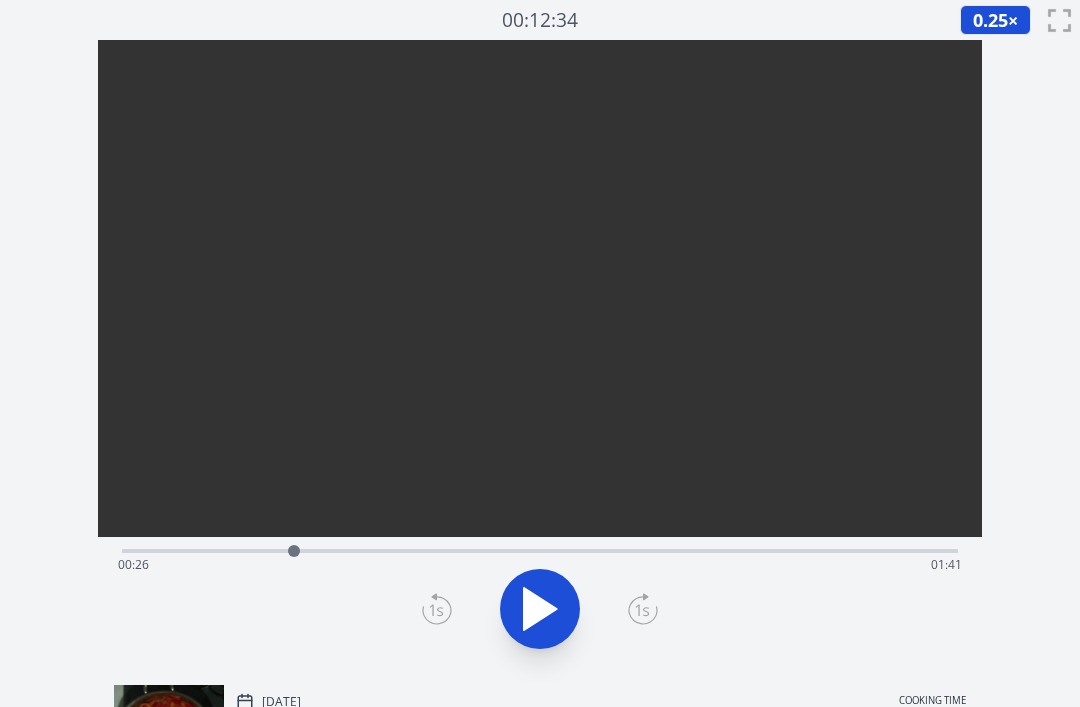 click 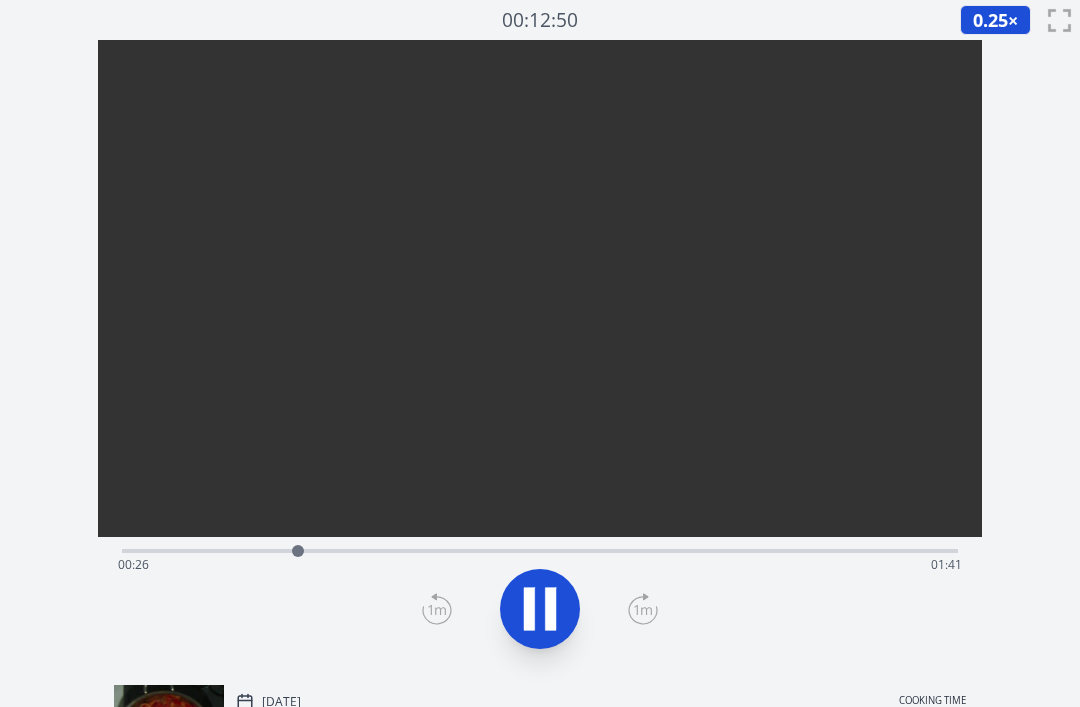 click on "Time elapsed:  00:26
Time remaining:  01:41" at bounding box center (540, 565) 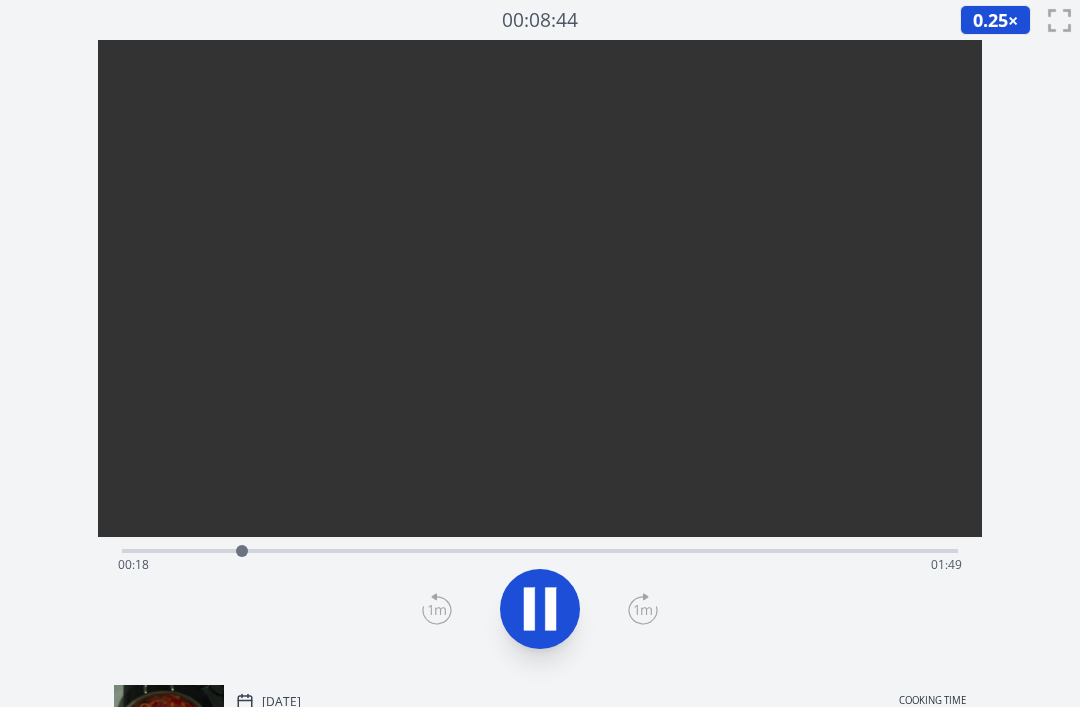 click at bounding box center [540, 609] 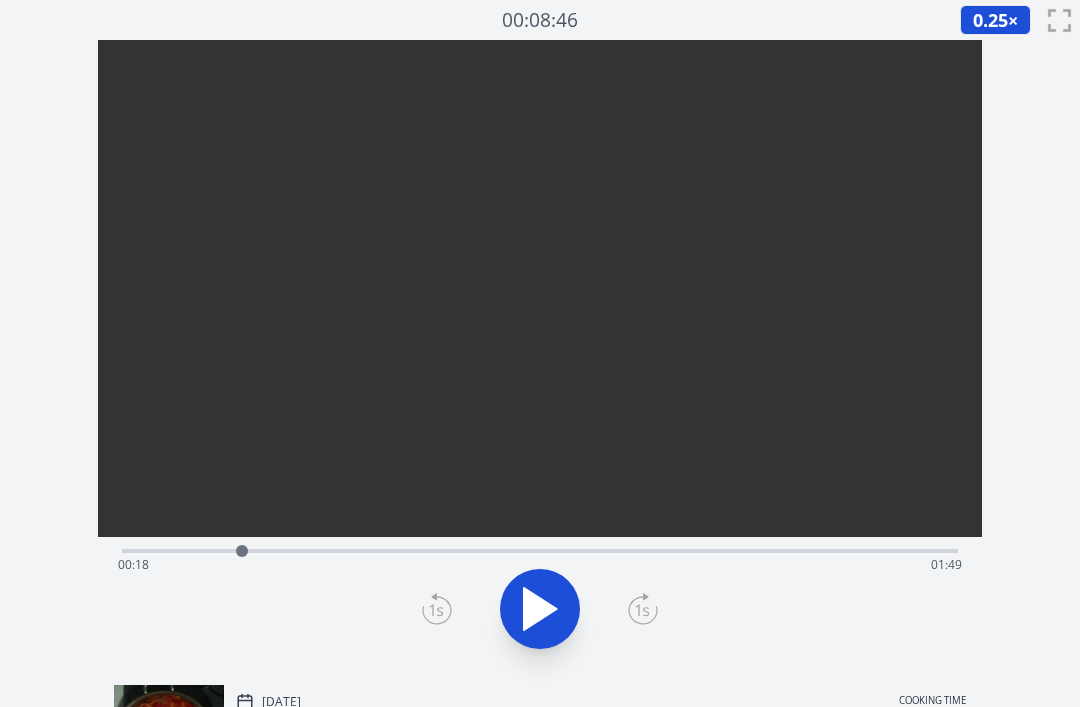 click 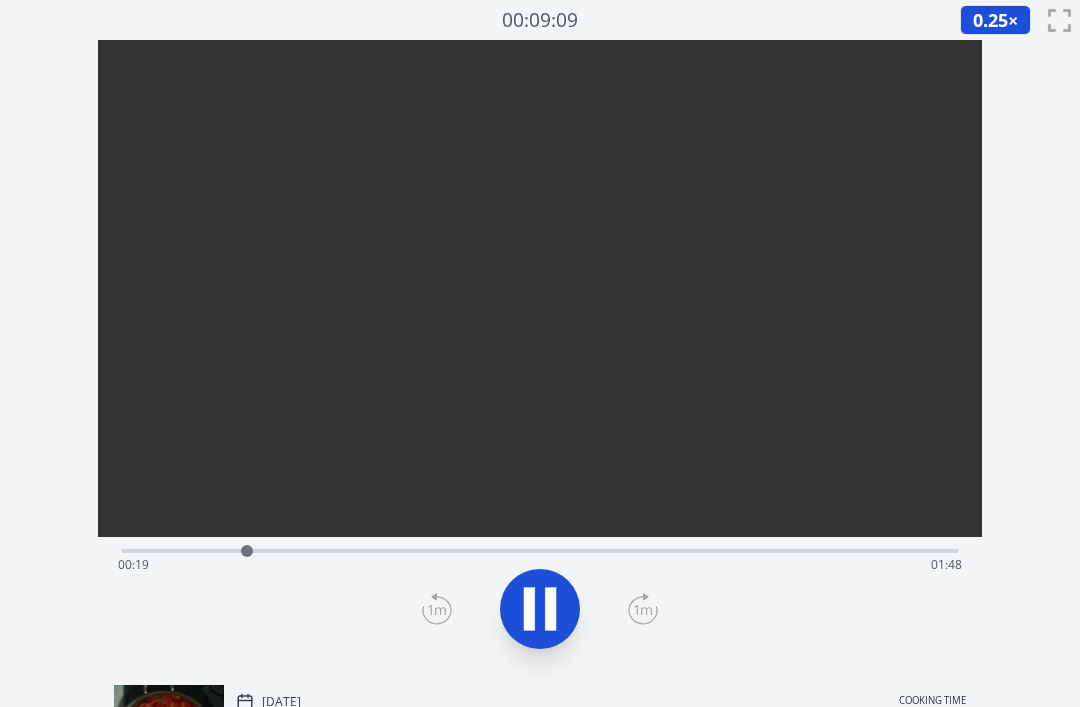 click on "Time elapsed:  00:19
Time remaining:  01:48" at bounding box center (540, 549) 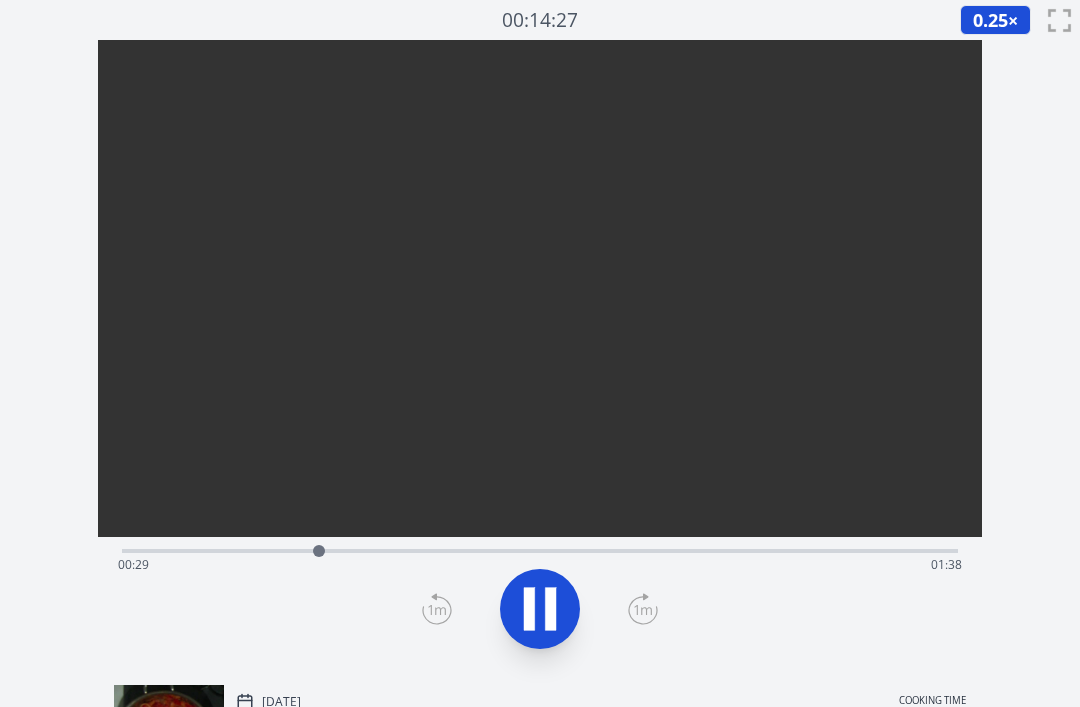 click 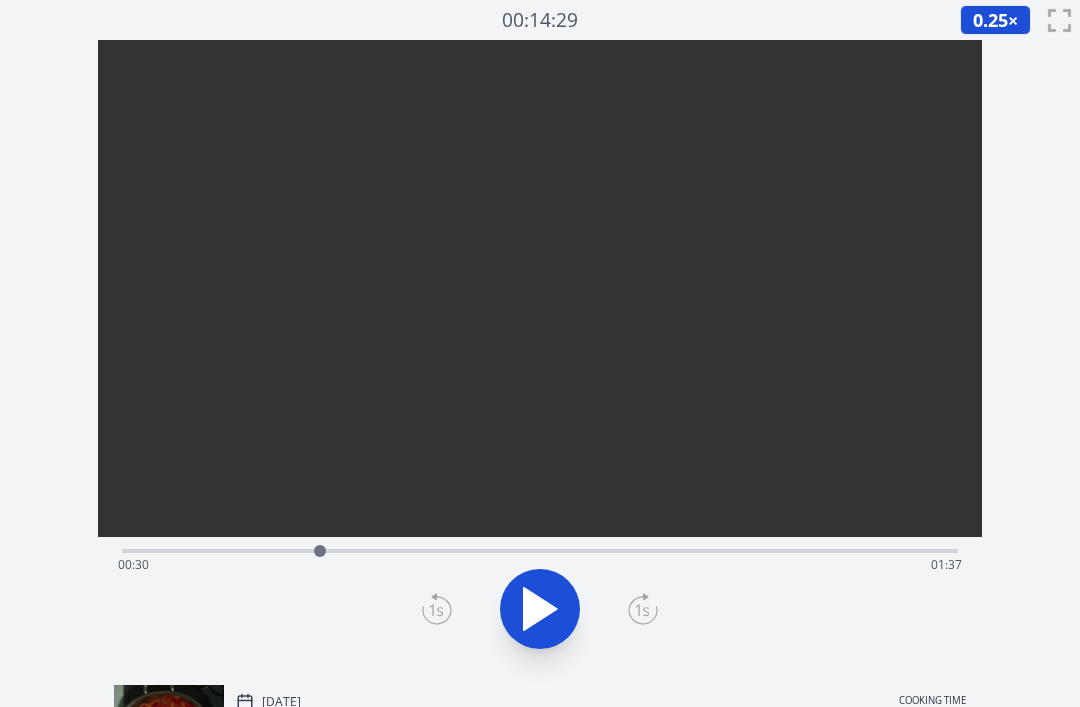 click 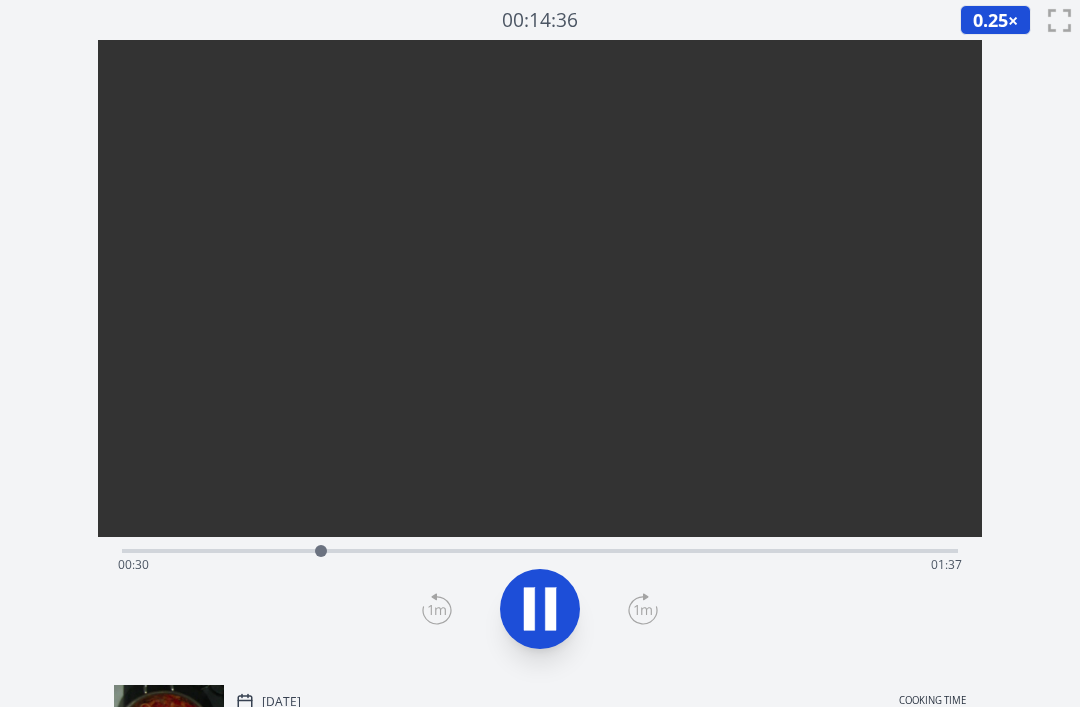 click 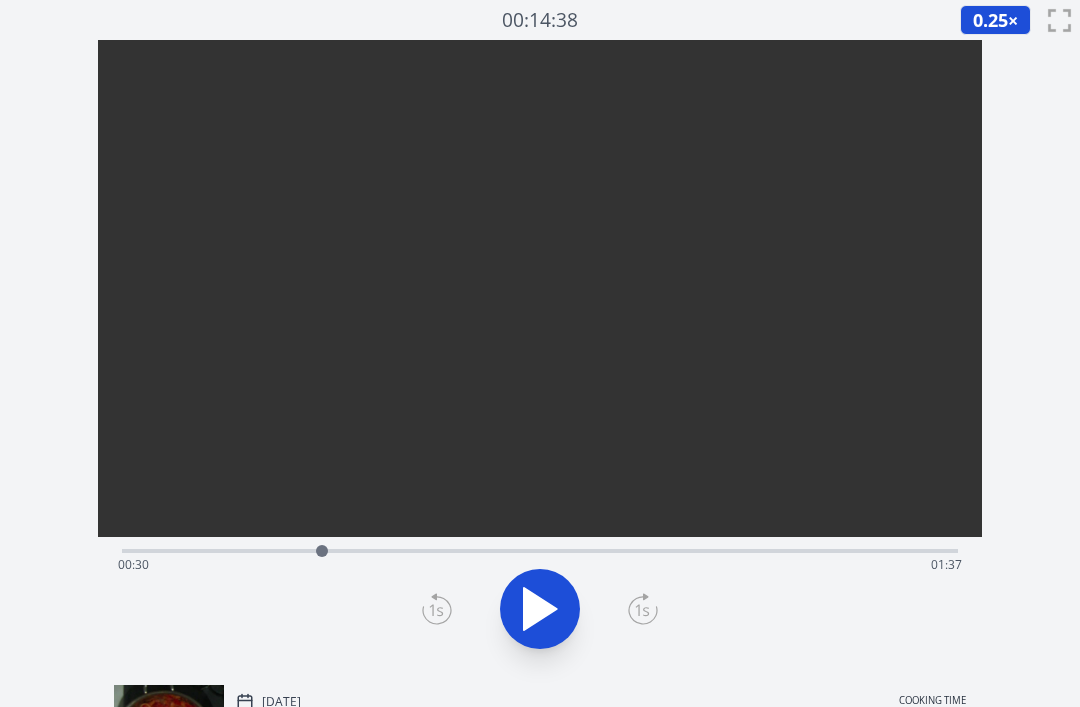 click 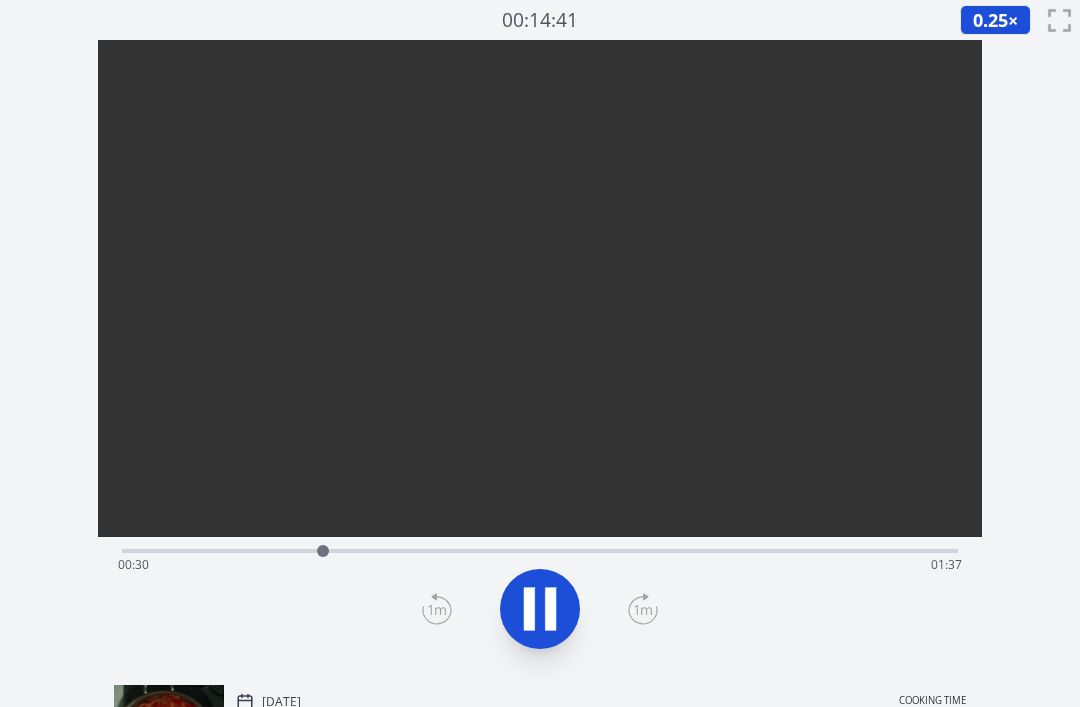 click 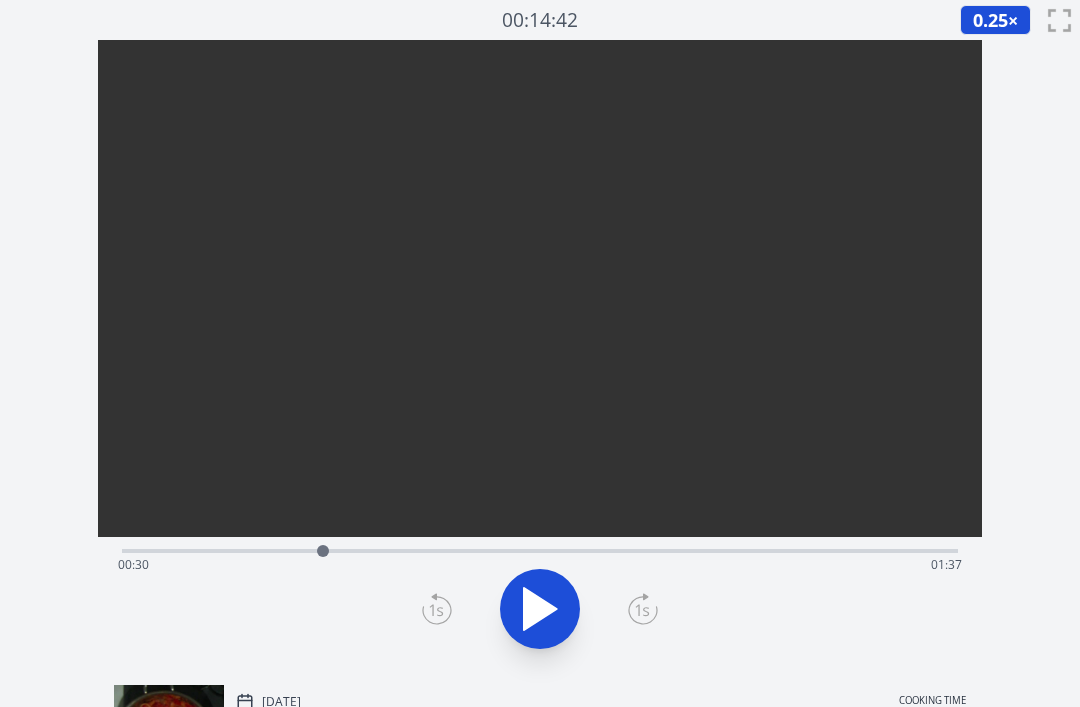 click 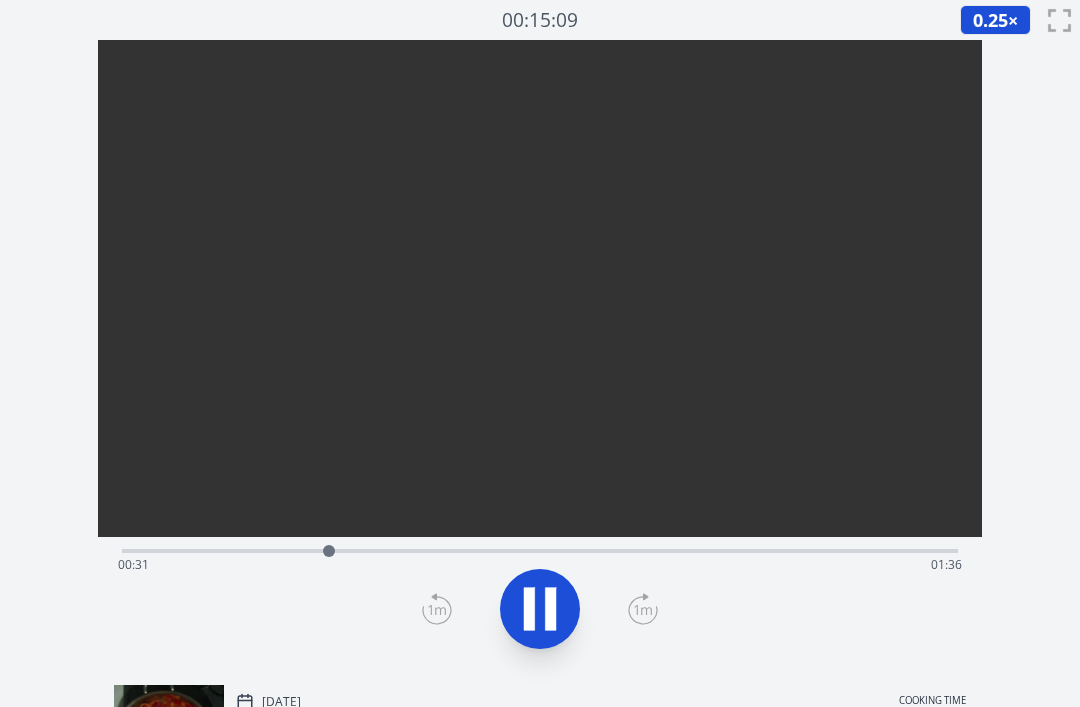 click 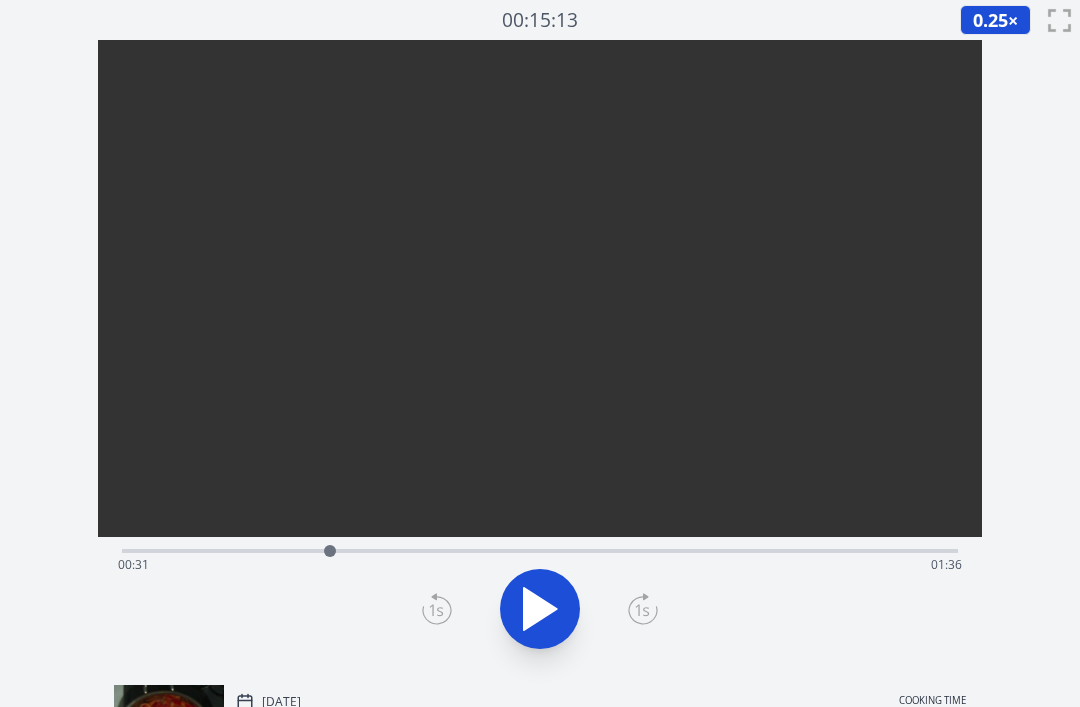 click 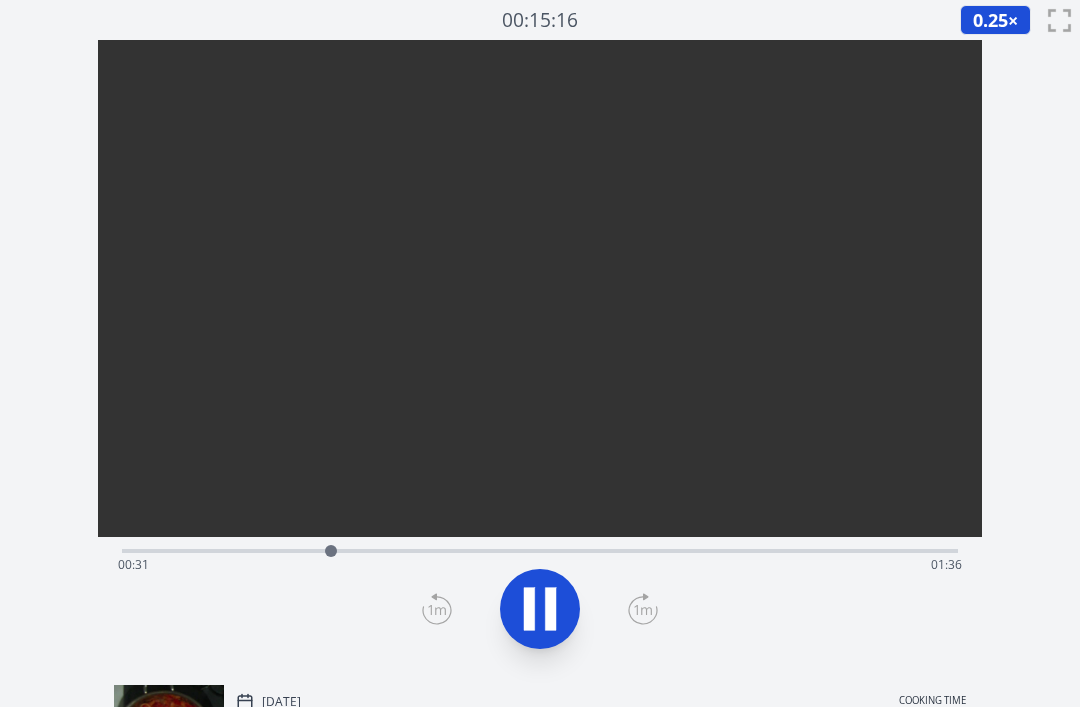 click 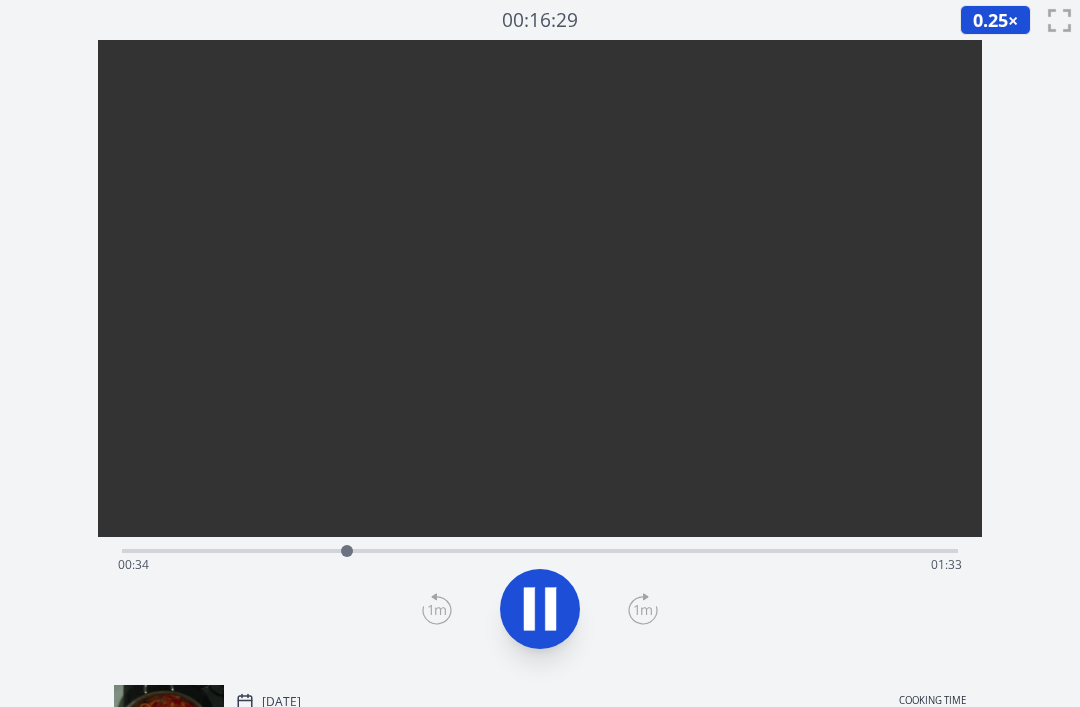 click 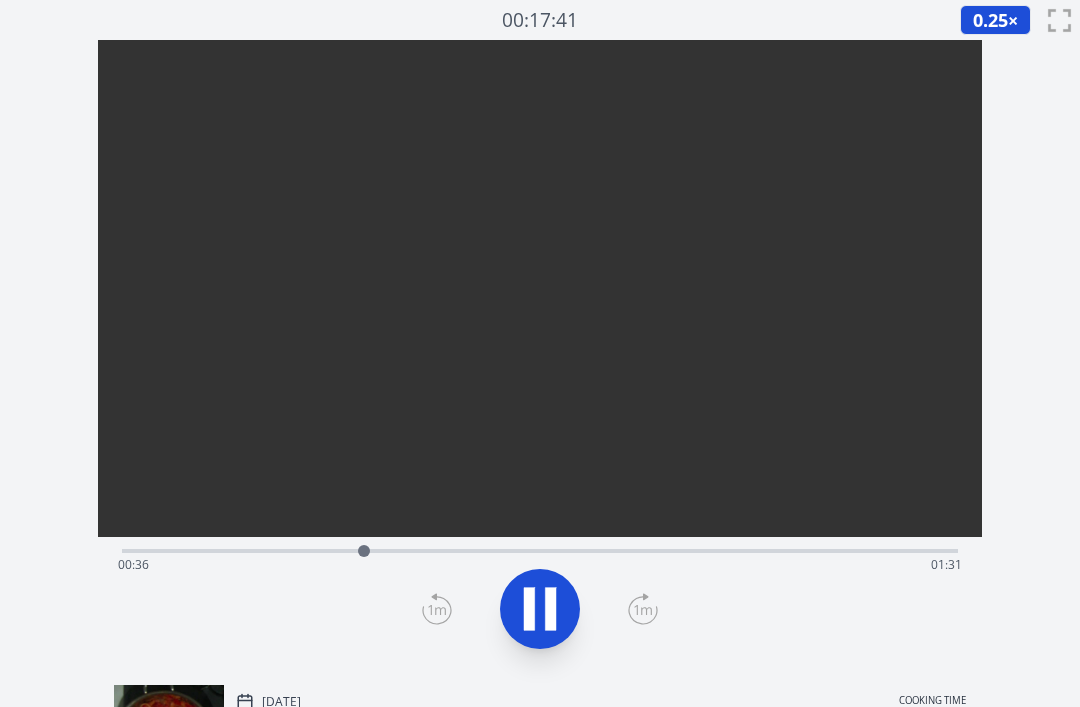 click 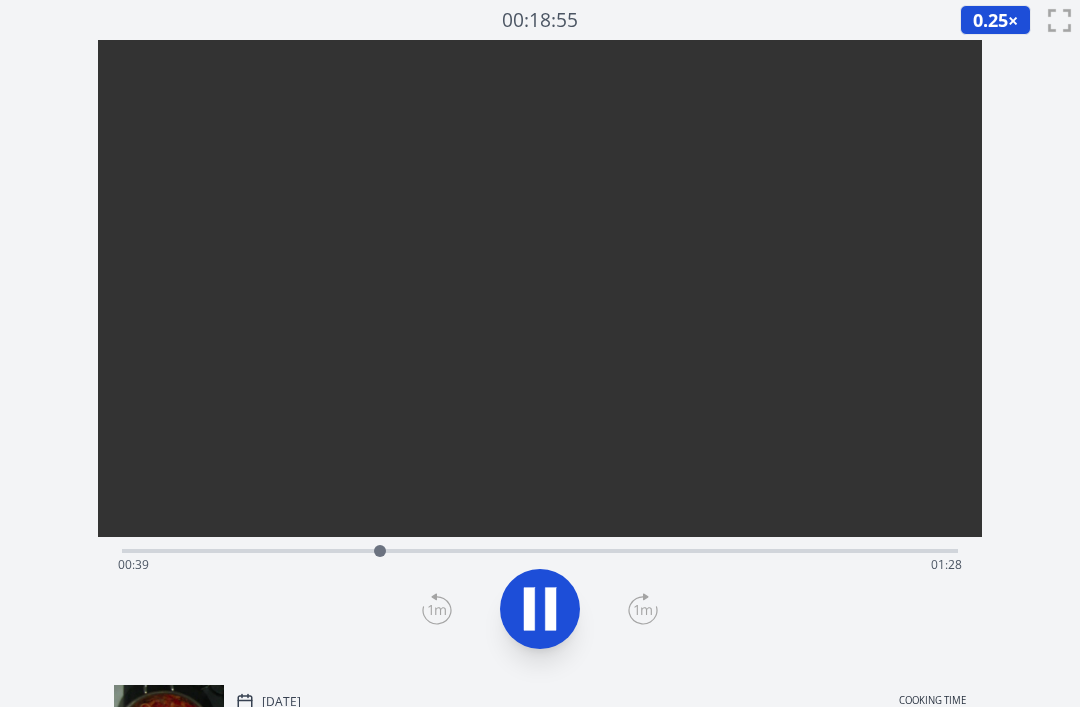 click 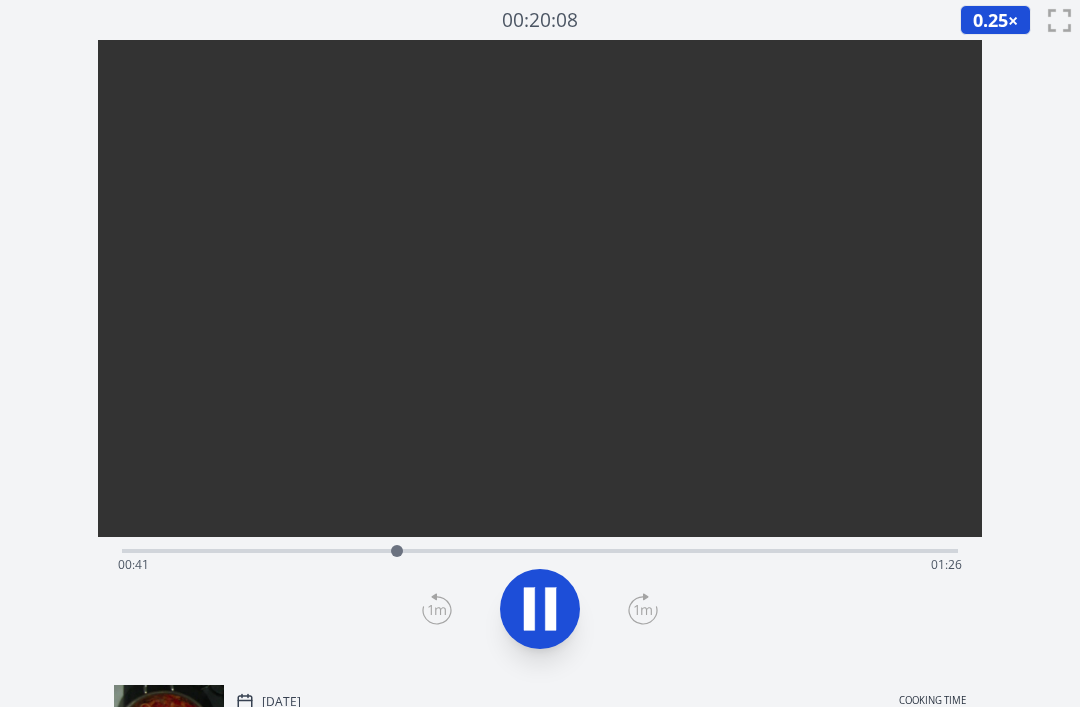 click 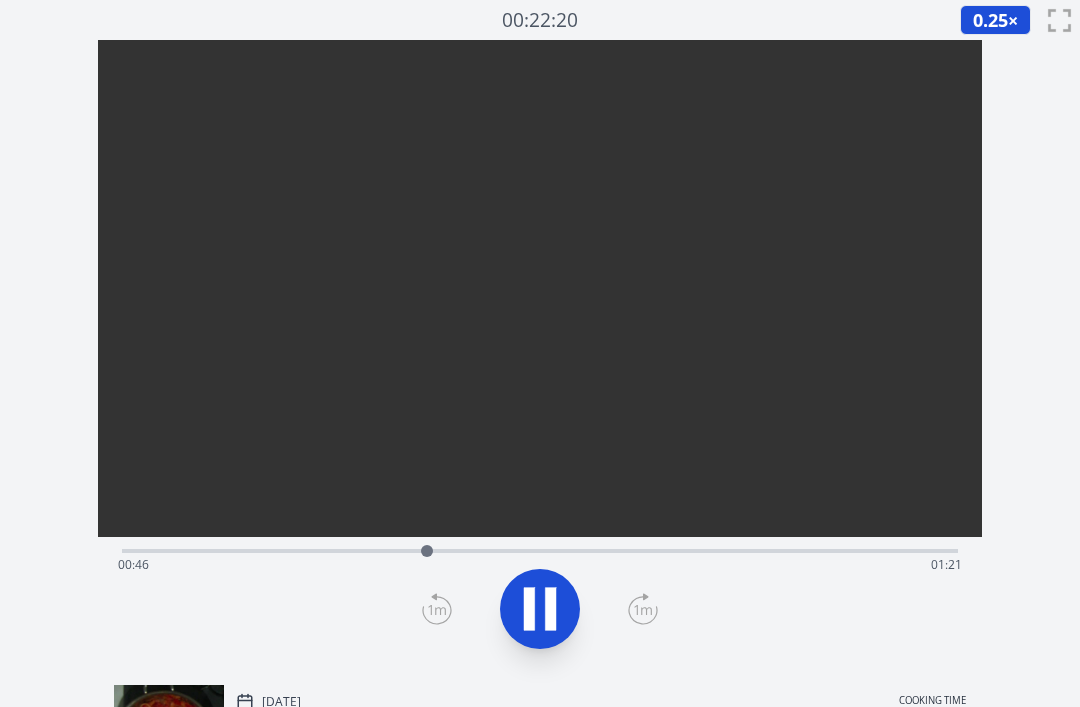 click 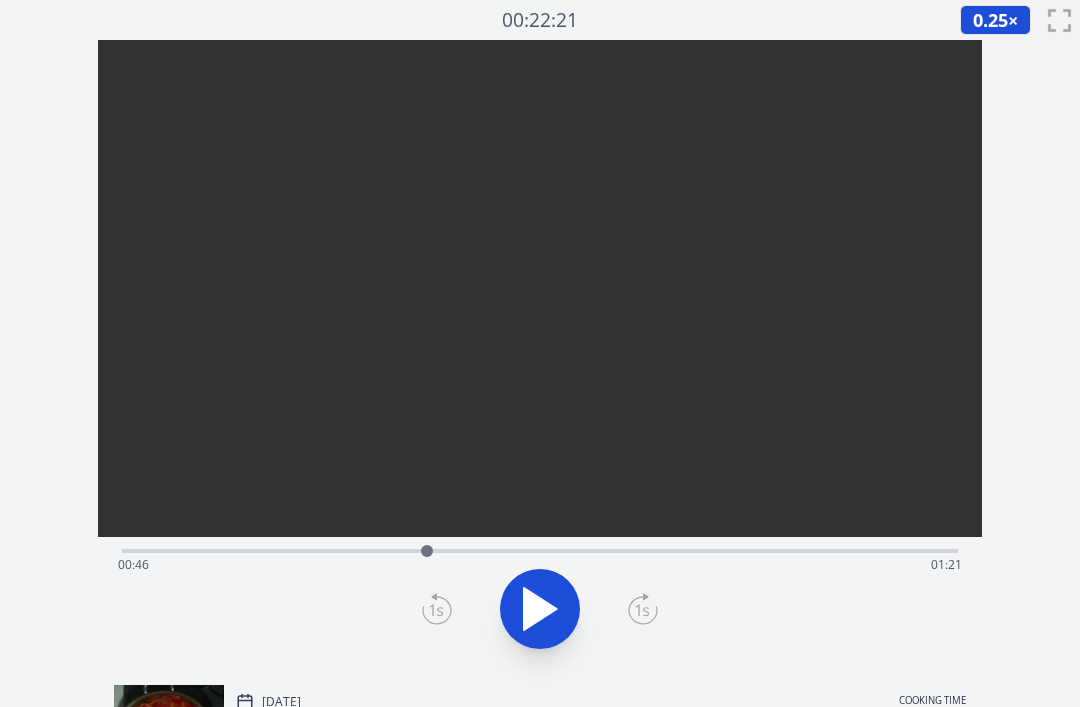 click 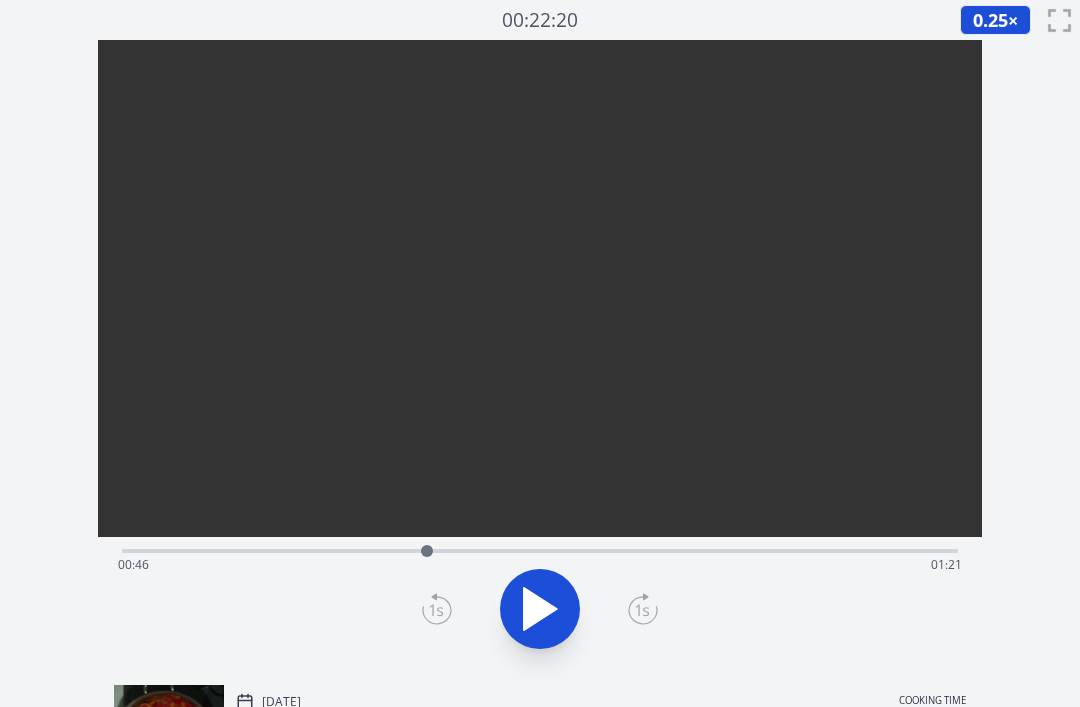 click 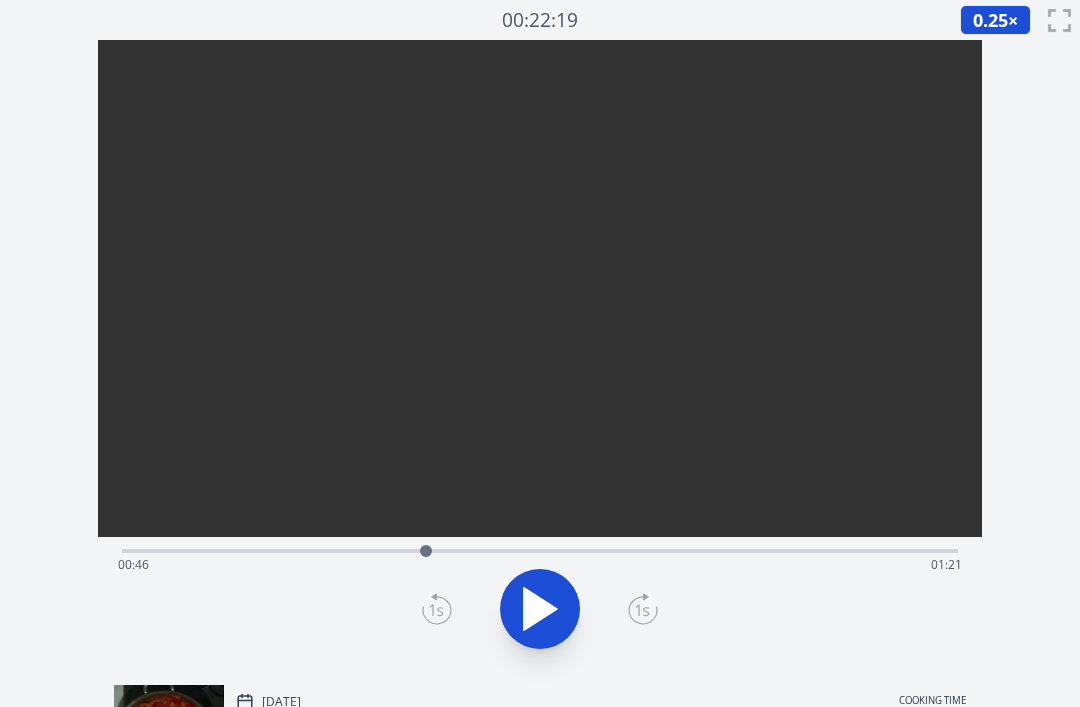 click 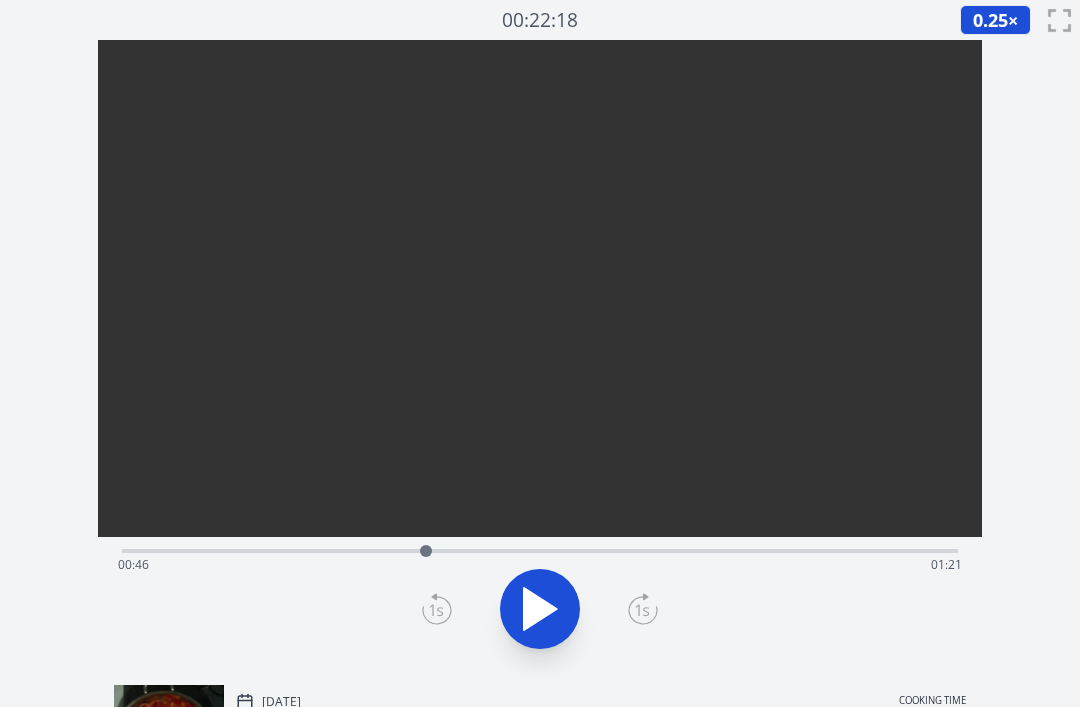click 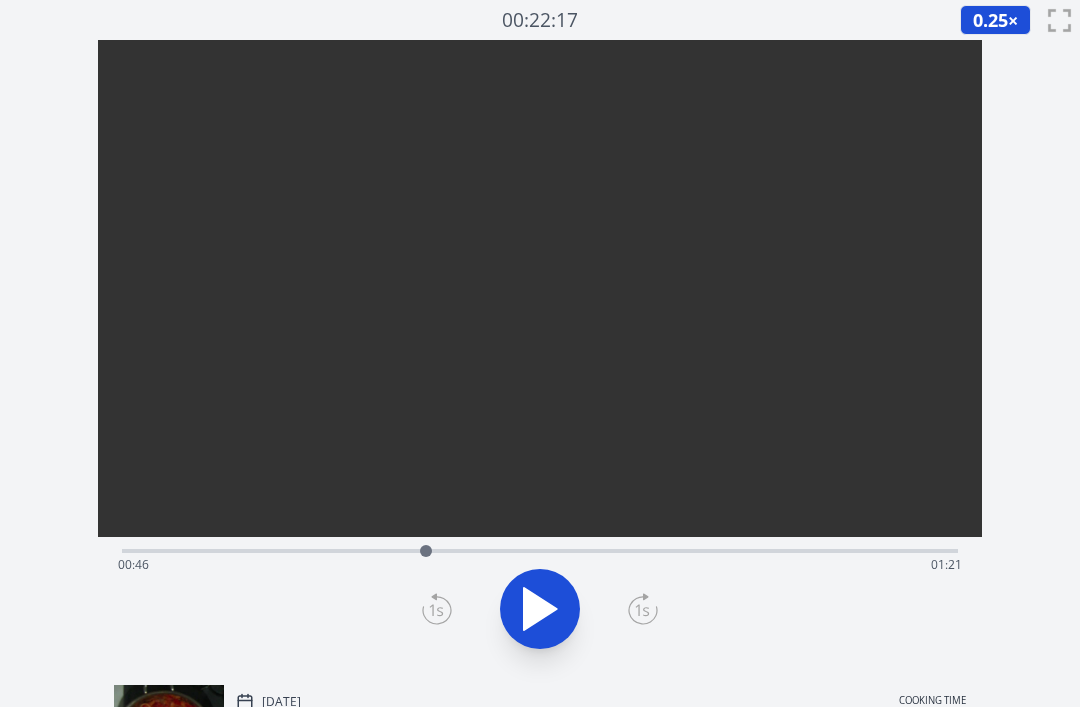 click 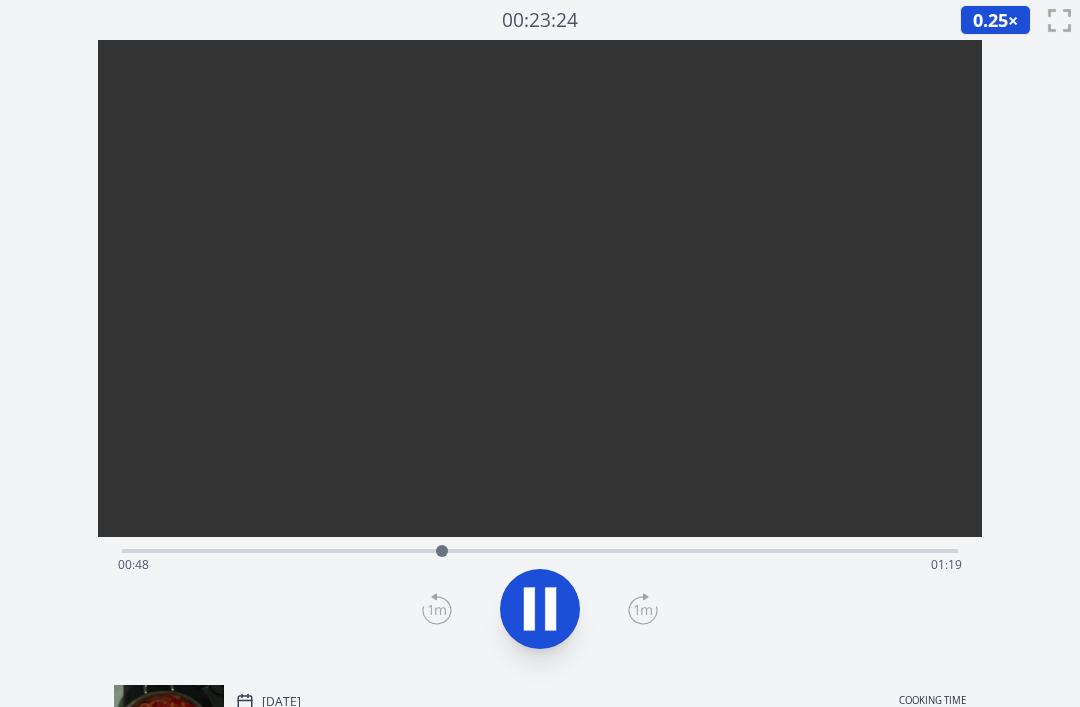 click 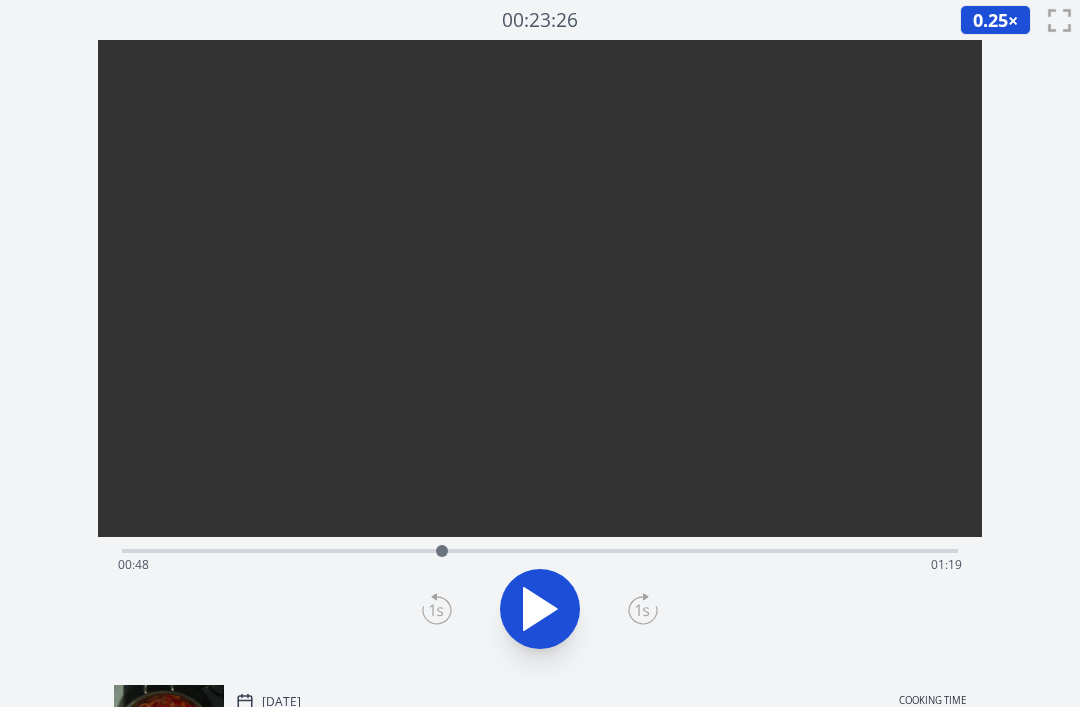 click on "Time elapsed:  00:48
Time remaining:  01:19" at bounding box center [540, 549] 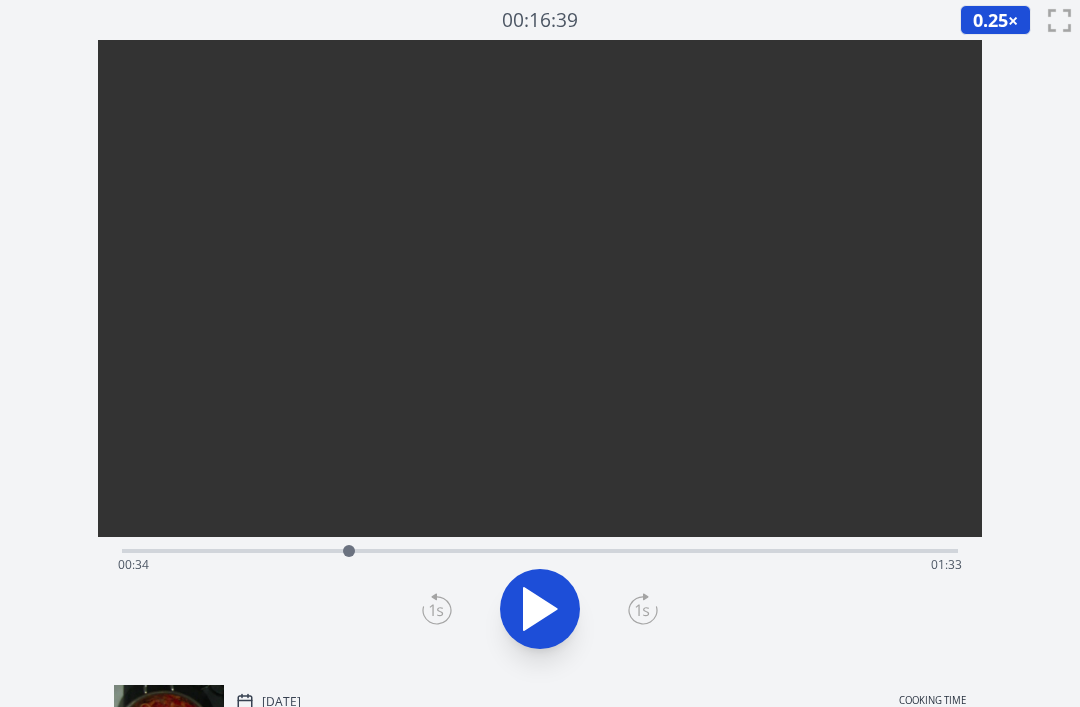 click 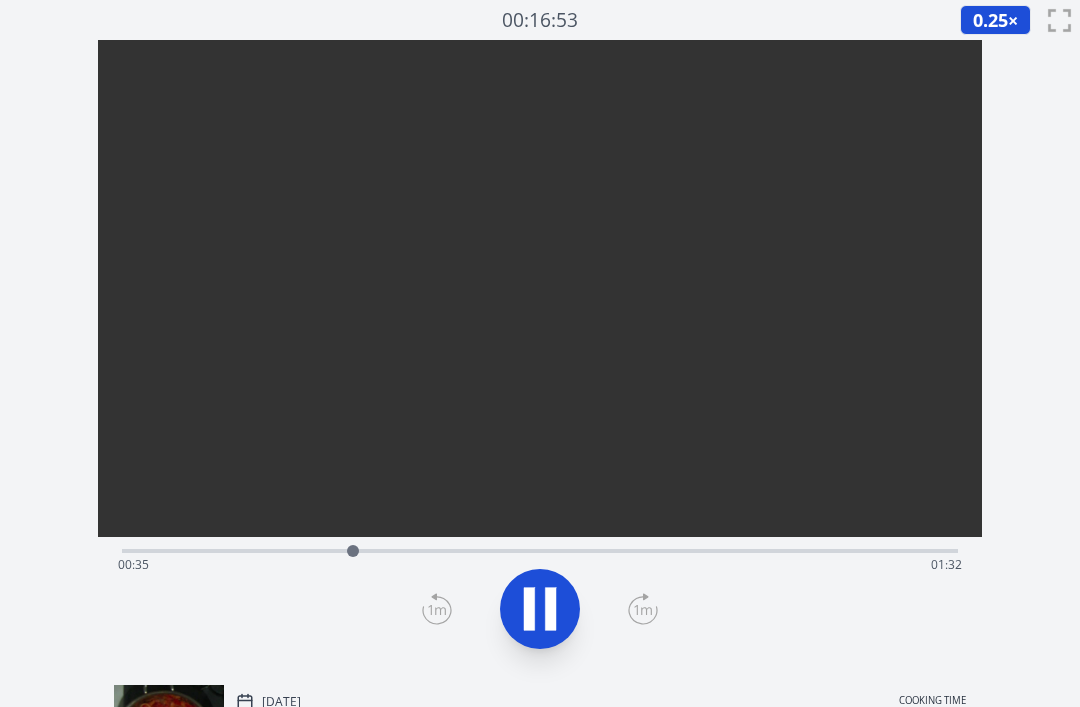 click on "Time elapsed:  00:35
Time remaining:  01:32" at bounding box center [540, 565] 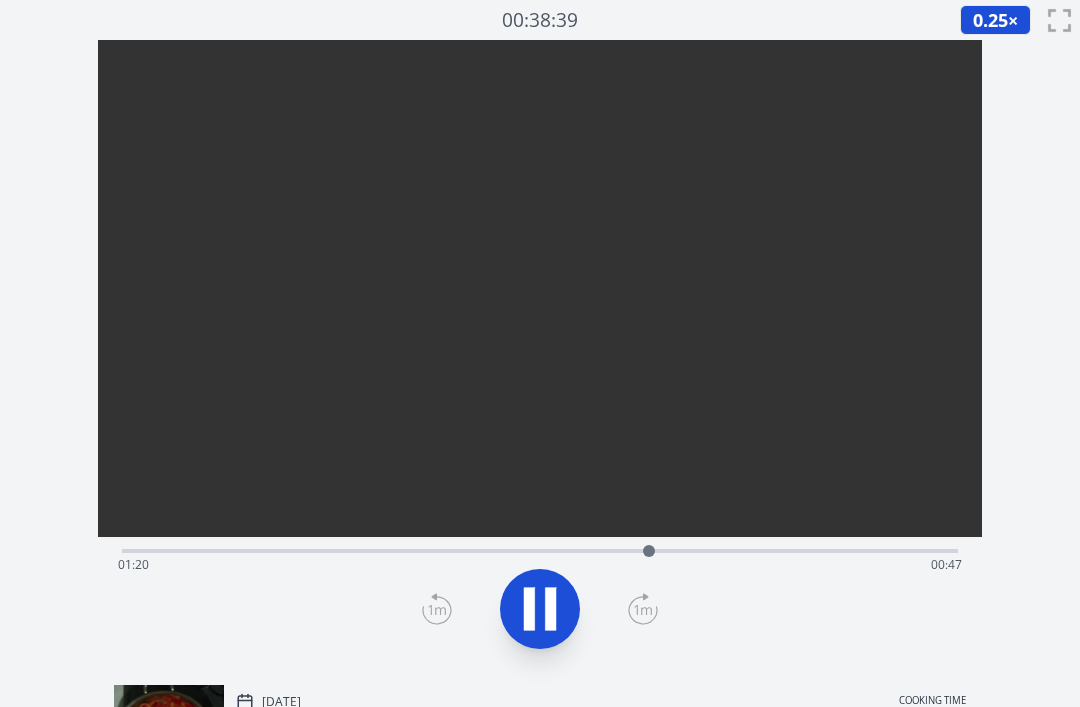 click on "Time elapsed:  01:20
Time remaining:  00:47" at bounding box center [540, 565] 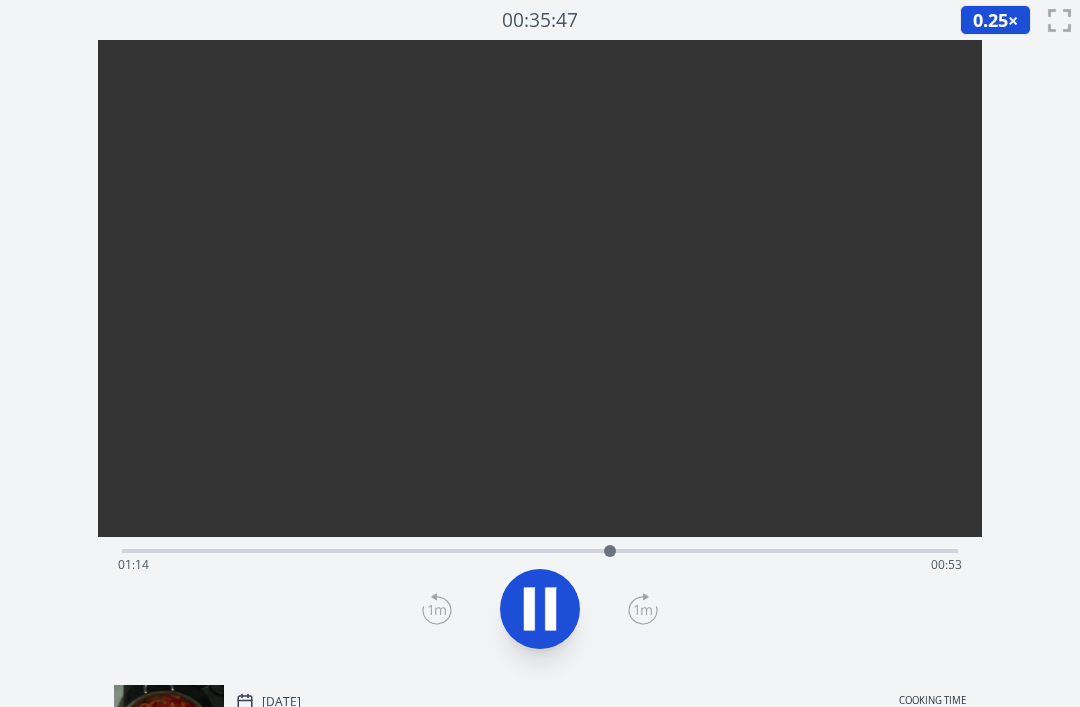 click on "Time elapsed:  01:14
Time remaining:  00:53" at bounding box center (540, 549) 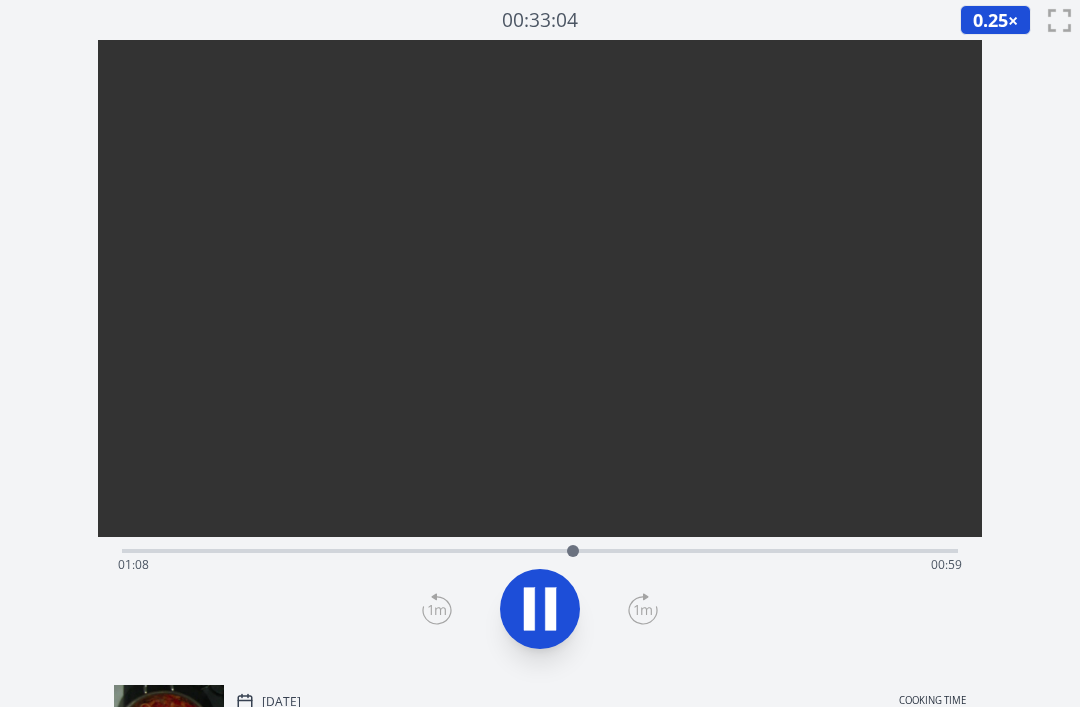 click 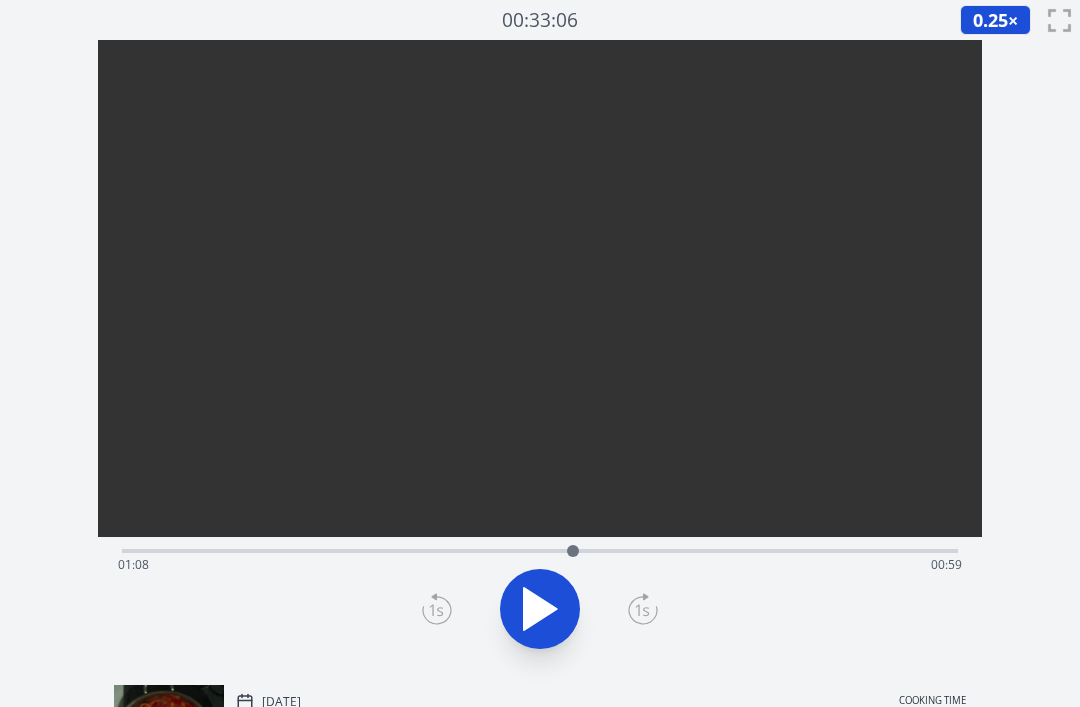 click on "Time elapsed:  01:08
Time remaining:  00:59" at bounding box center [540, 565] 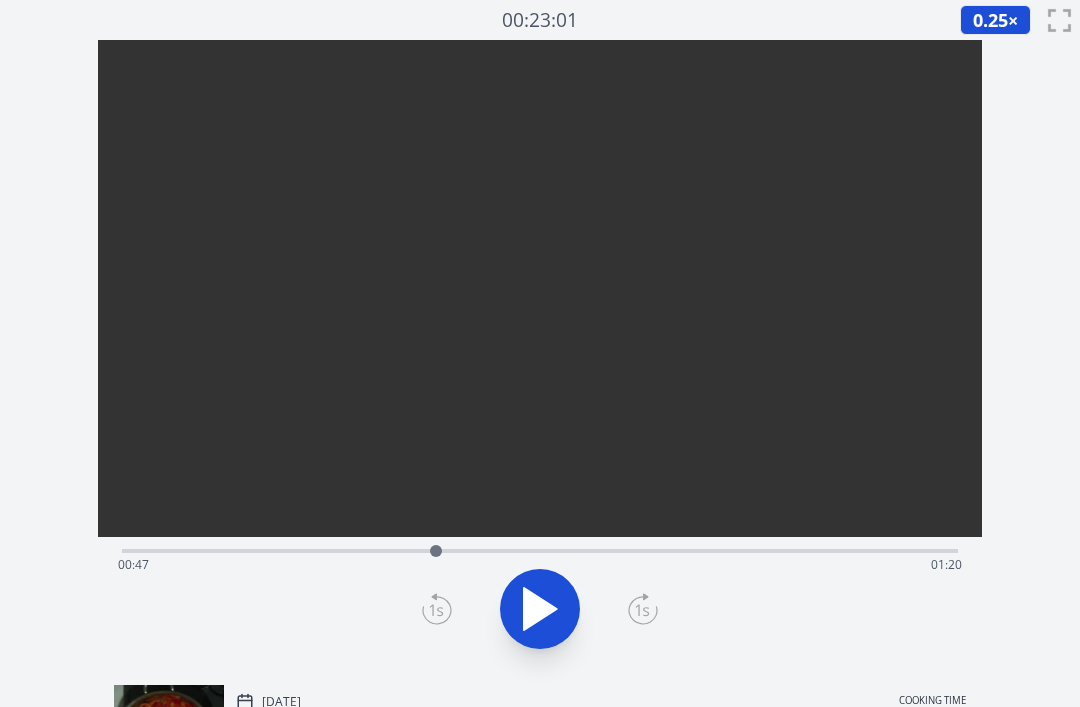 click on "Time elapsed:  00:47
Time remaining:  01:20" at bounding box center (540, 549) 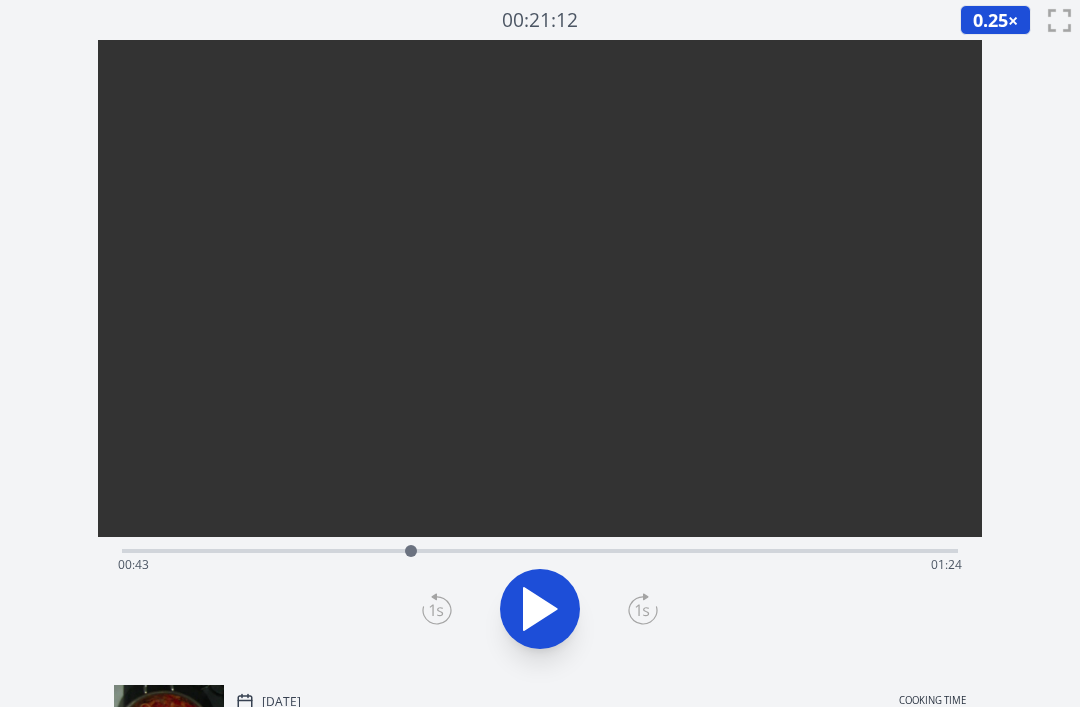 click 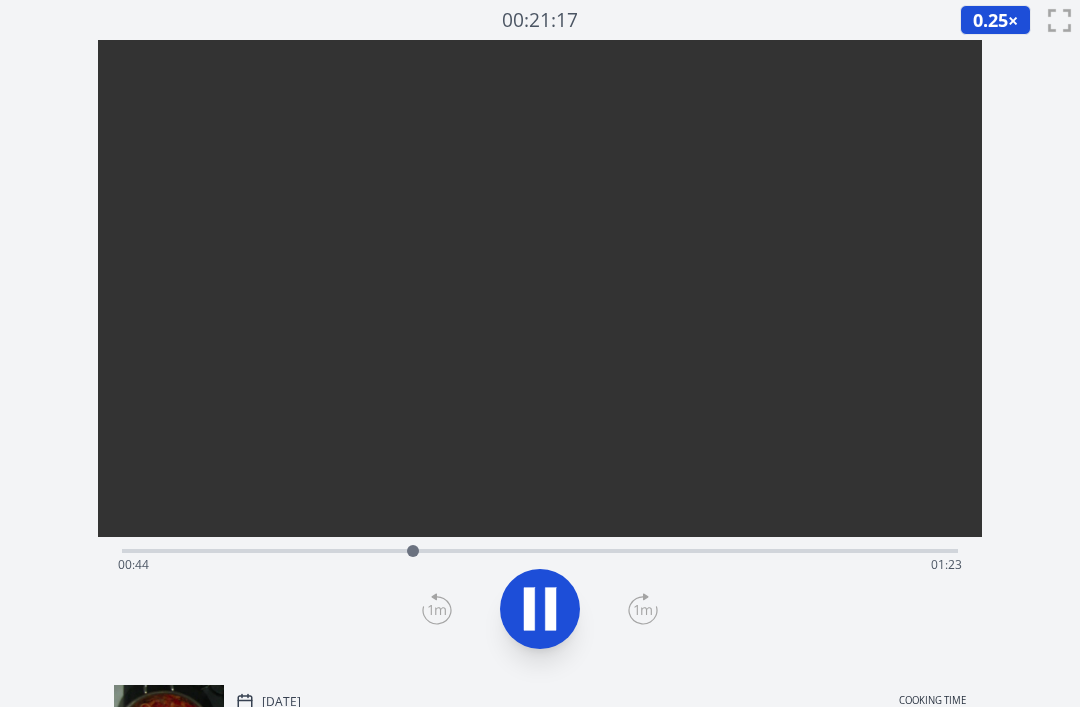 click 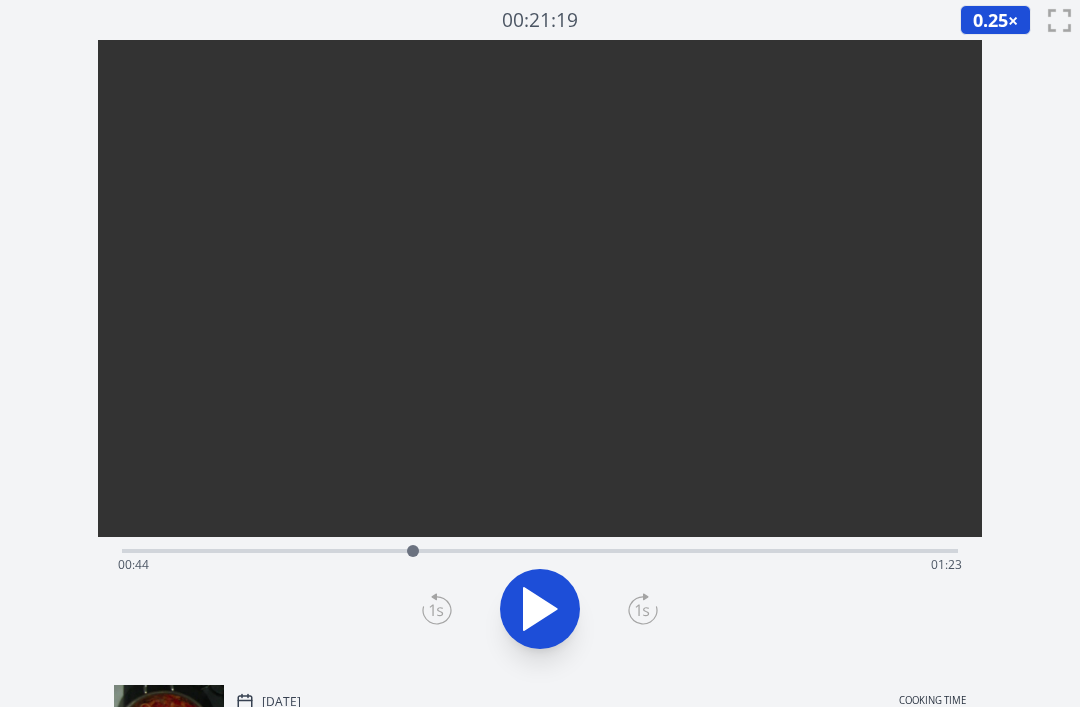 click 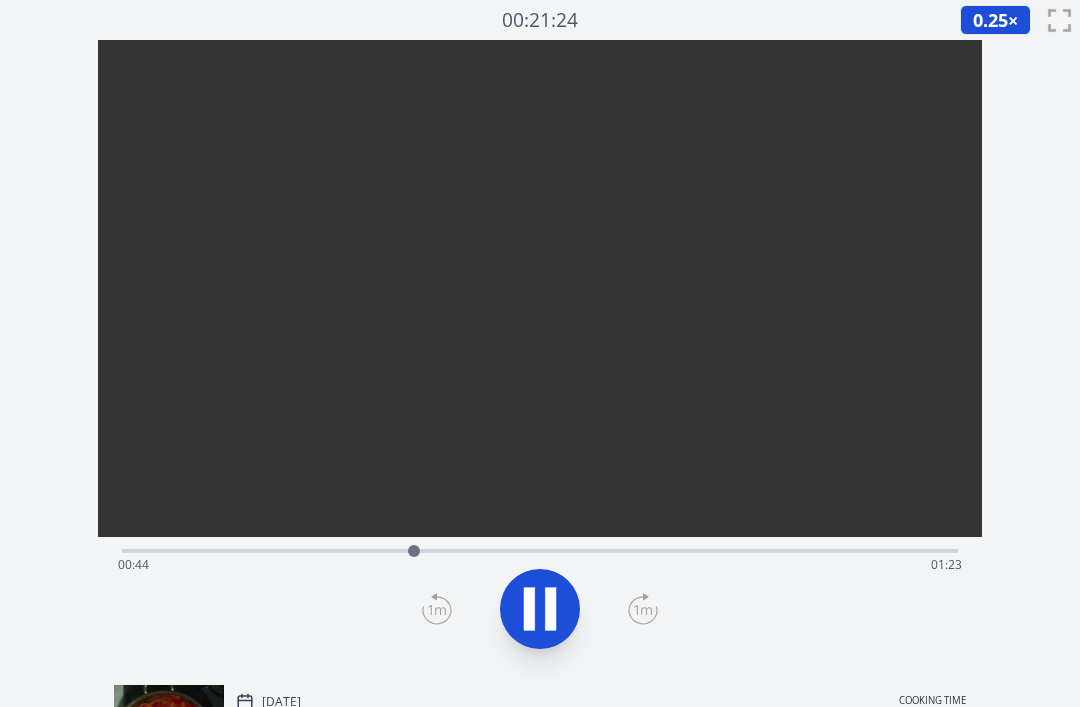 click 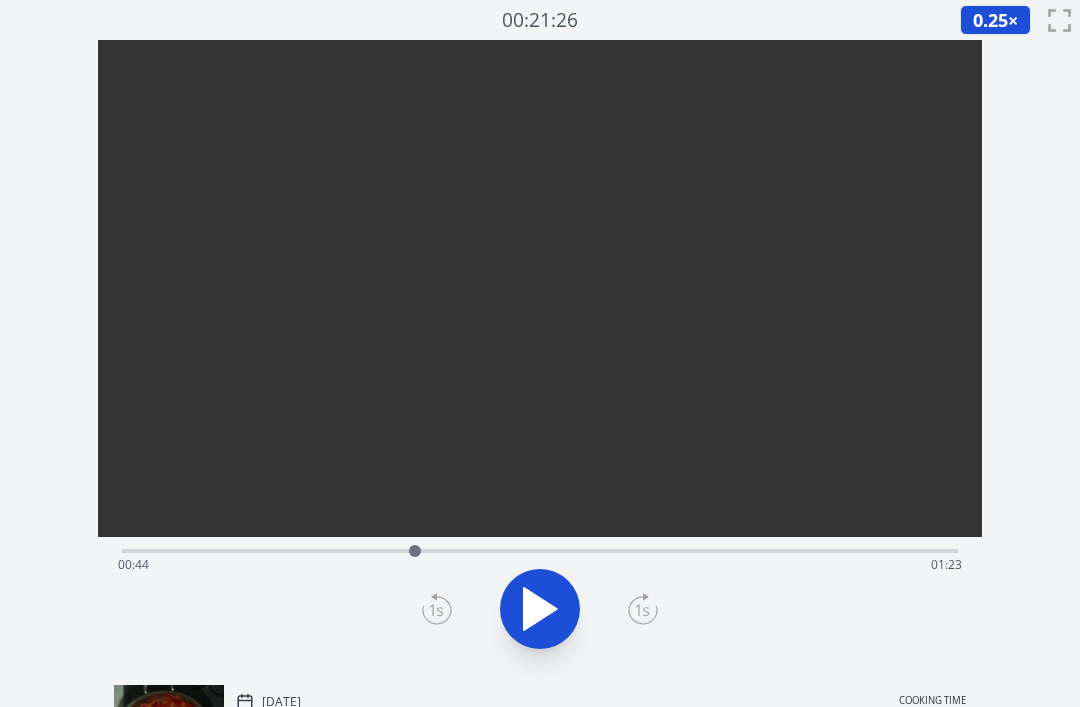 click 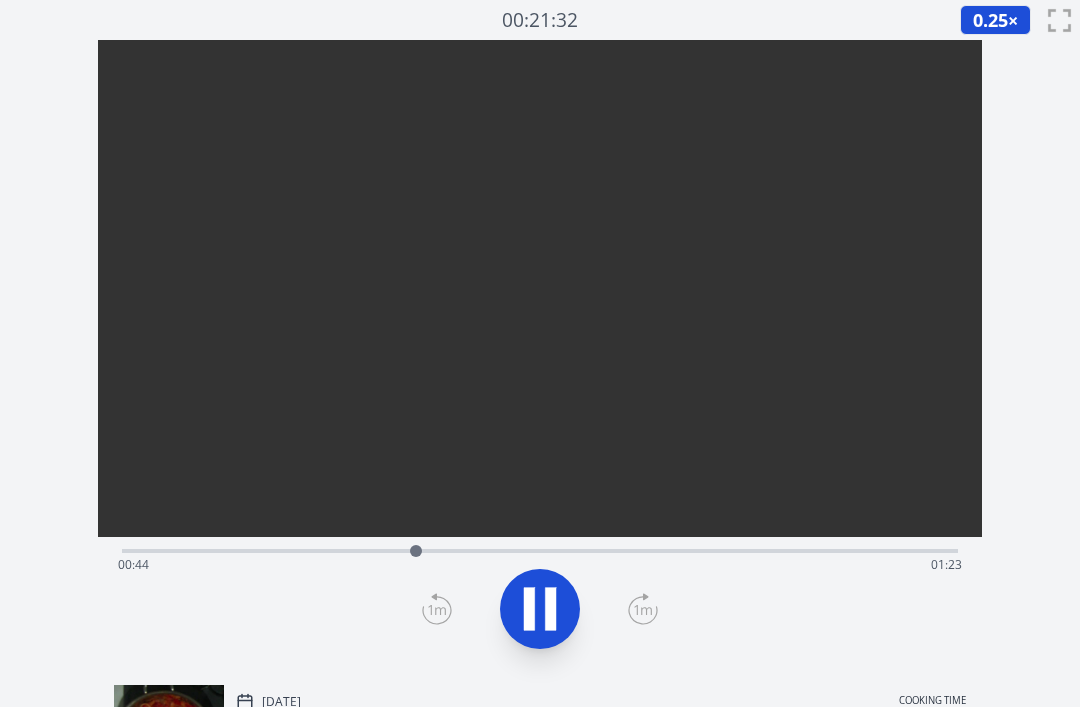 click 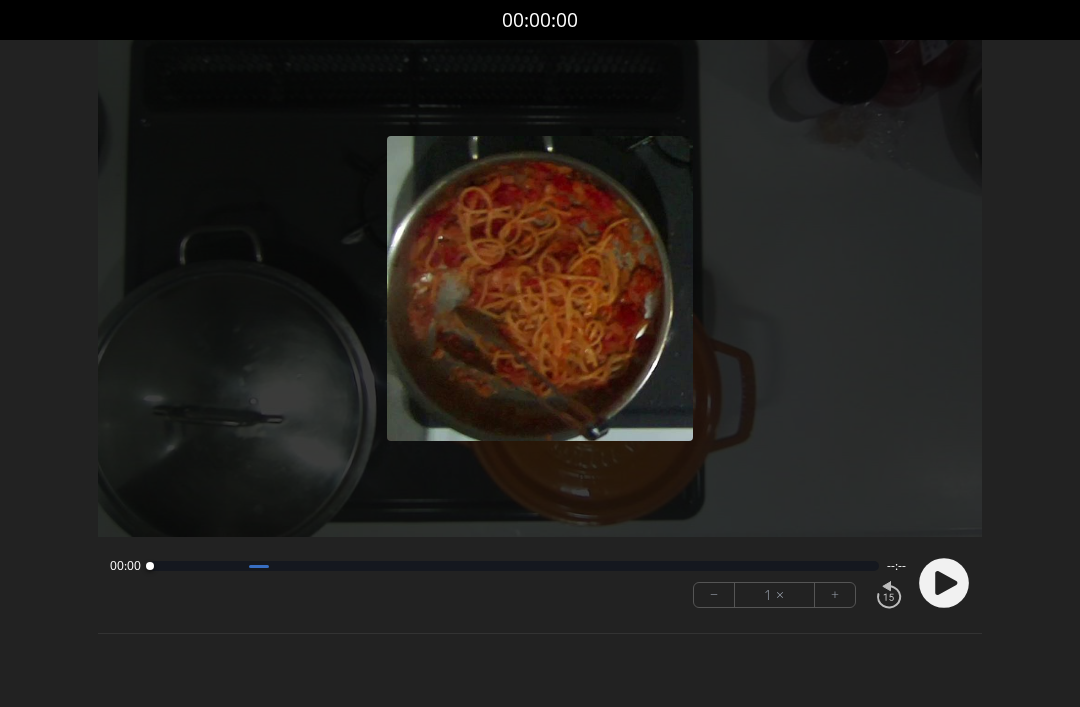 scroll, scrollTop: 0, scrollLeft: 0, axis: both 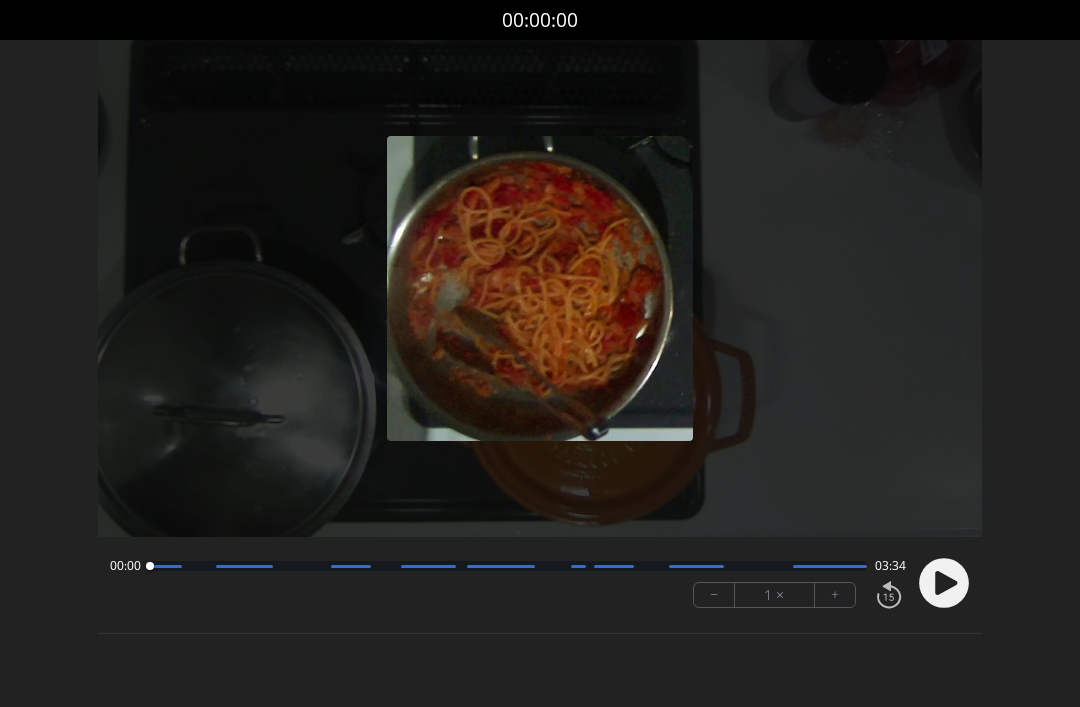 click 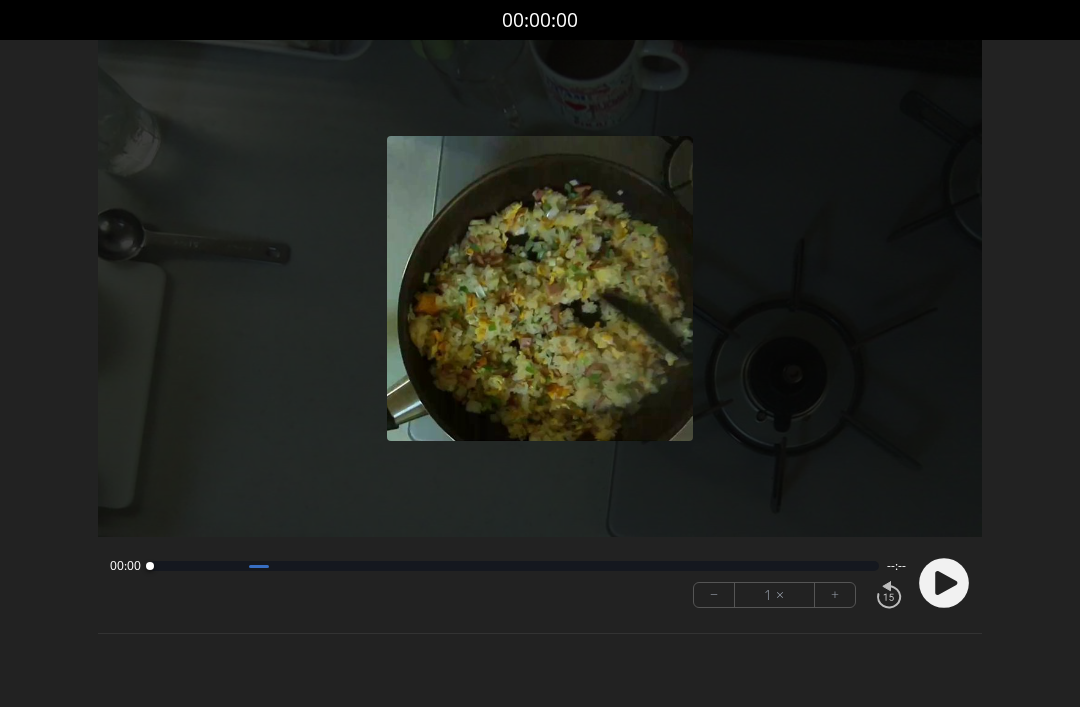 scroll, scrollTop: 0, scrollLeft: 0, axis: both 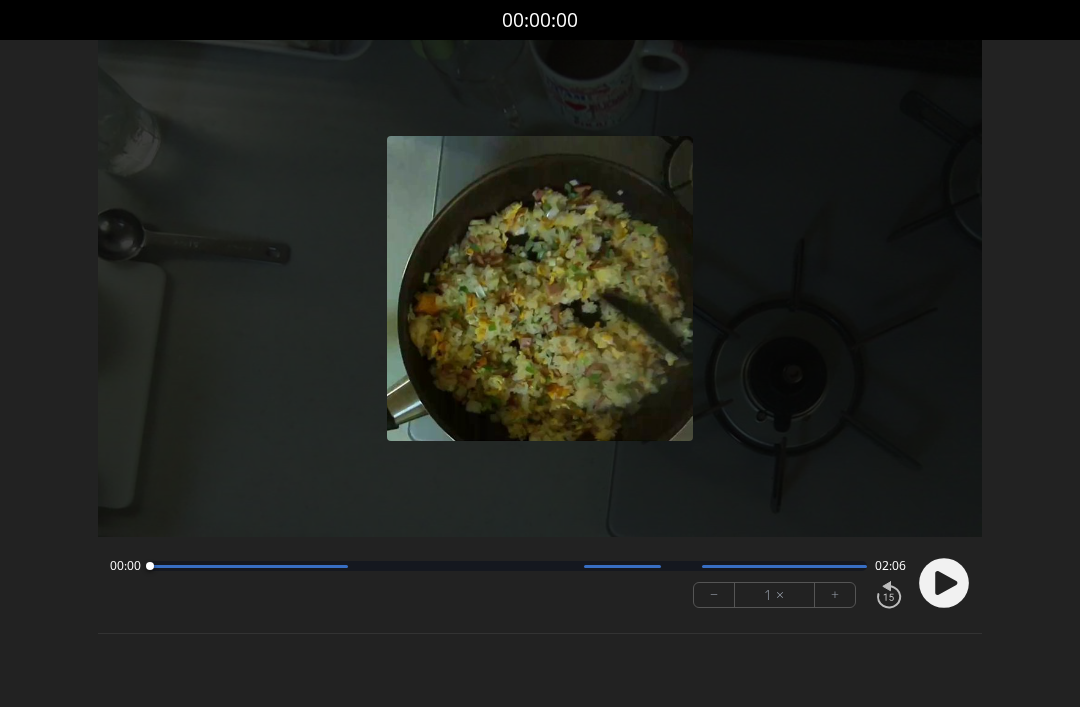 click 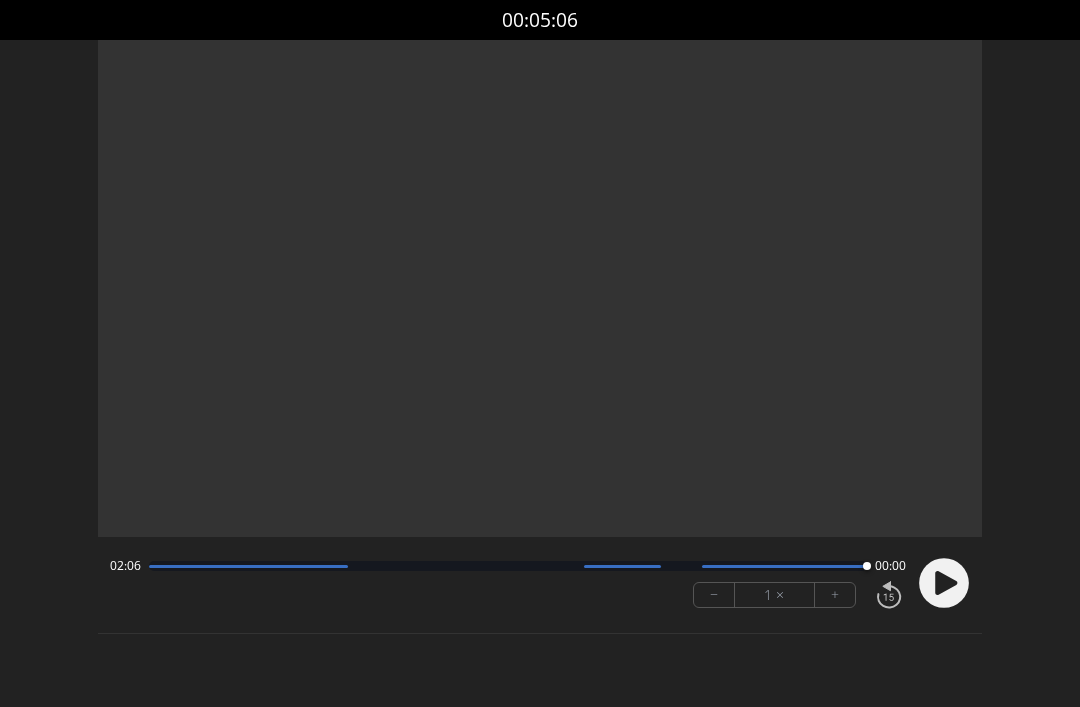 click 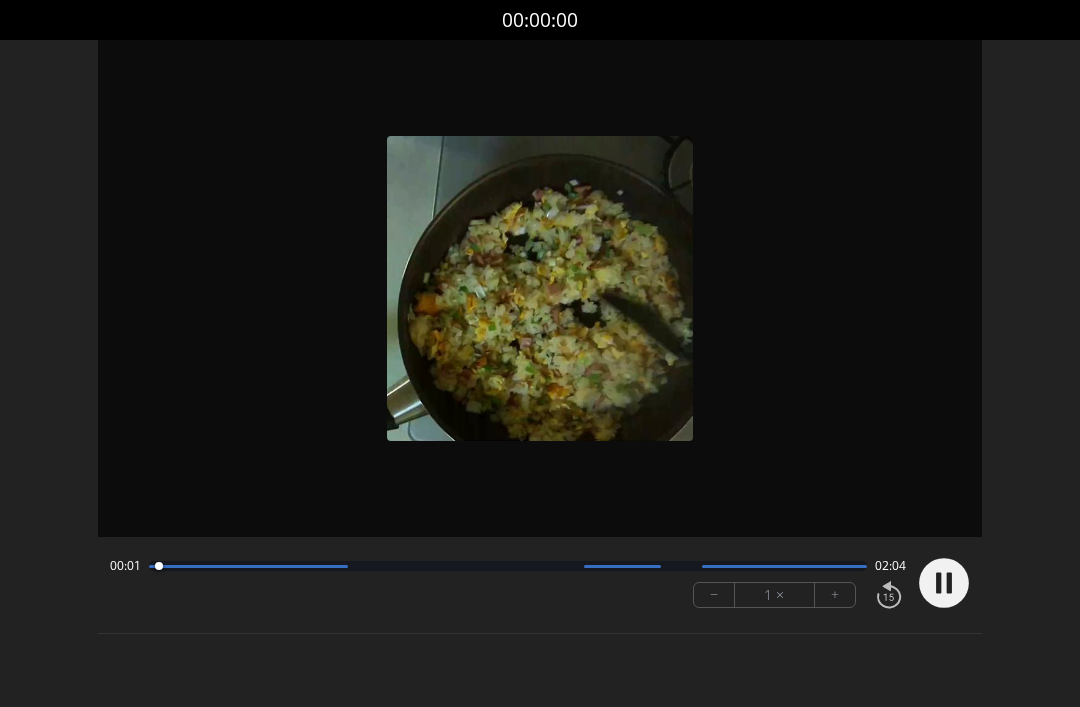 click 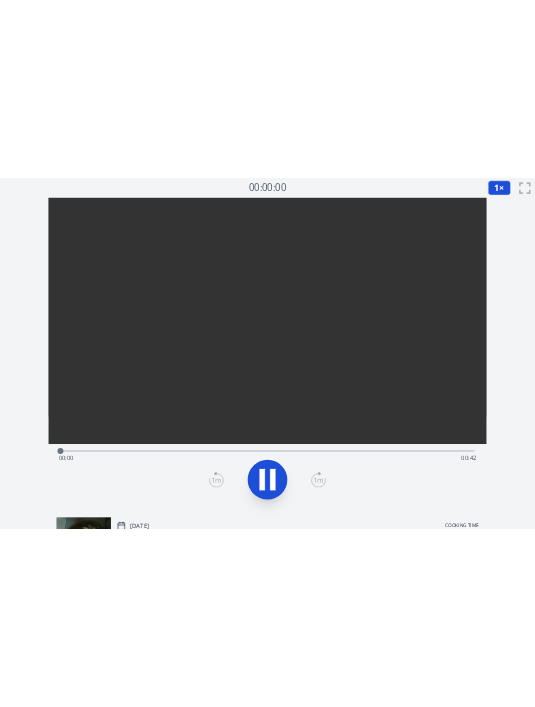 scroll, scrollTop: 0, scrollLeft: 0, axis: both 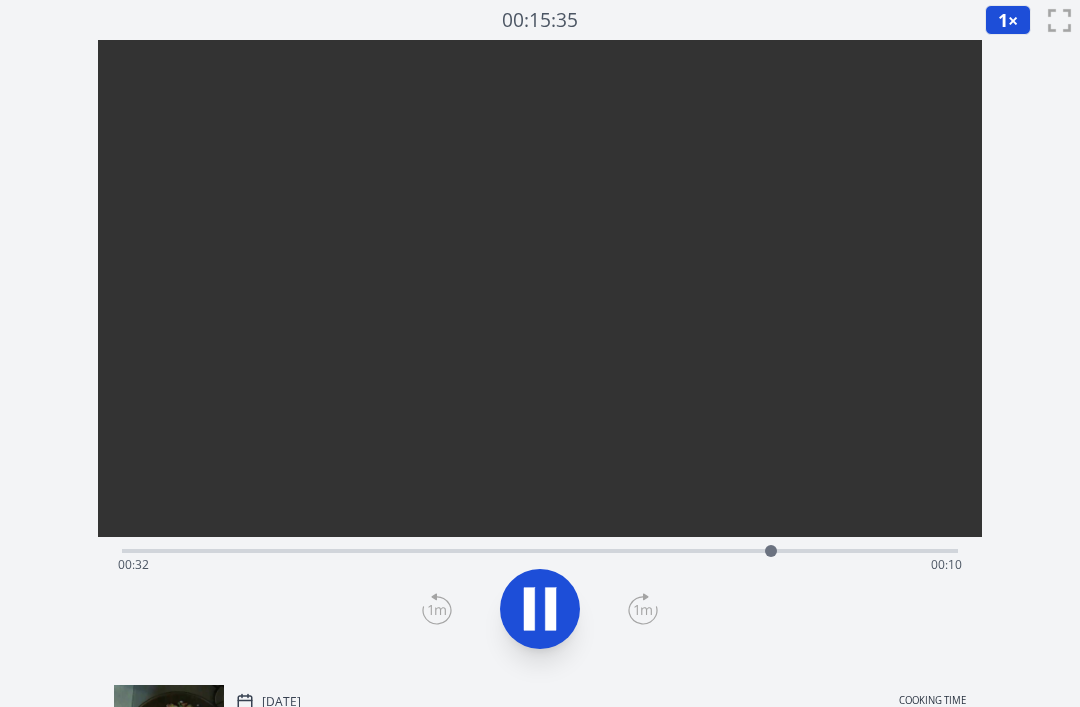 click 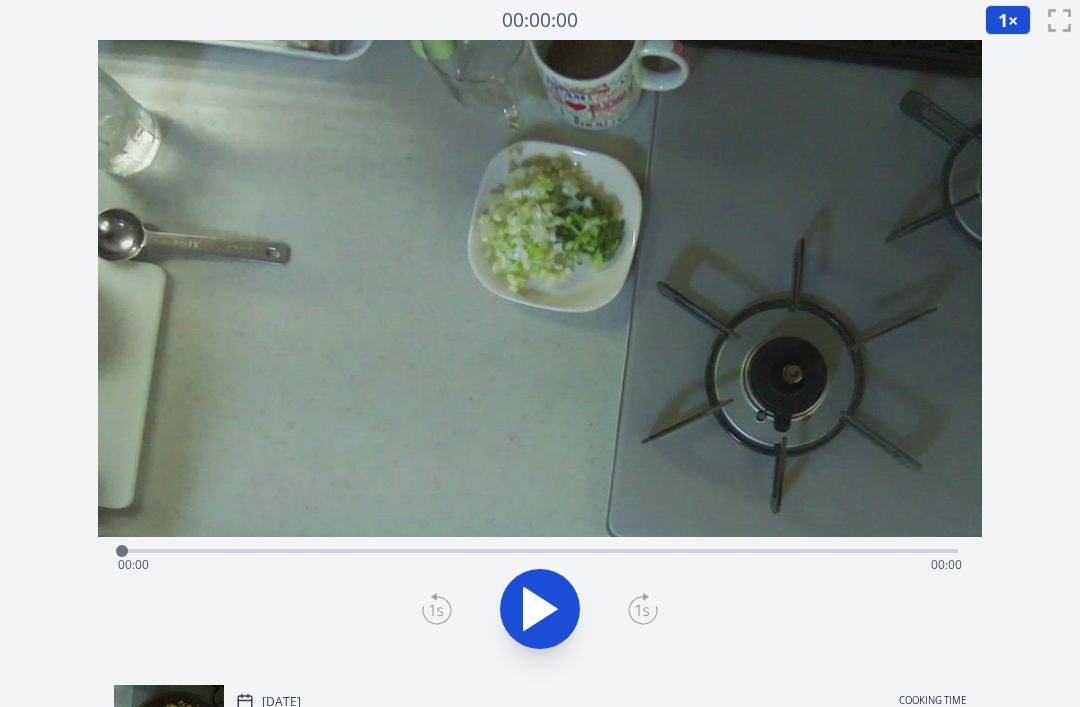 scroll, scrollTop: 0, scrollLeft: 0, axis: both 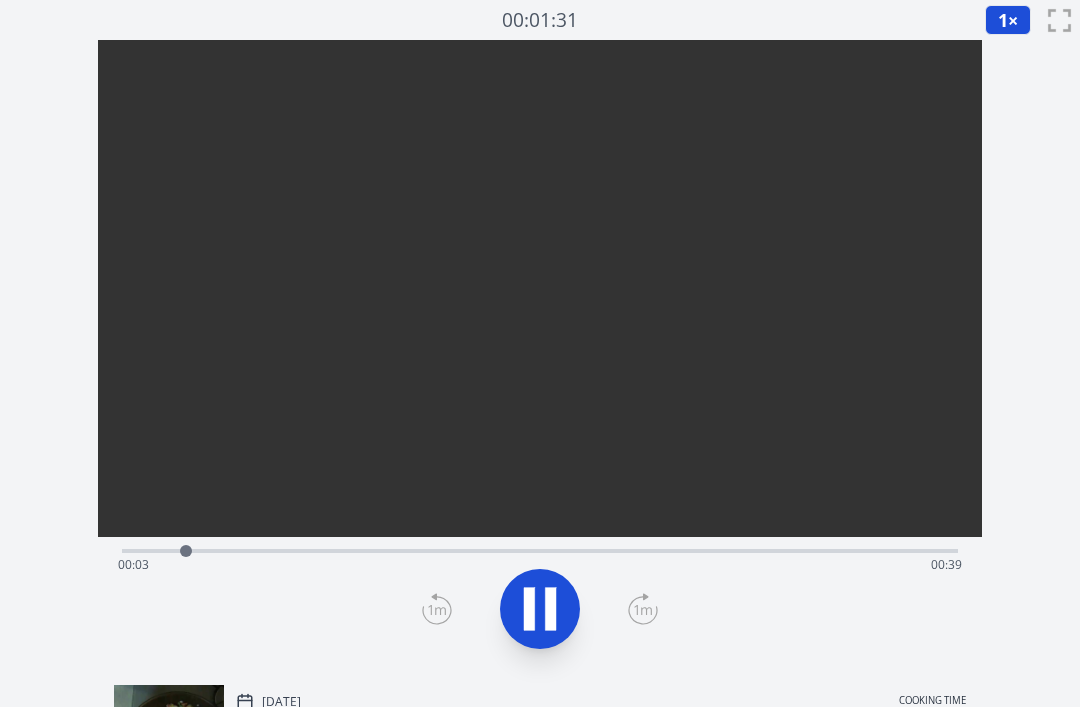 click 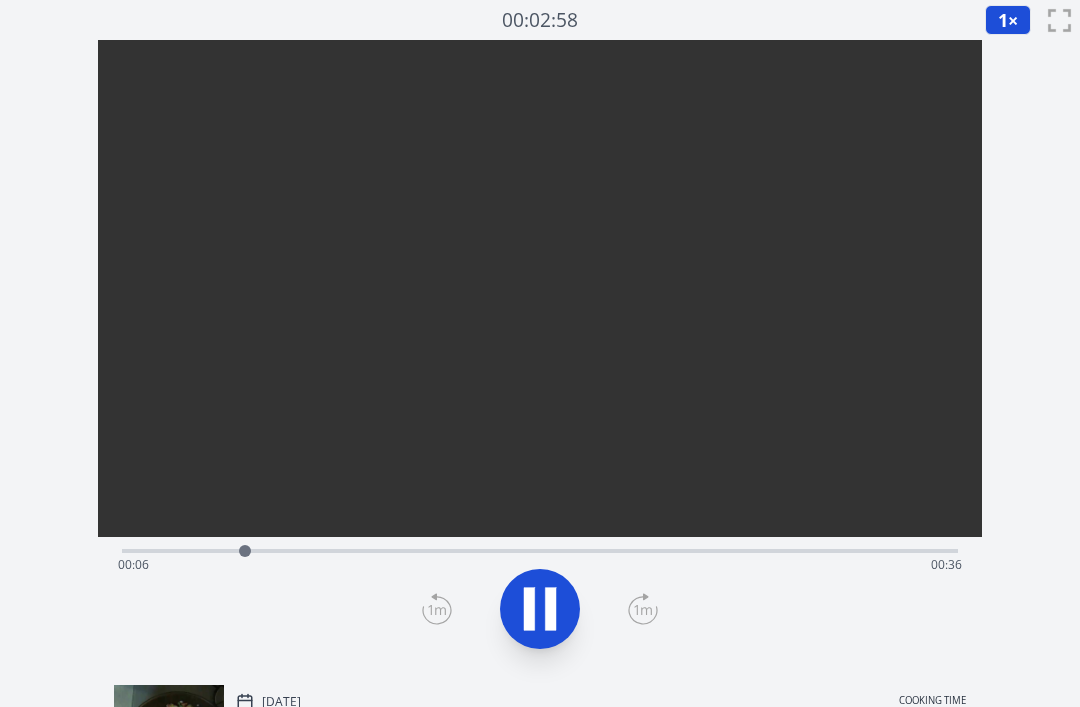 click 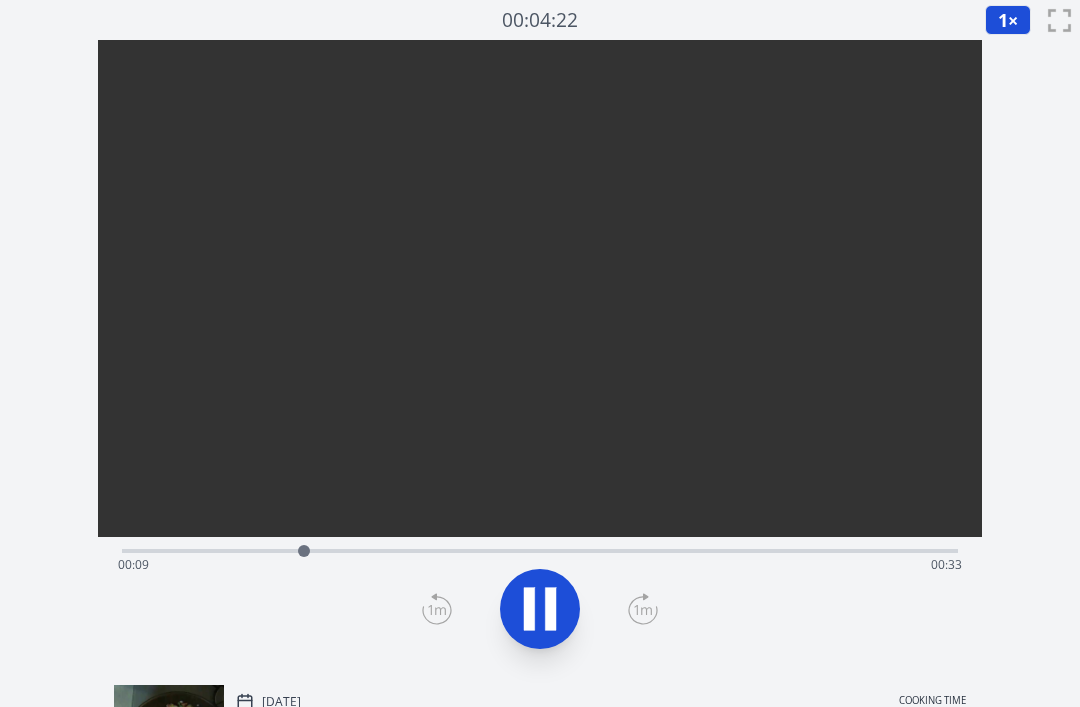 click 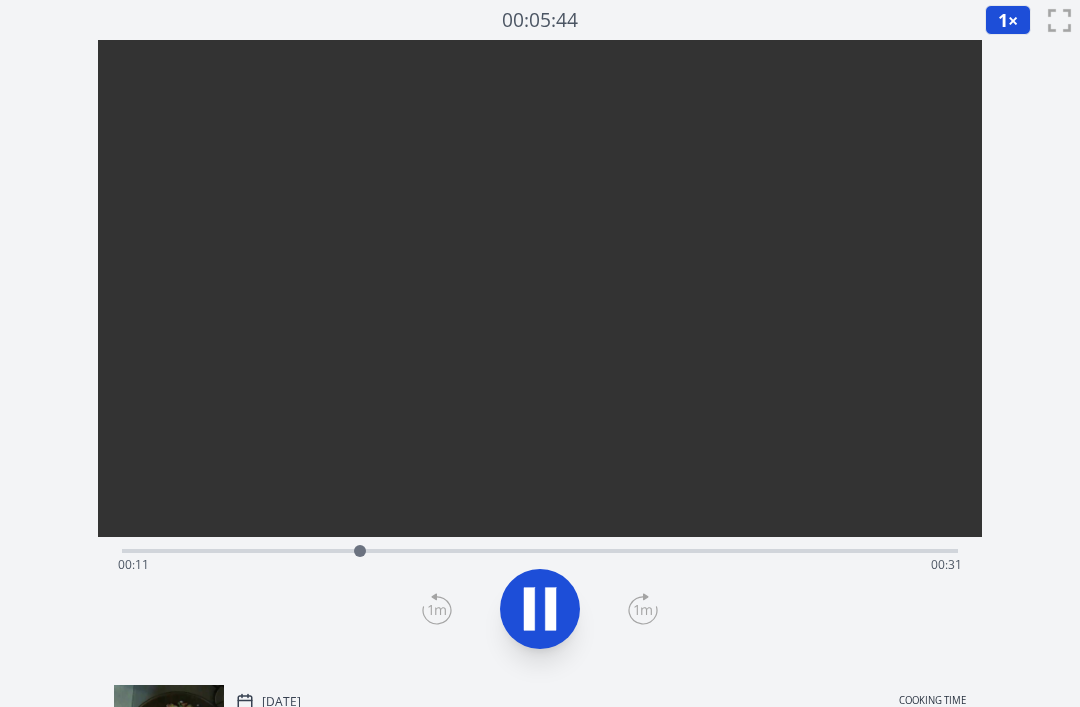 click 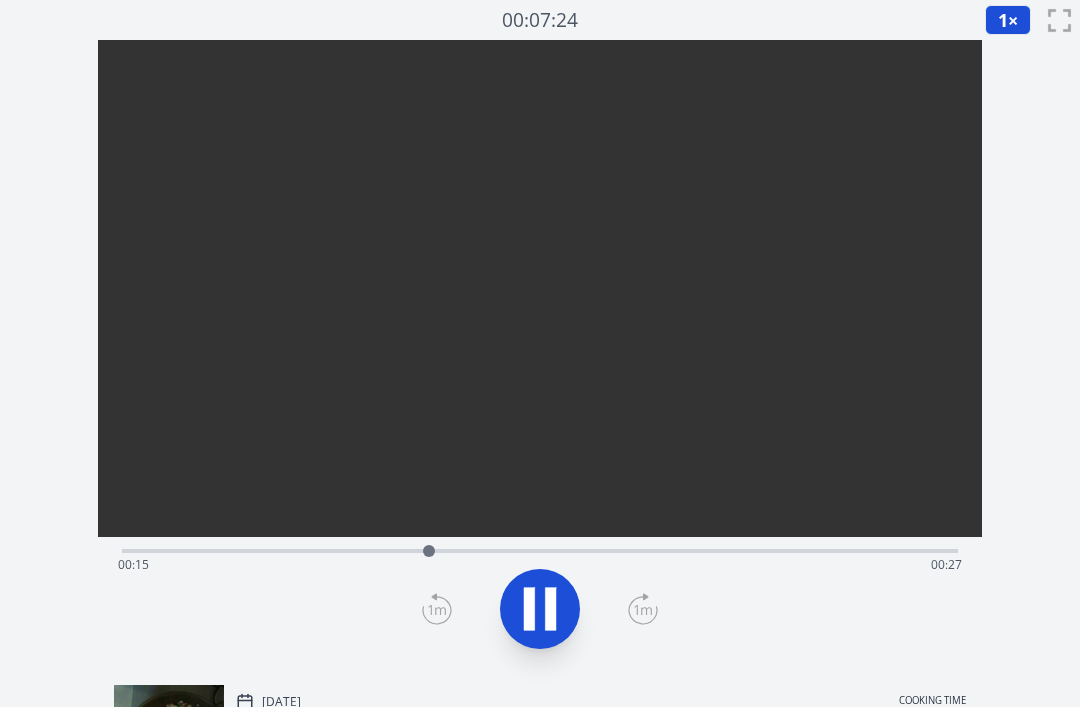 click 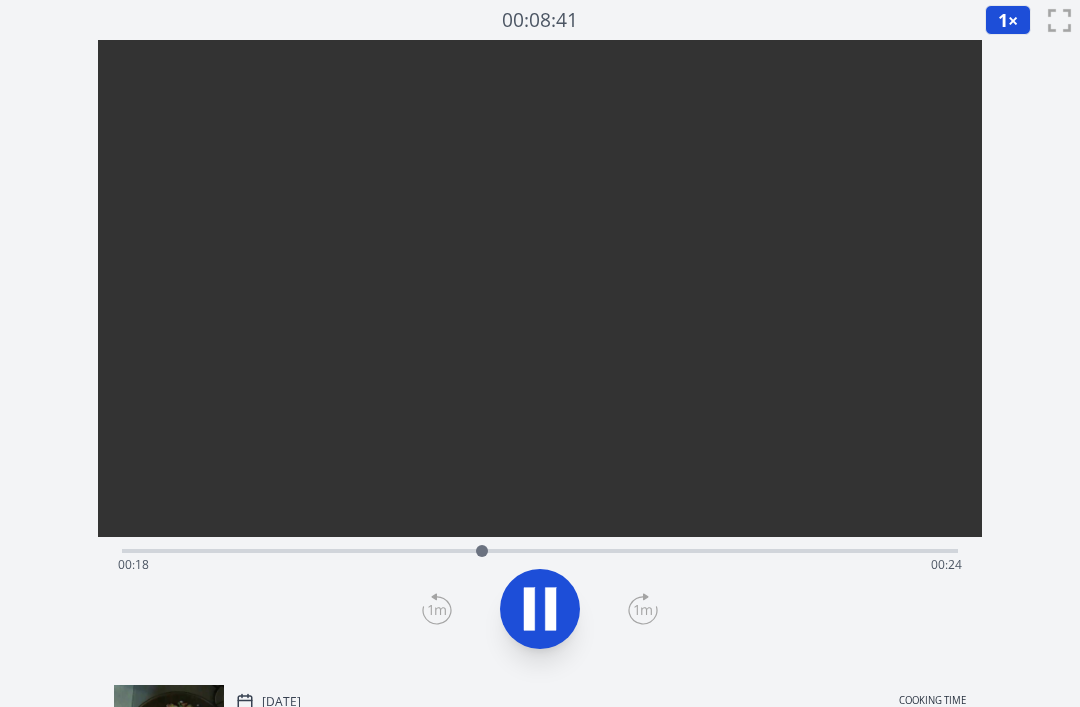 click 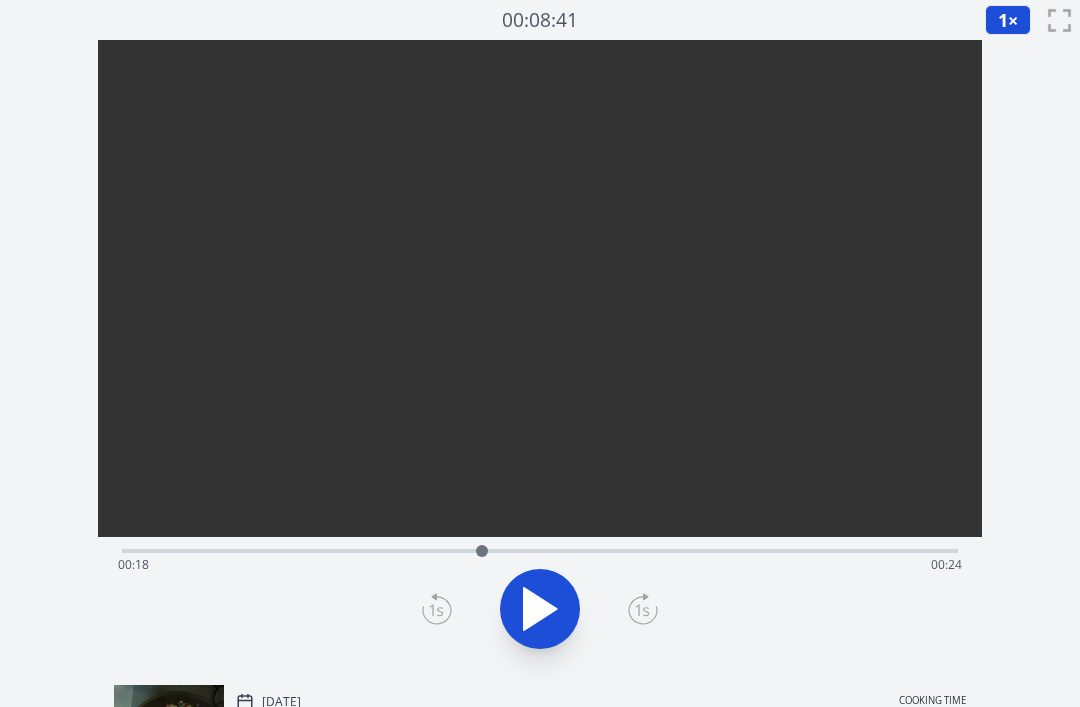 click 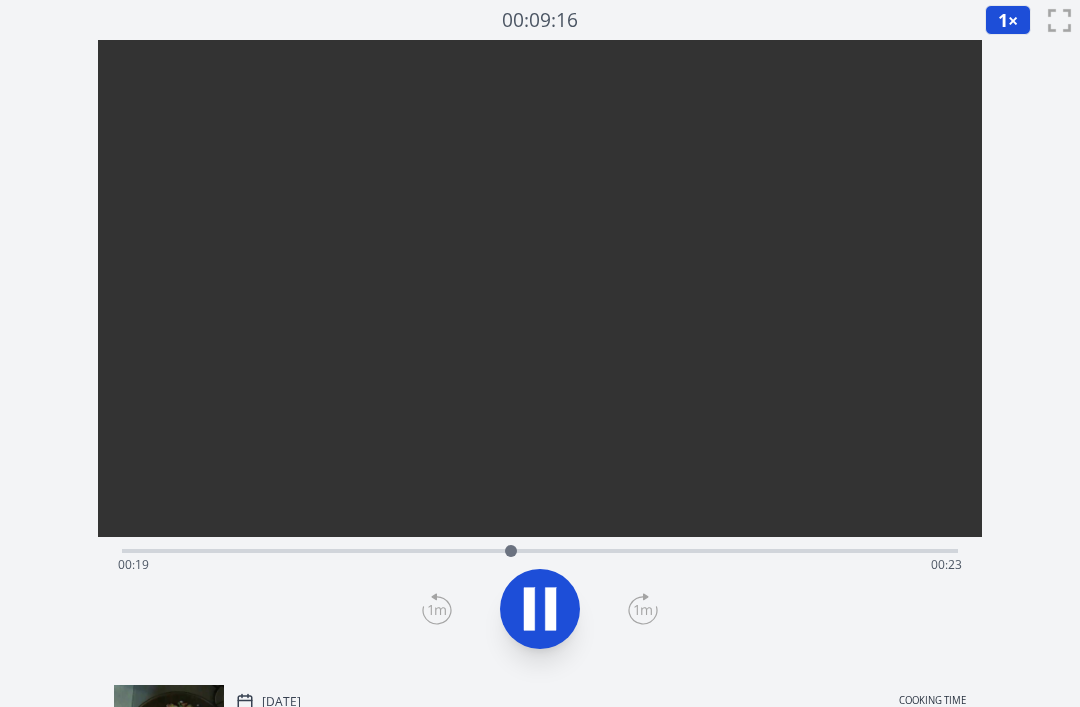 click 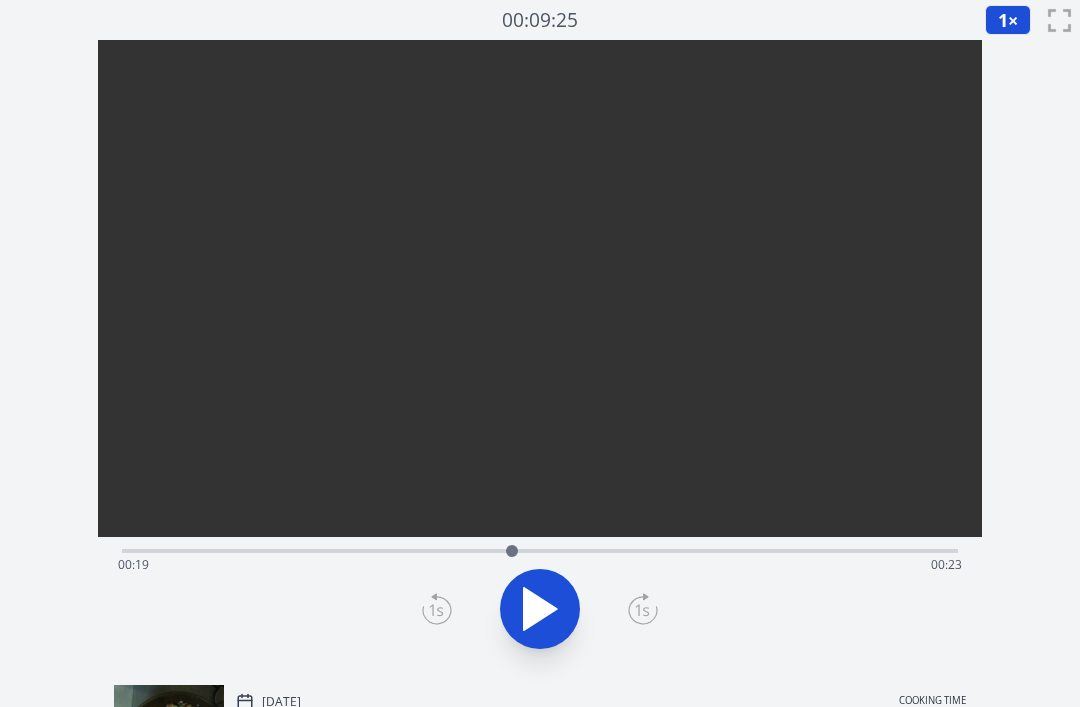 click 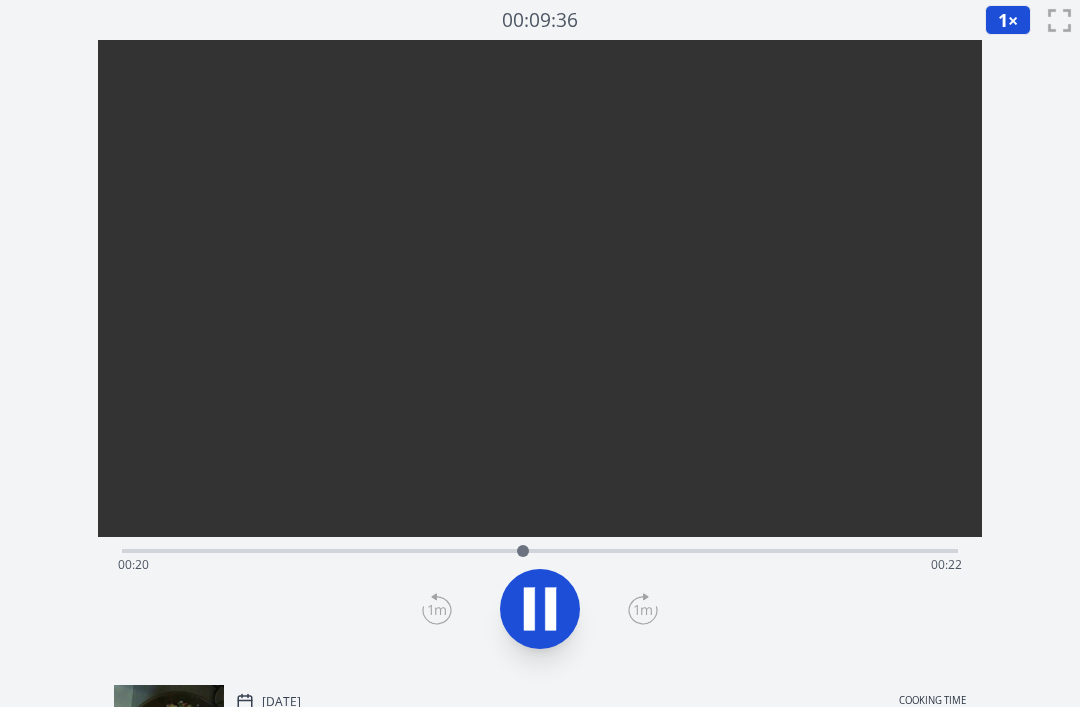 click 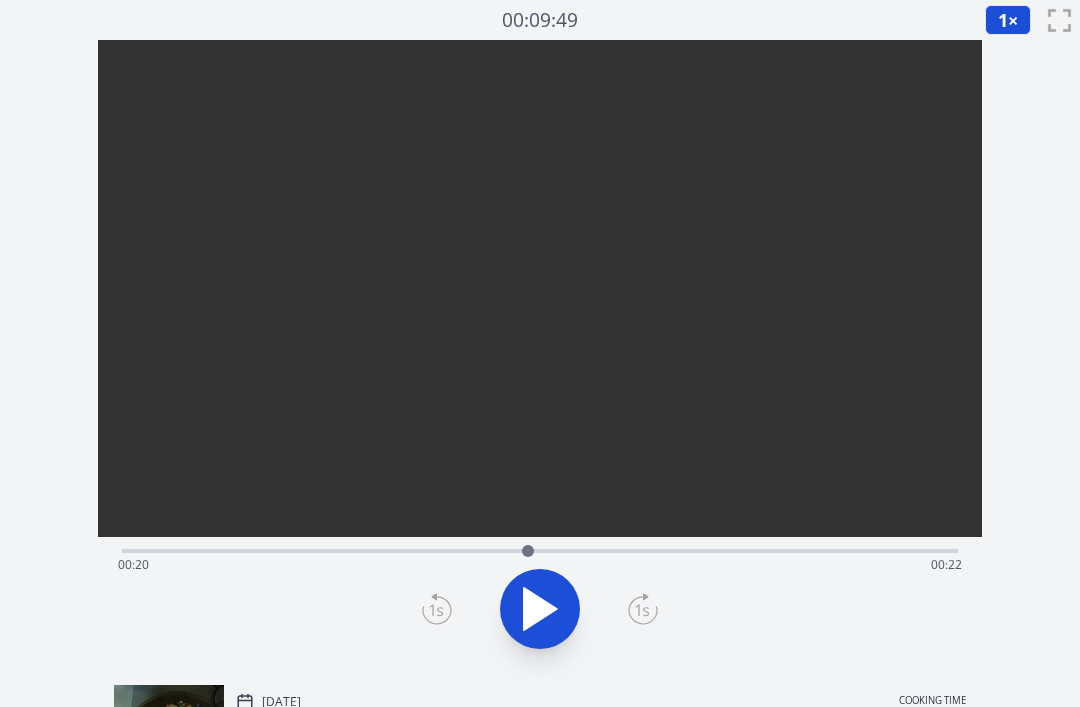 click 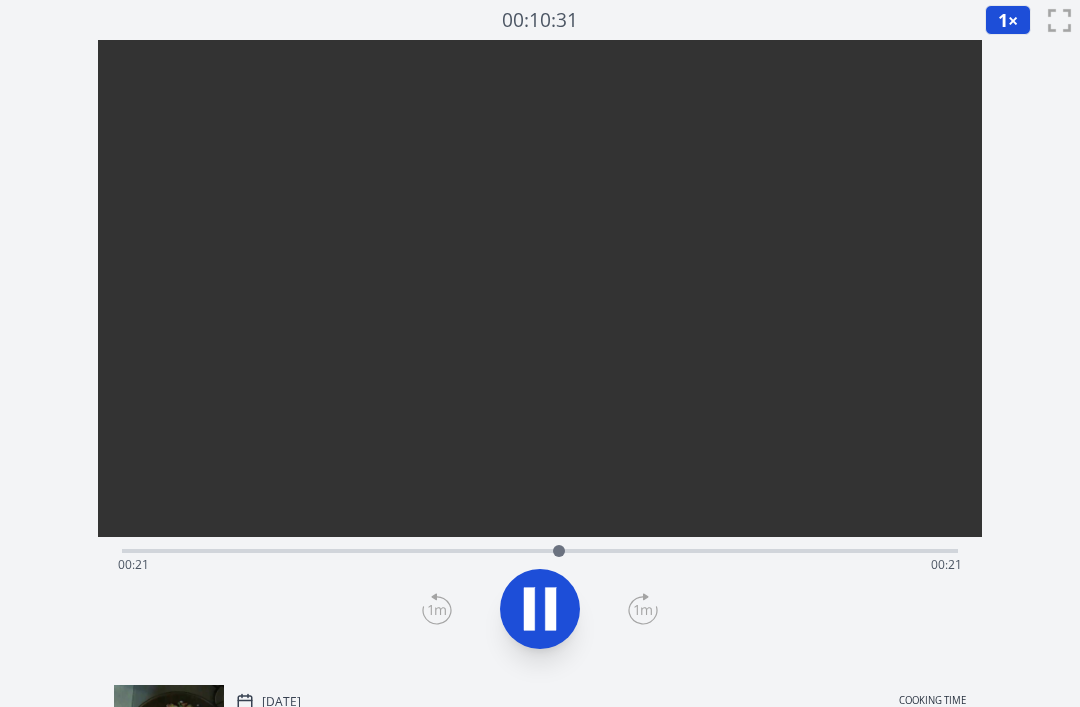 click 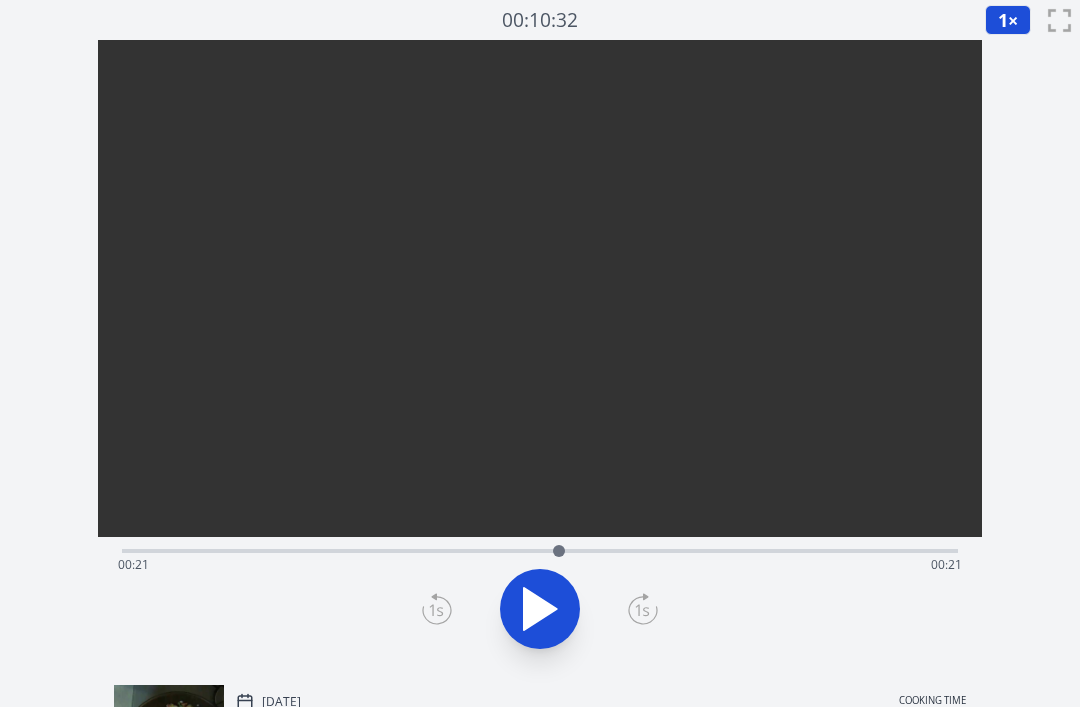click 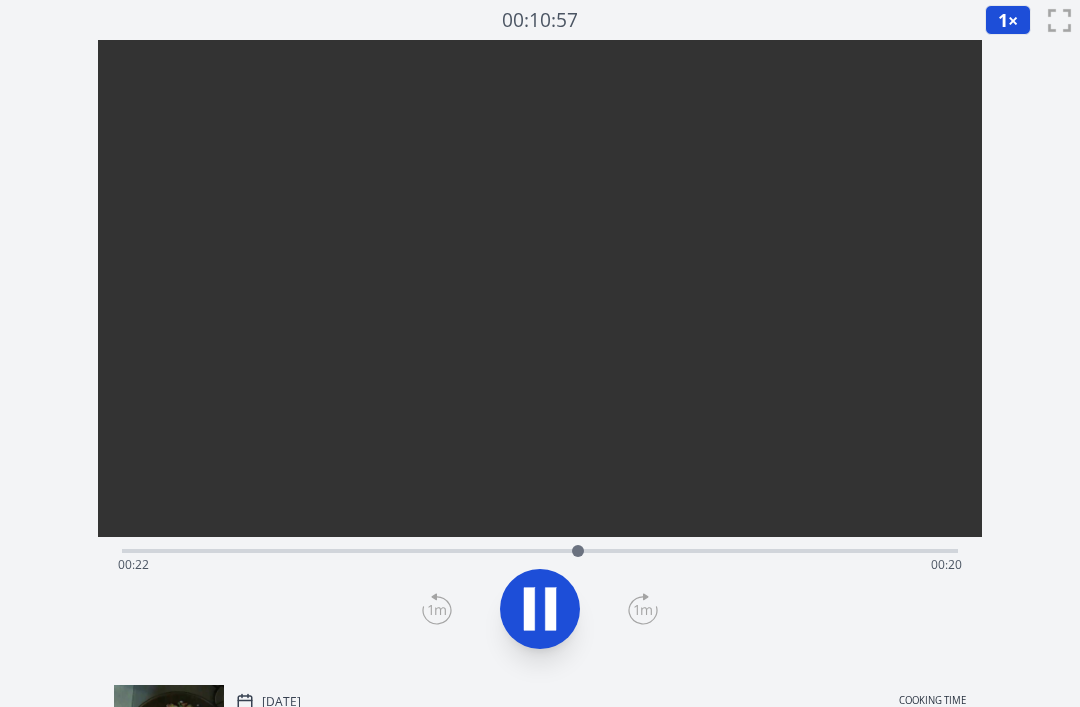 click 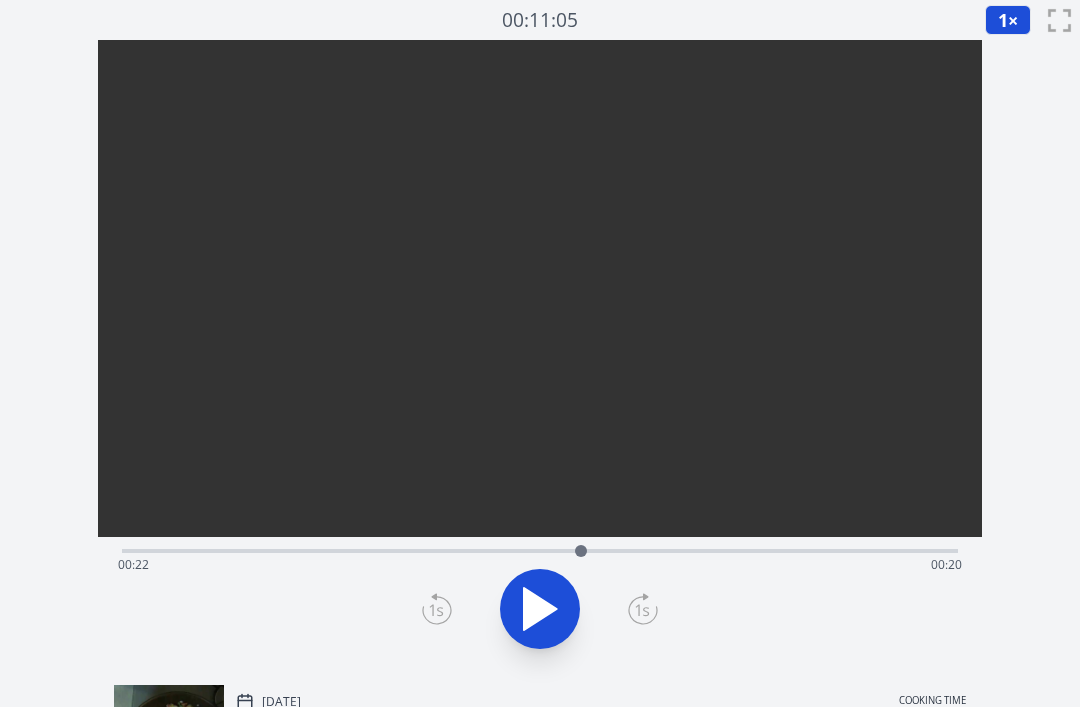 click 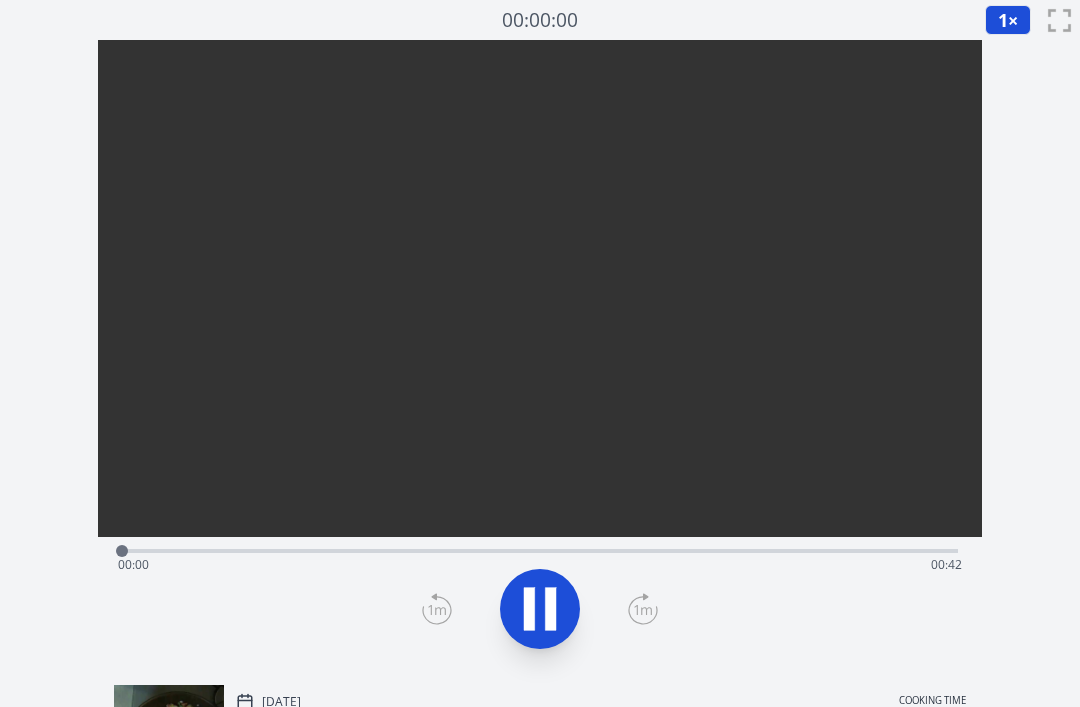 scroll, scrollTop: 0, scrollLeft: 0, axis: both 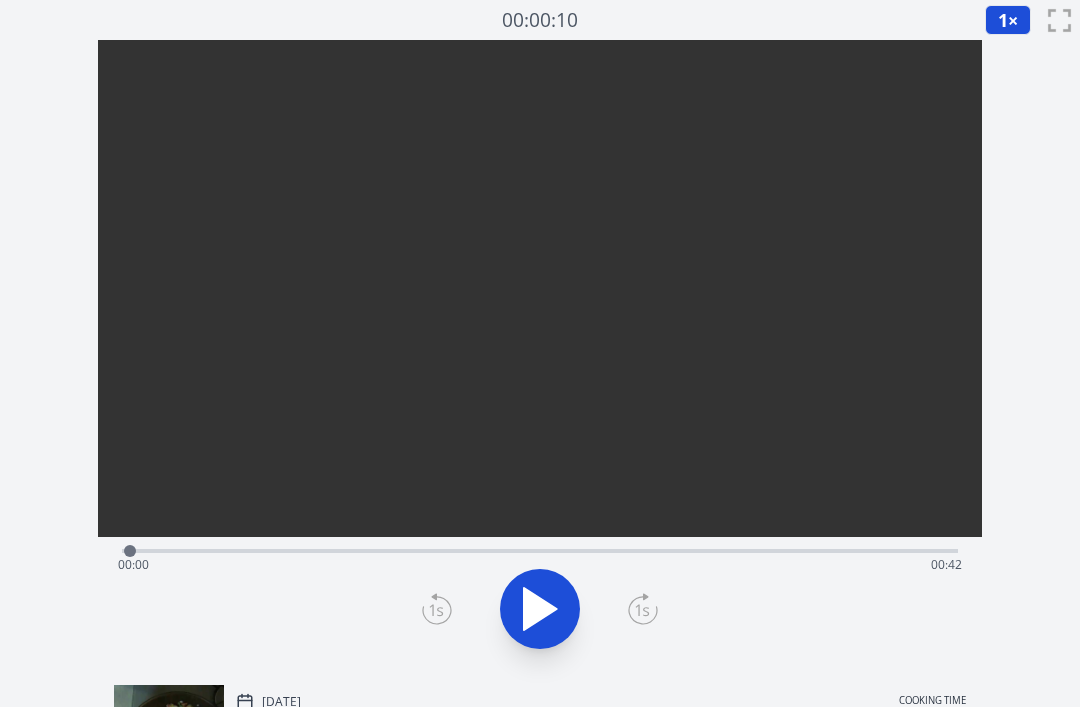 click 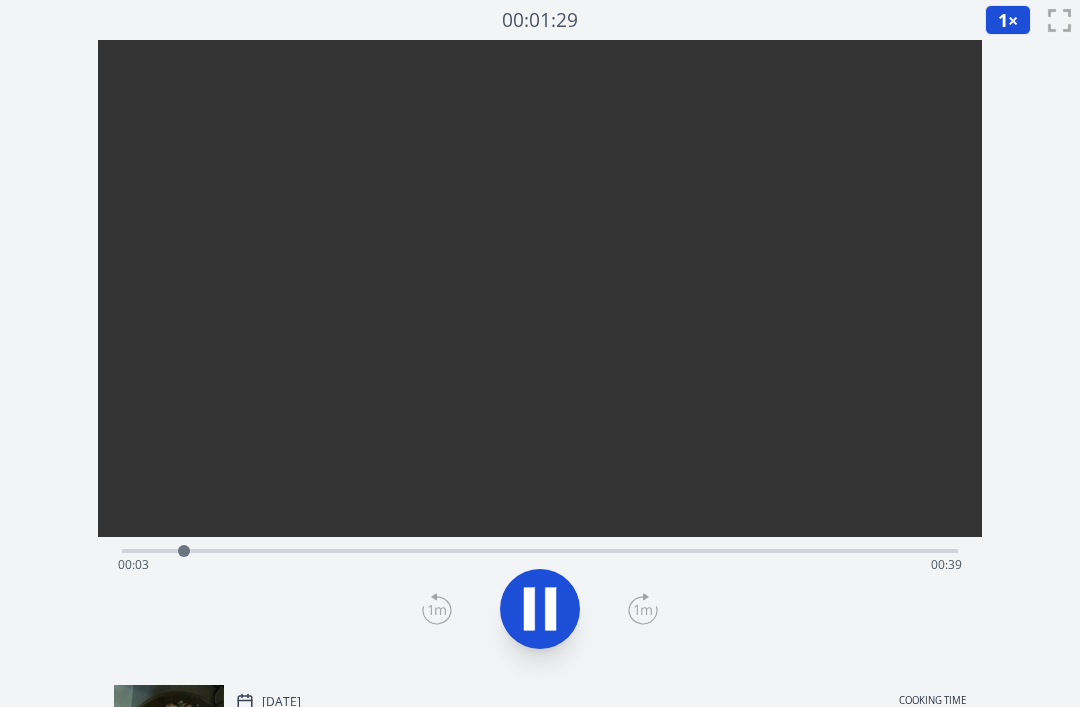click at bounding box center (540, 261) 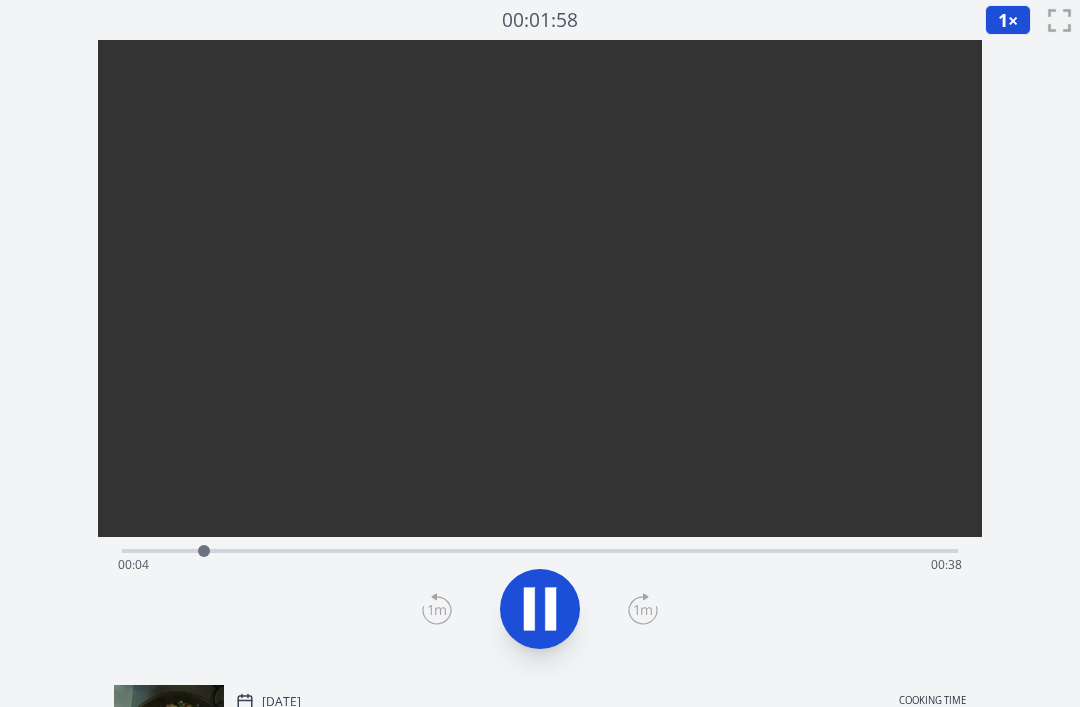 click on "Time elapsed:  00:04
Time remaining:  00:38" at bounding box center [540, 565] 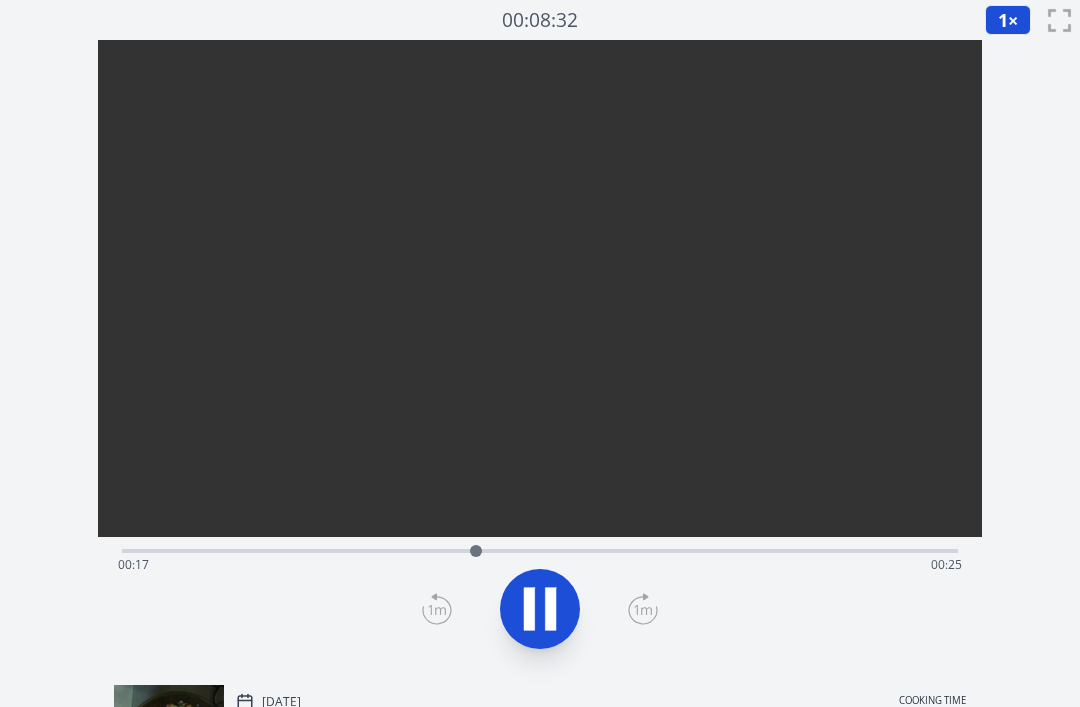 click 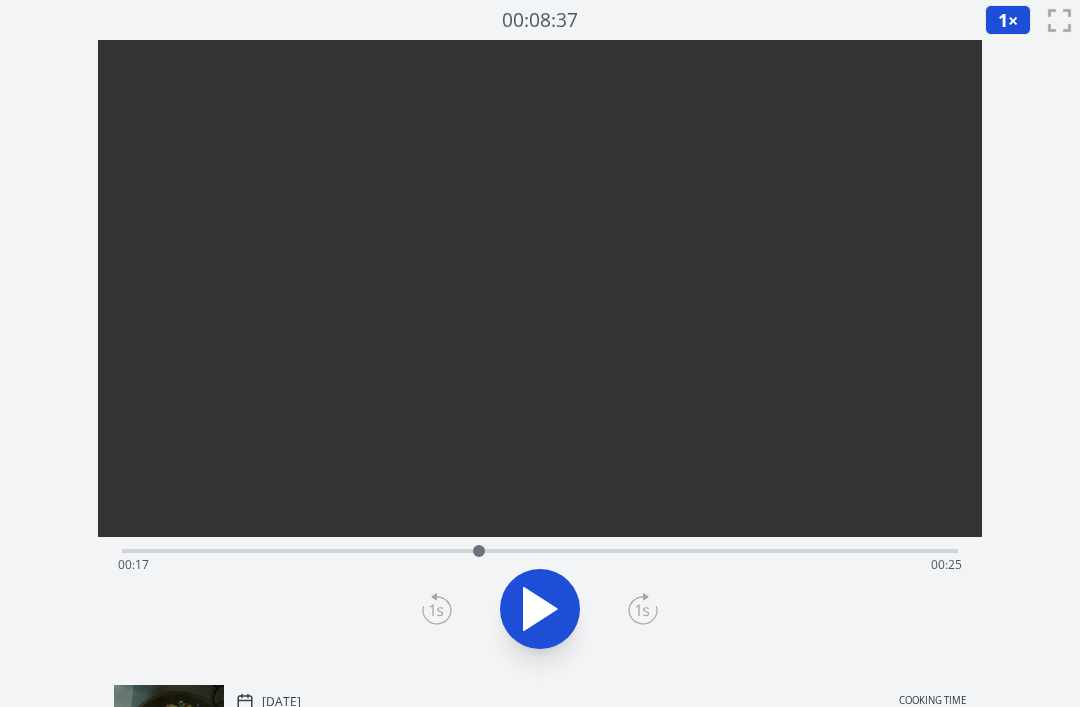 click 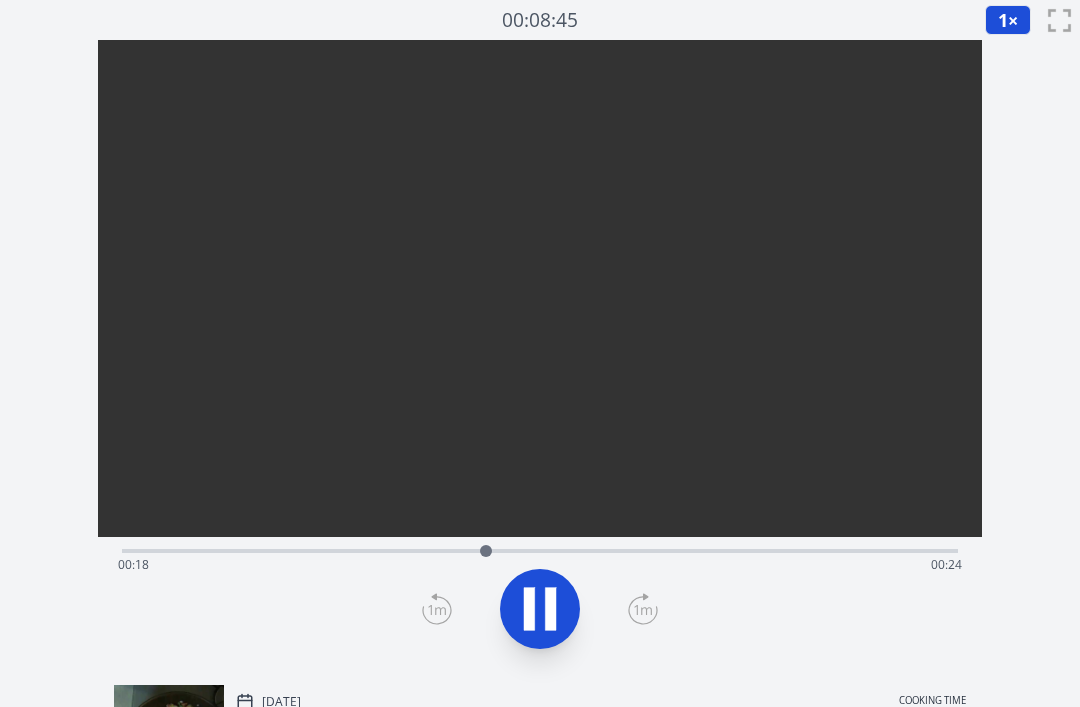click 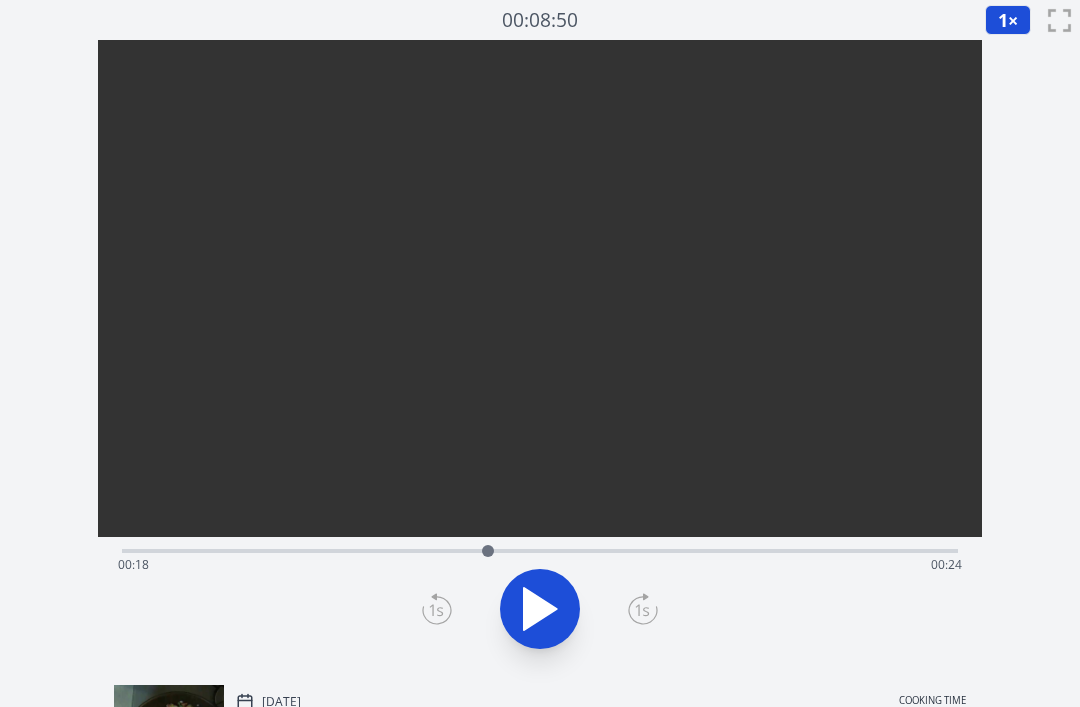 click 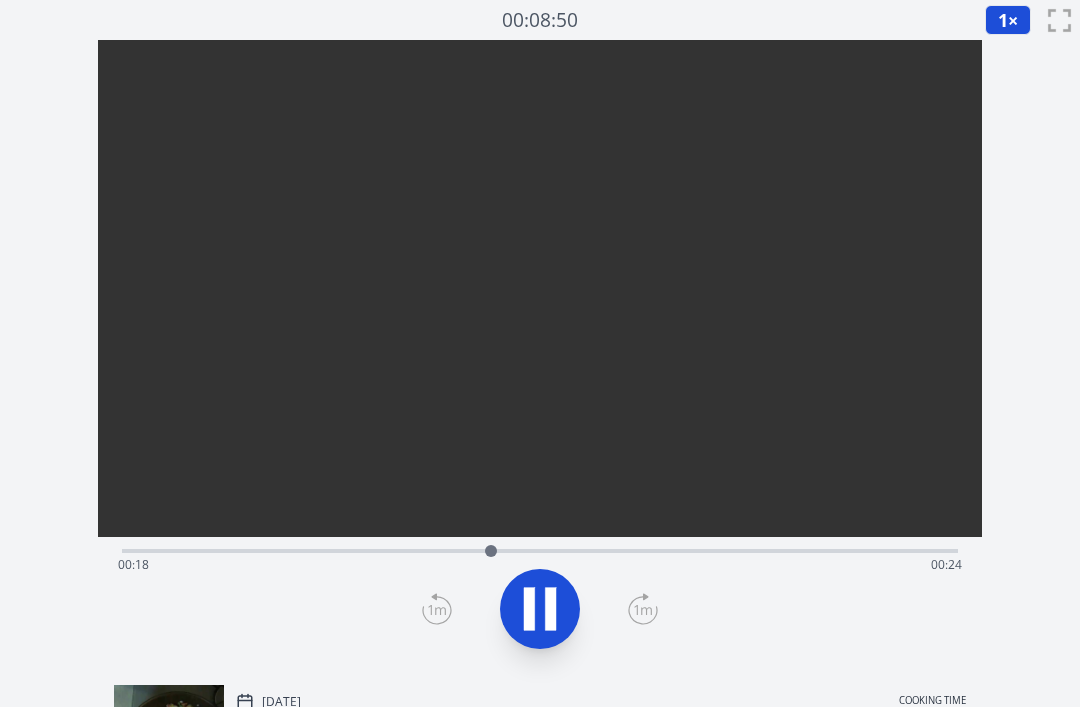click 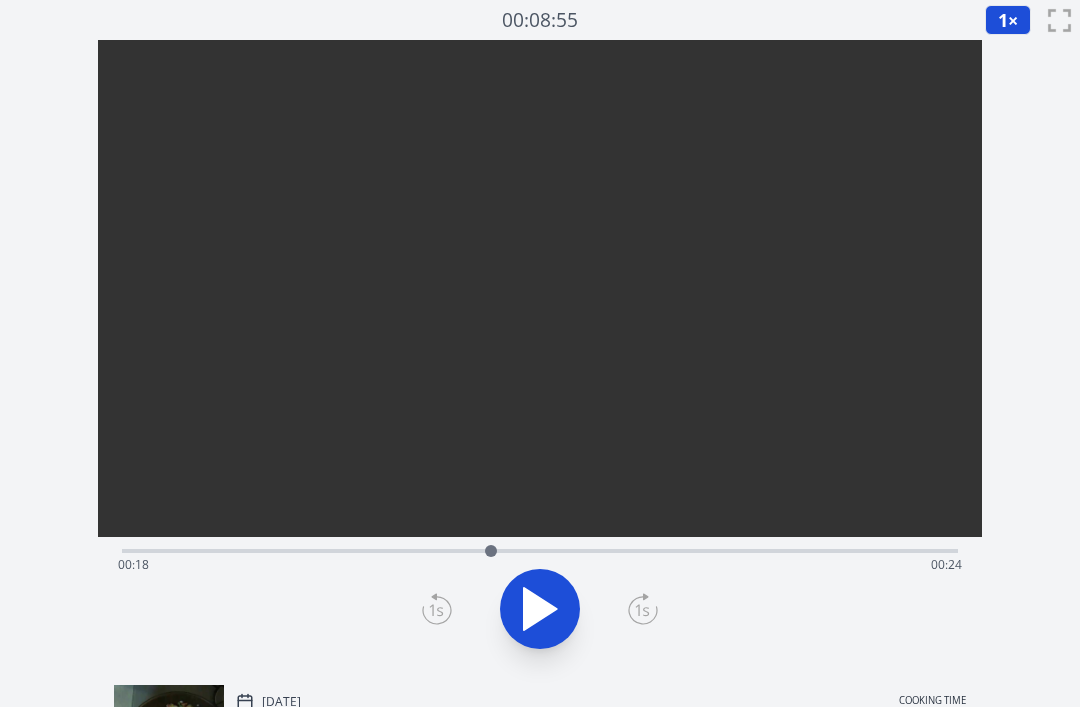 click 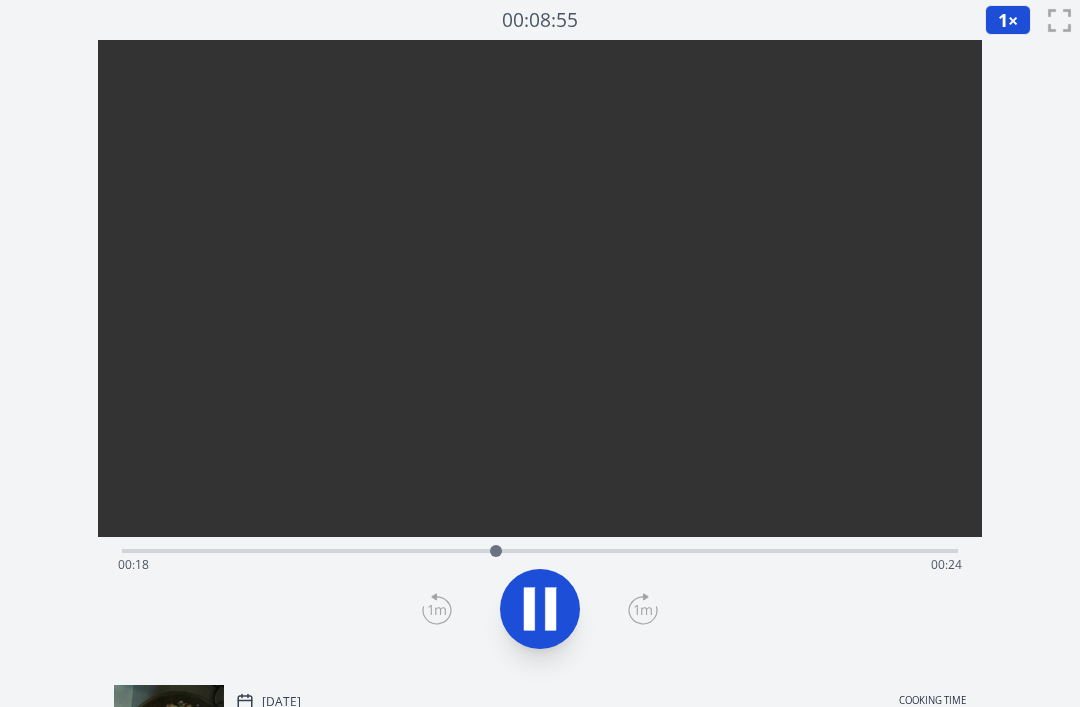 click 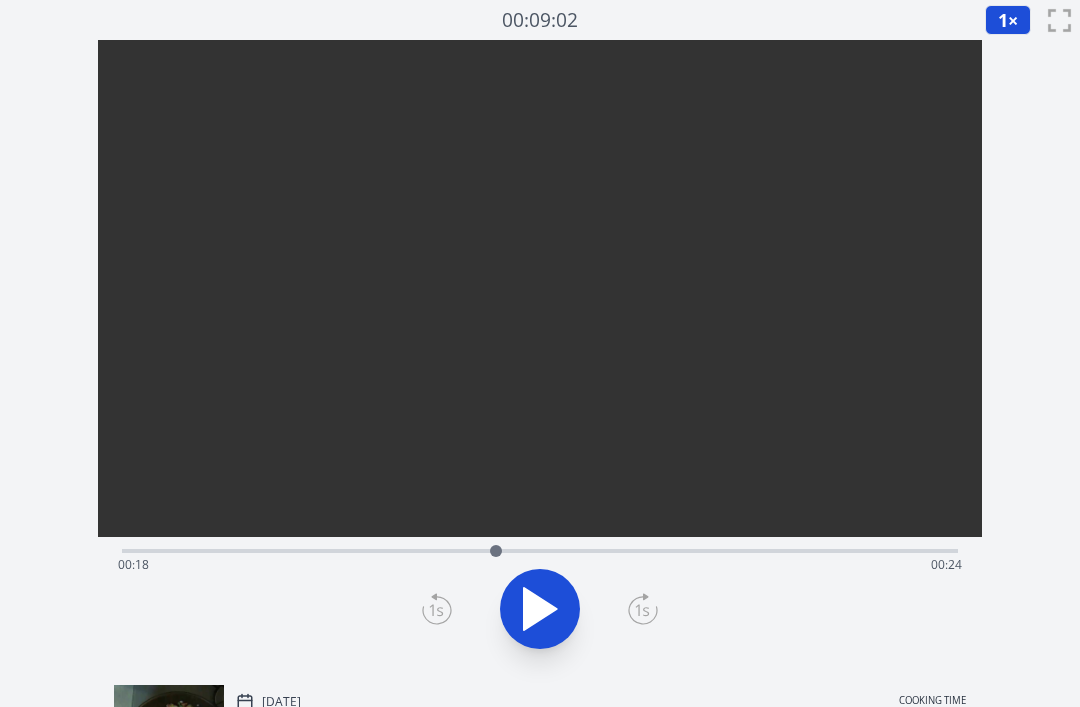 click 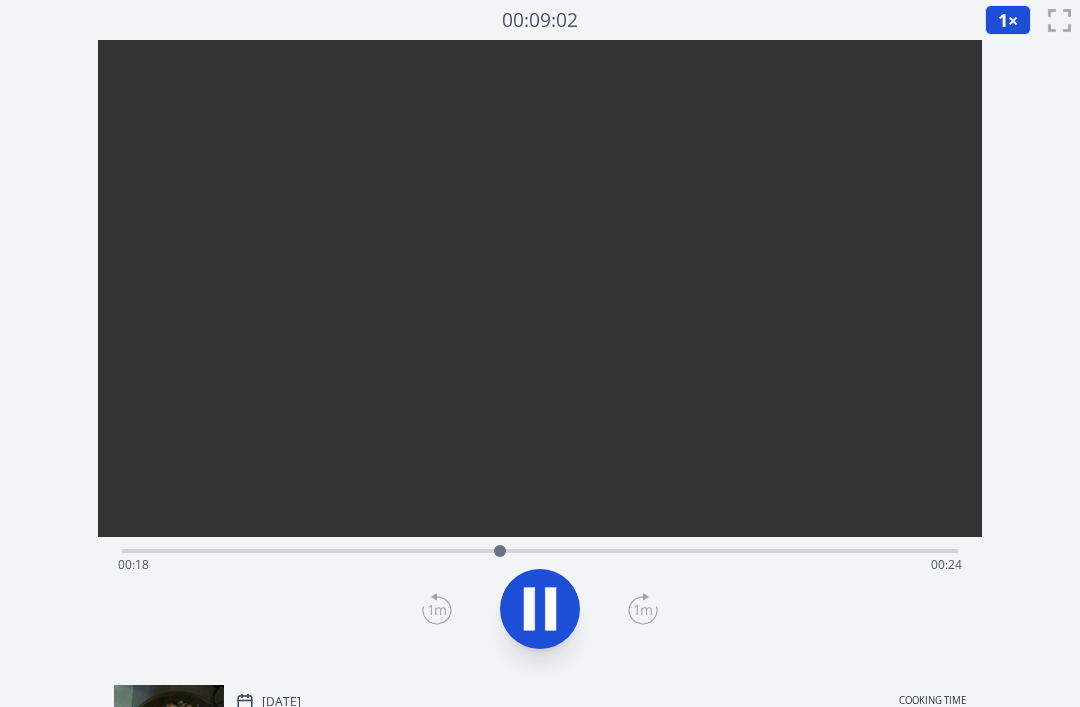 click 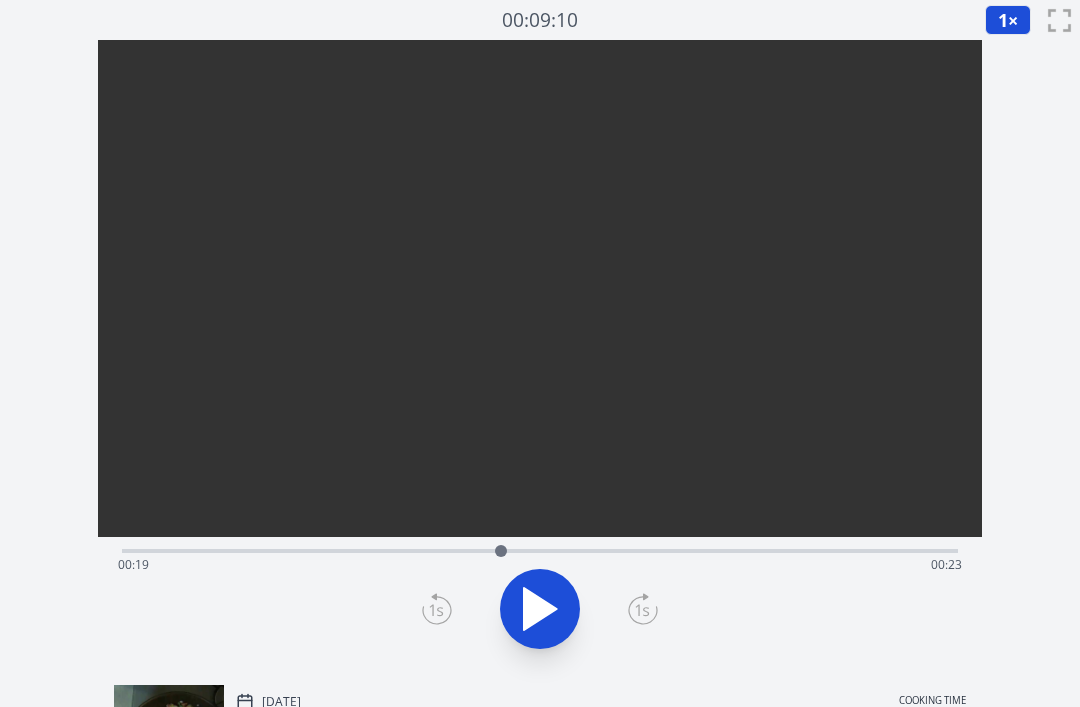 click 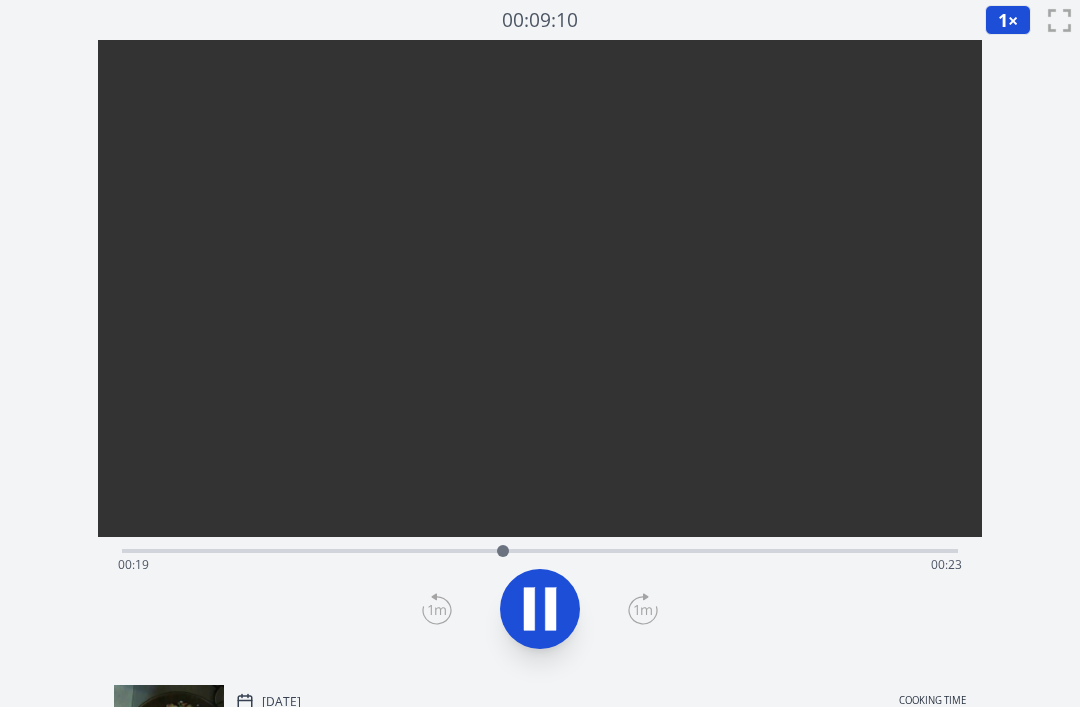 click 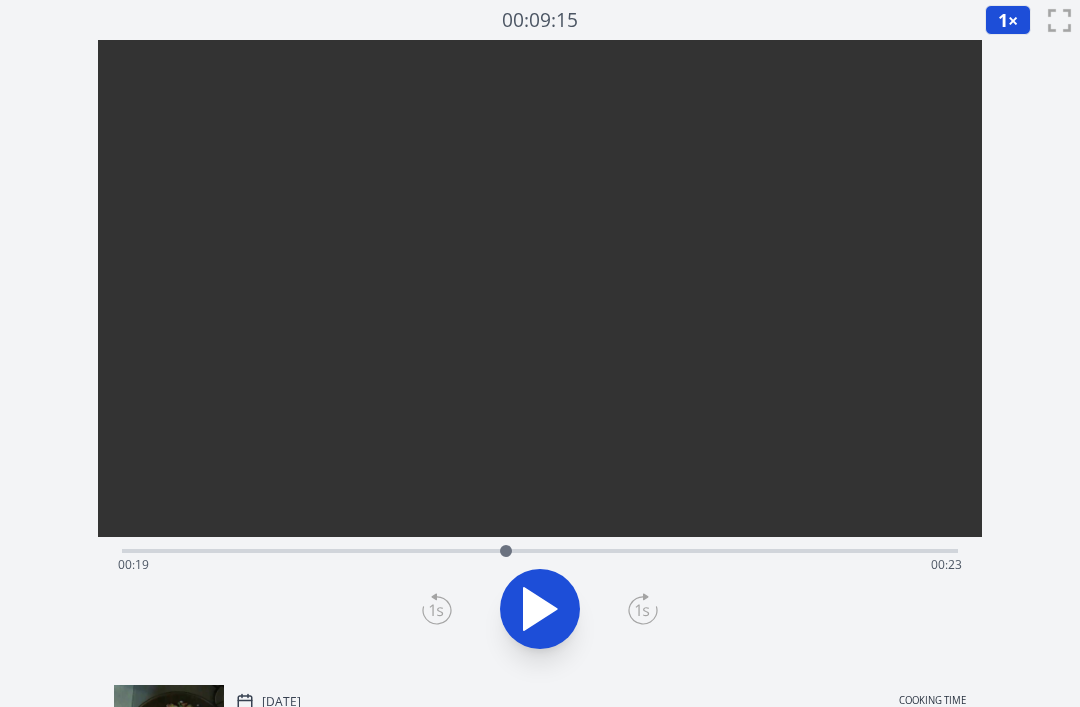 click 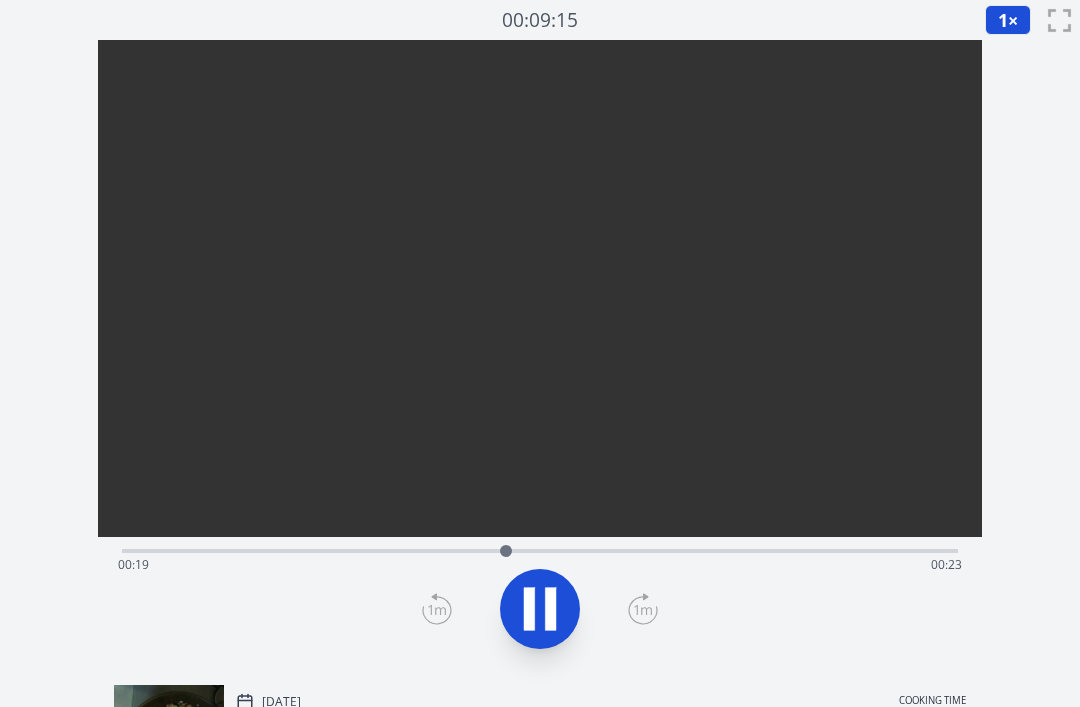 click 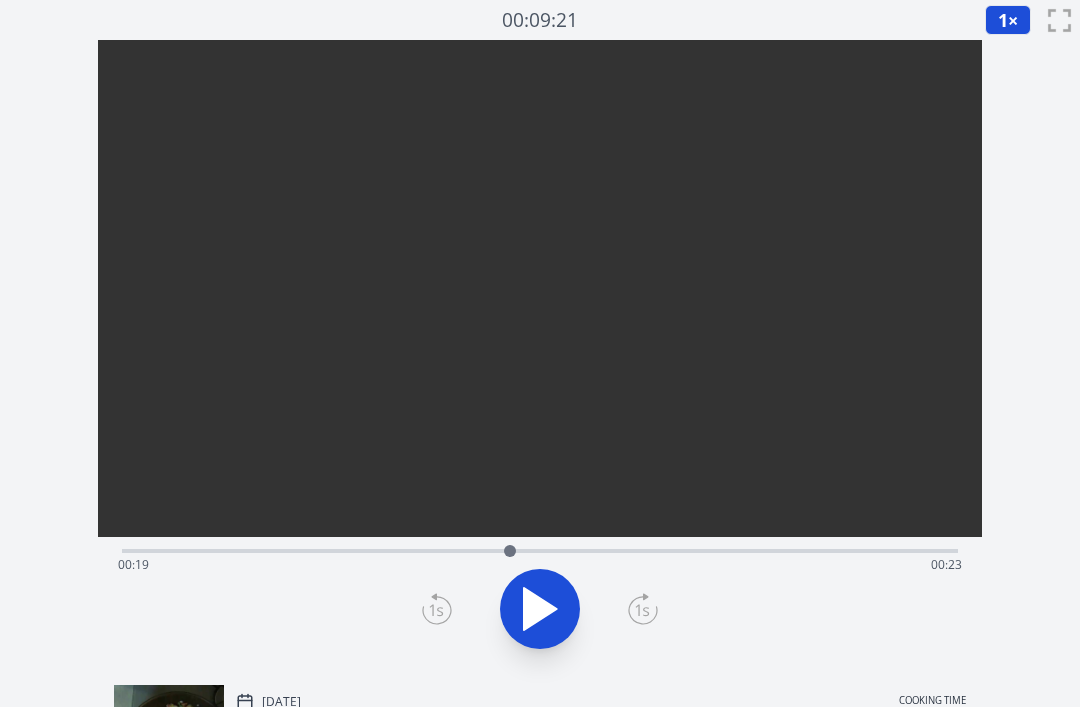 click 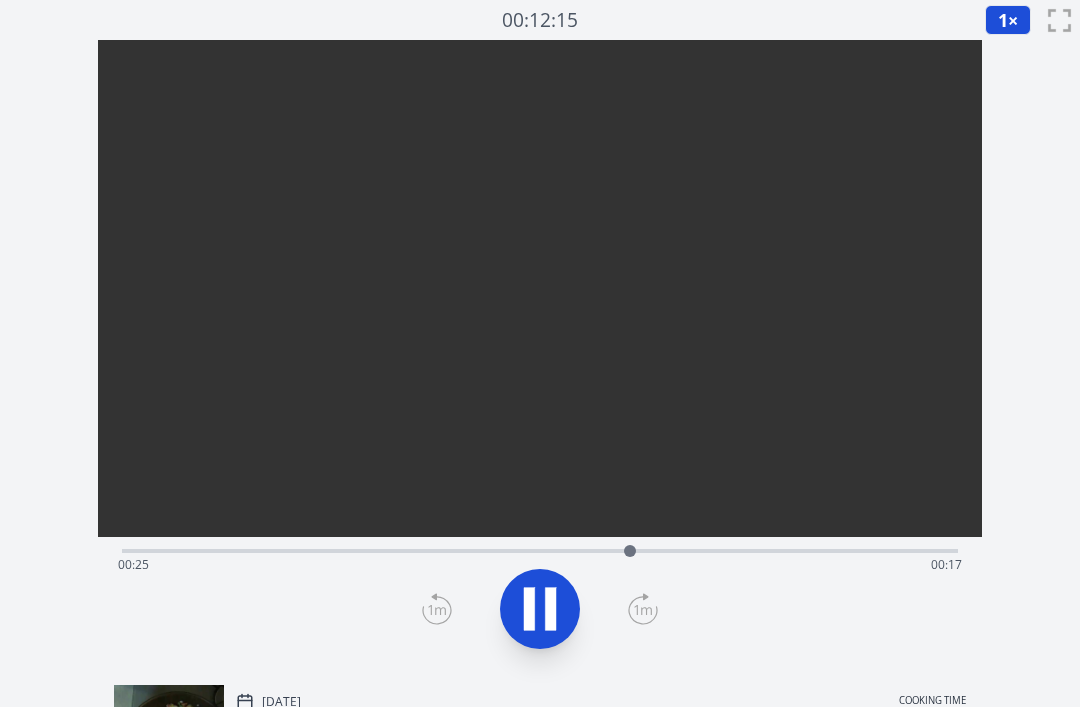 click 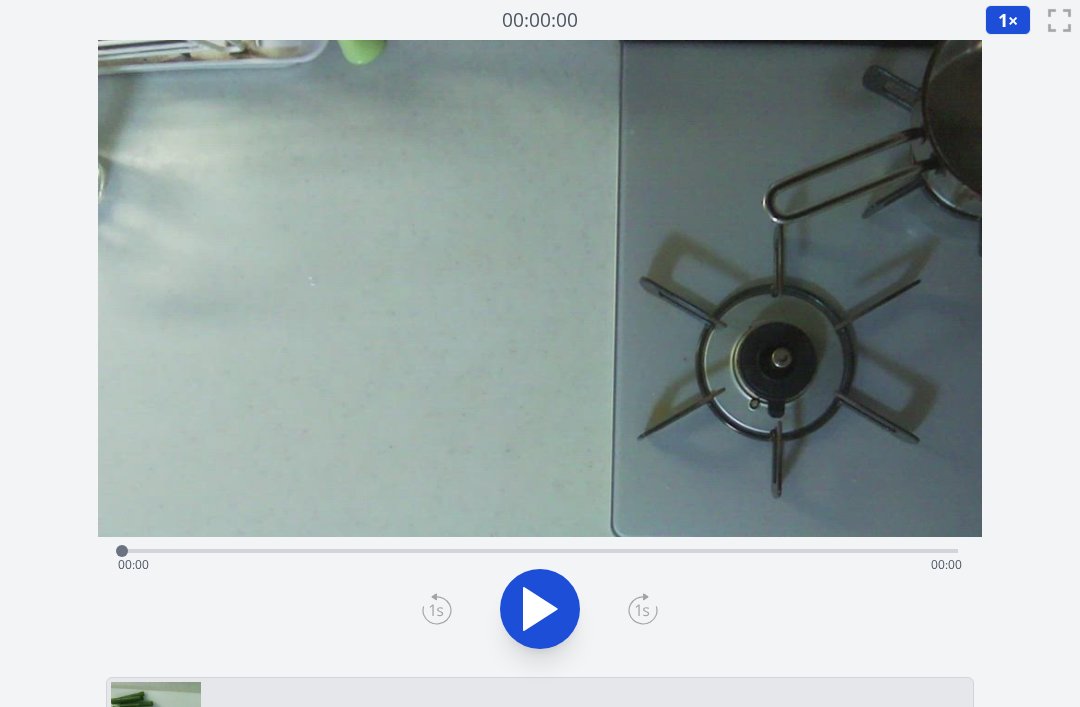 scroll, scrollTop: 0, scrollLeft: 0, axis: both 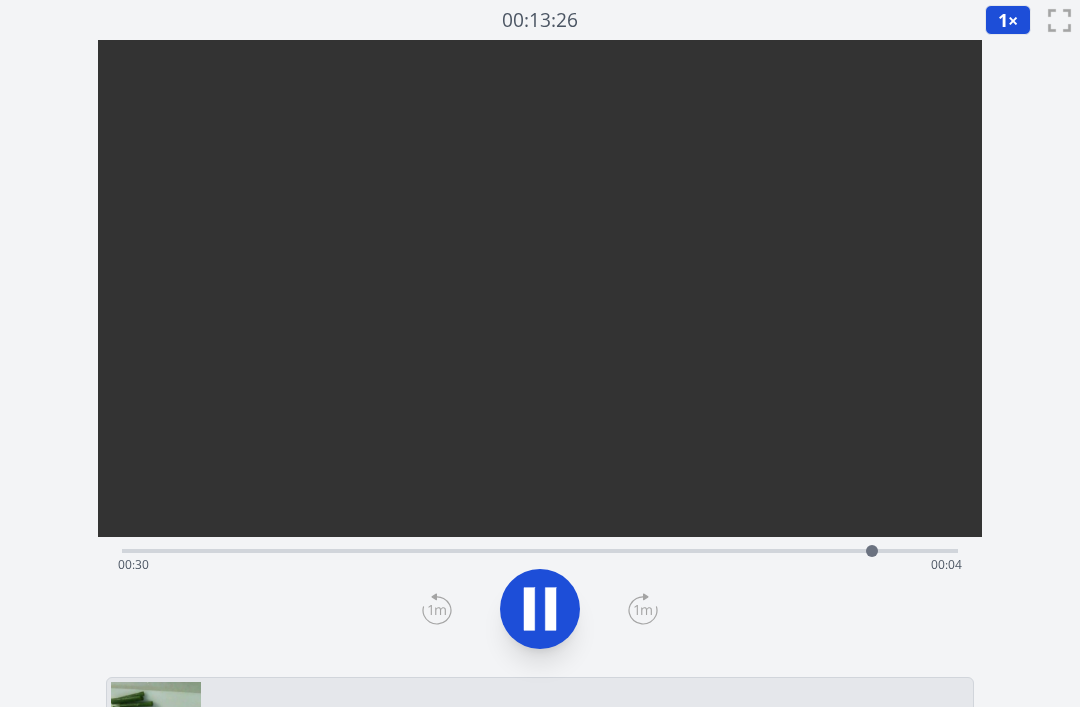 click 